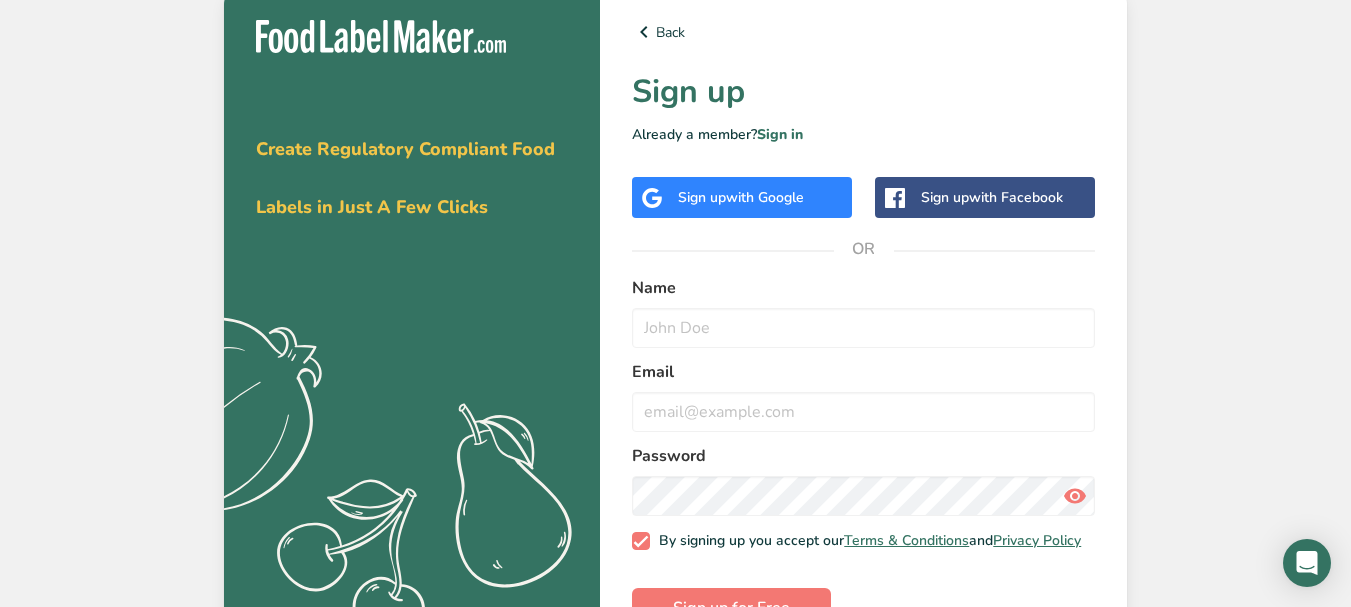 scroll, scrollTop: 0, scrollLeft: 0, axis: both 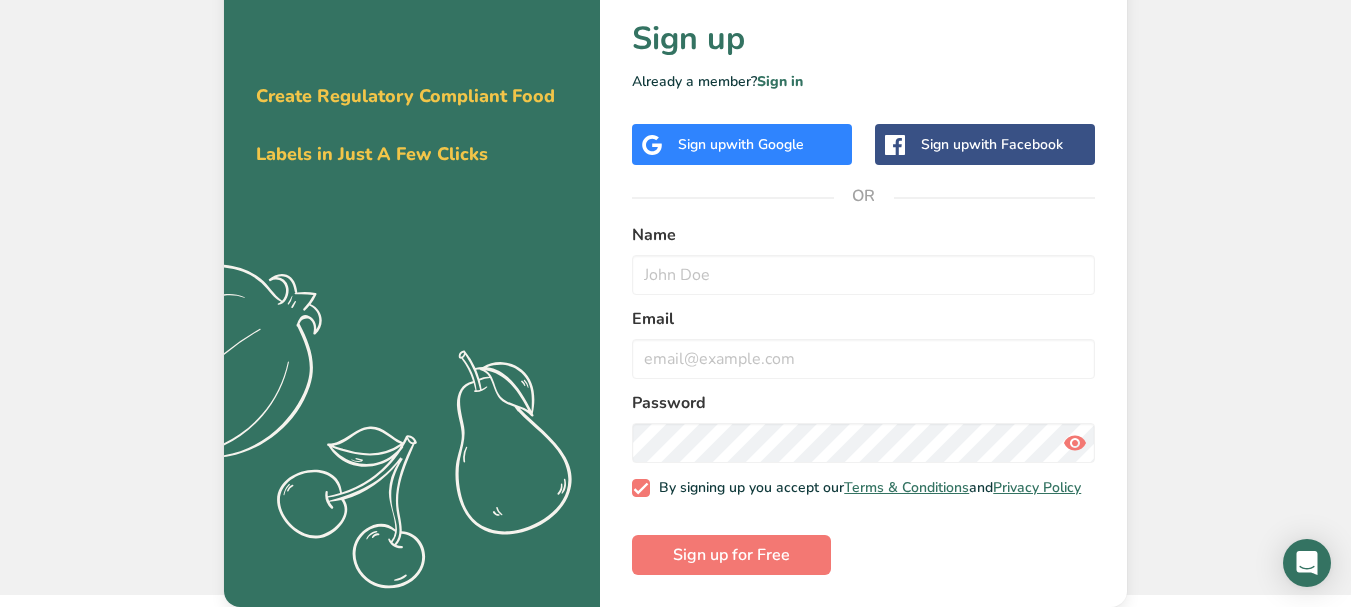 click on "with Google" at bounding box center [765, 144] 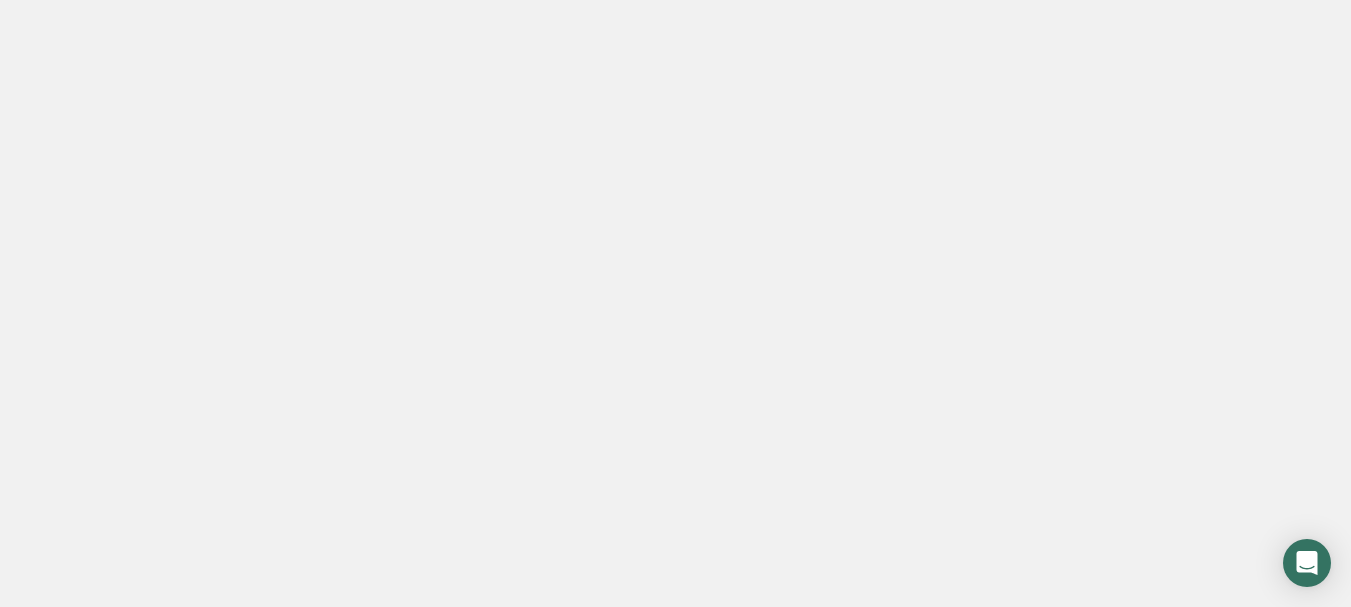 scroll, scrollTop: 0, scrollLeft: 0, axis: both 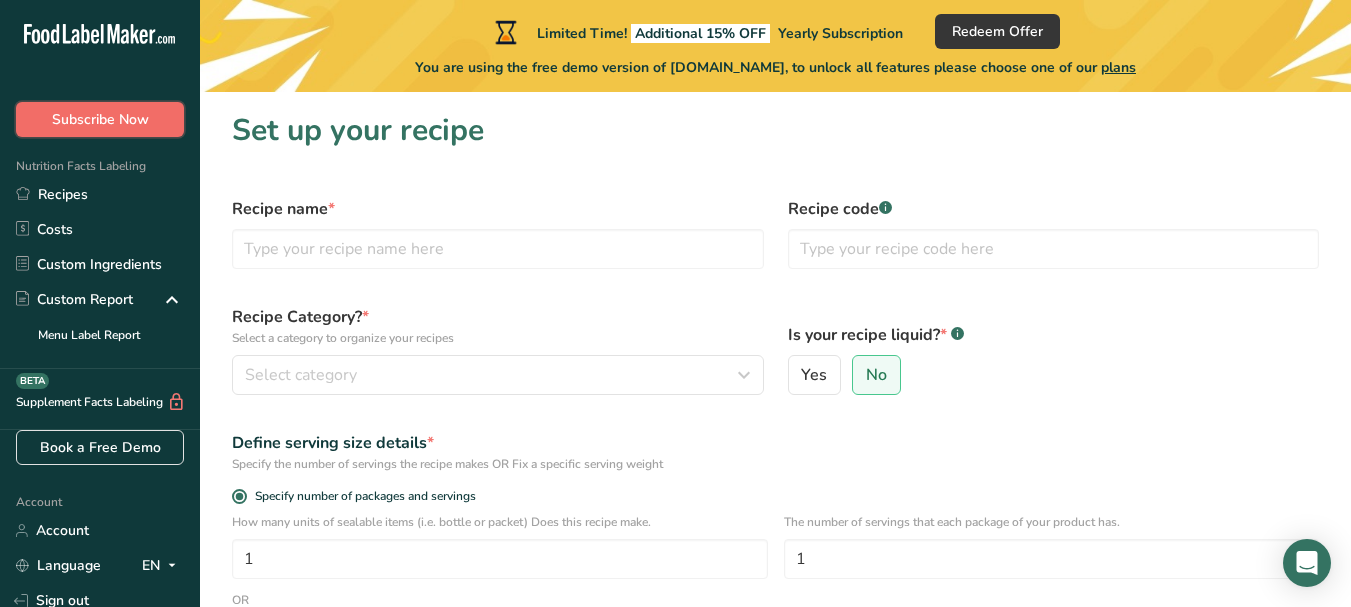 click on "Subscribe Now" at bounding box center (100, 119) 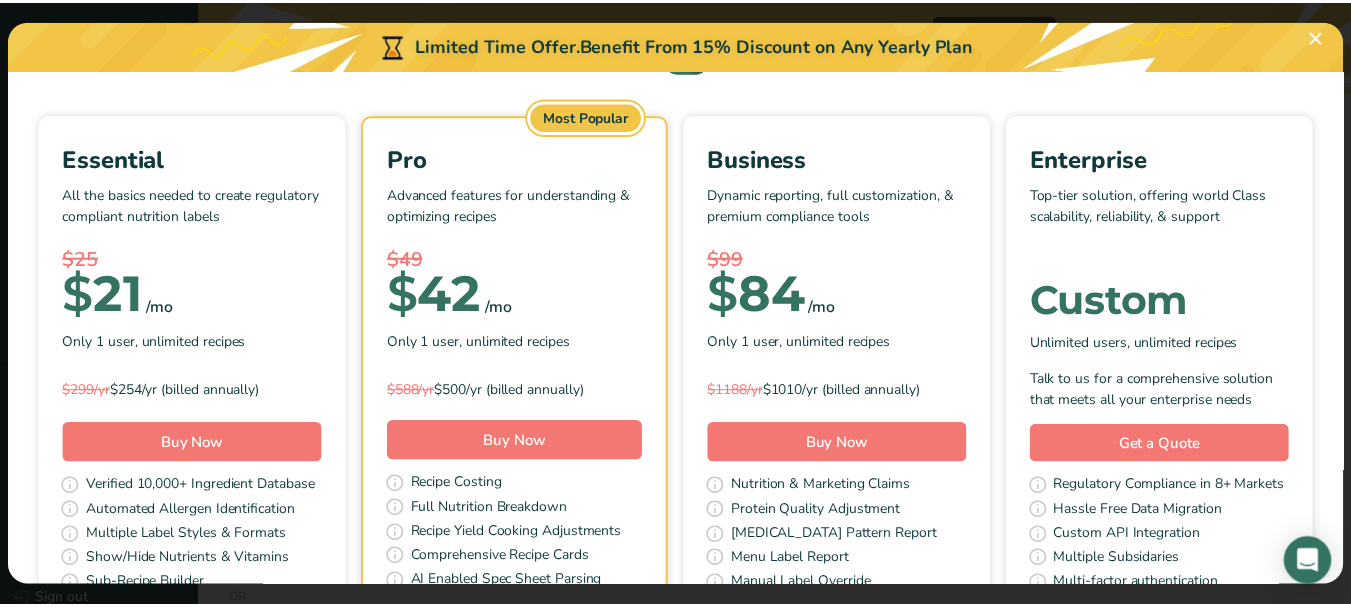 scroll, scrollTop: 200, scrollLeft: 0, axis: vertical 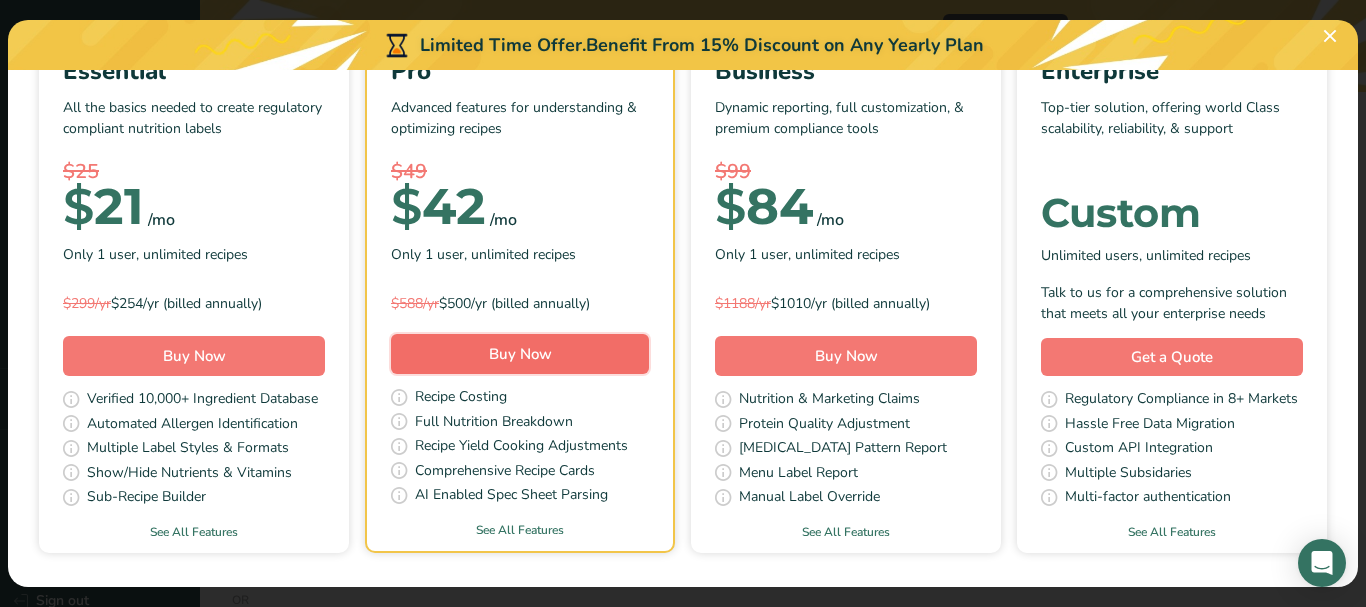 click on "Buy Now" at bounding box center (520, 354) 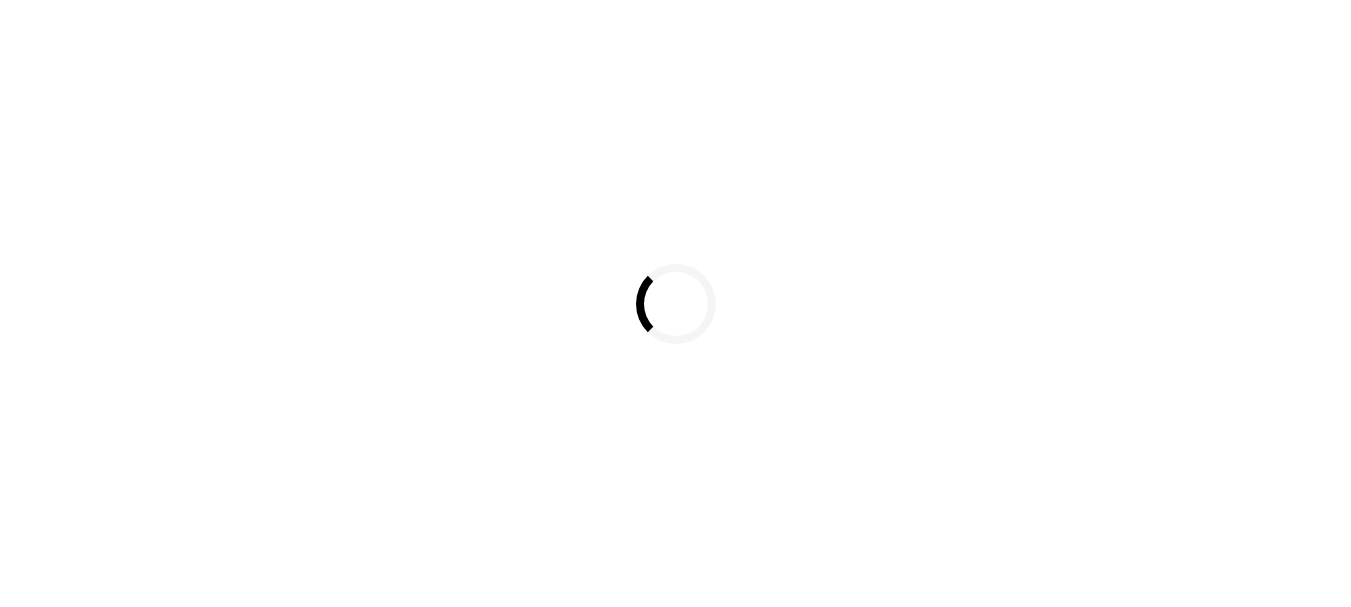 scroll, scrollTop: 0, scrollLeft: 0, axis: both 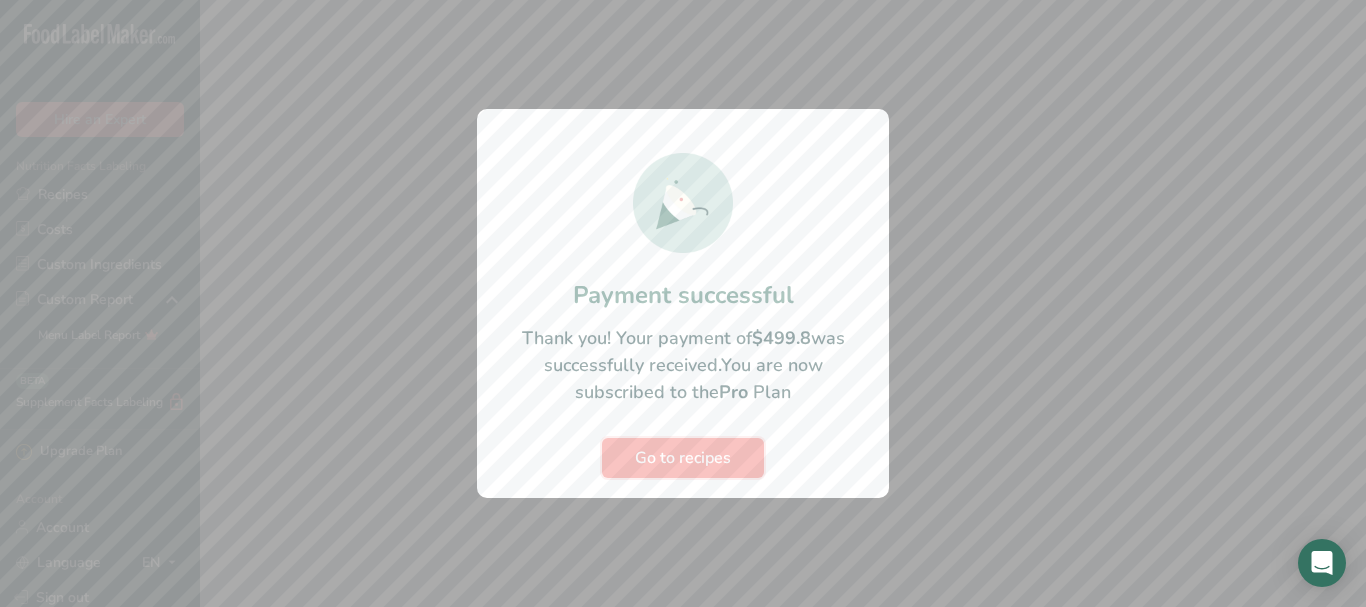 click on "Go to recipes" at bounding box center (683, 458) 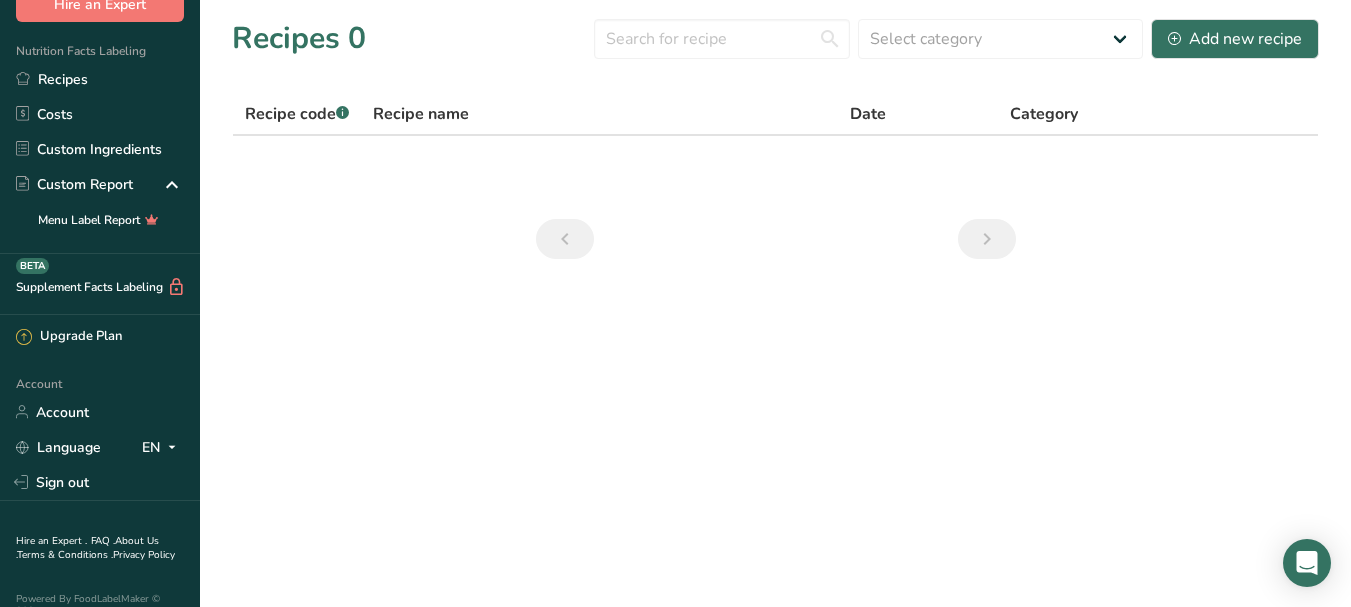 scroll, scrollTop: 155, scrollLeft: 0, axis: vertical 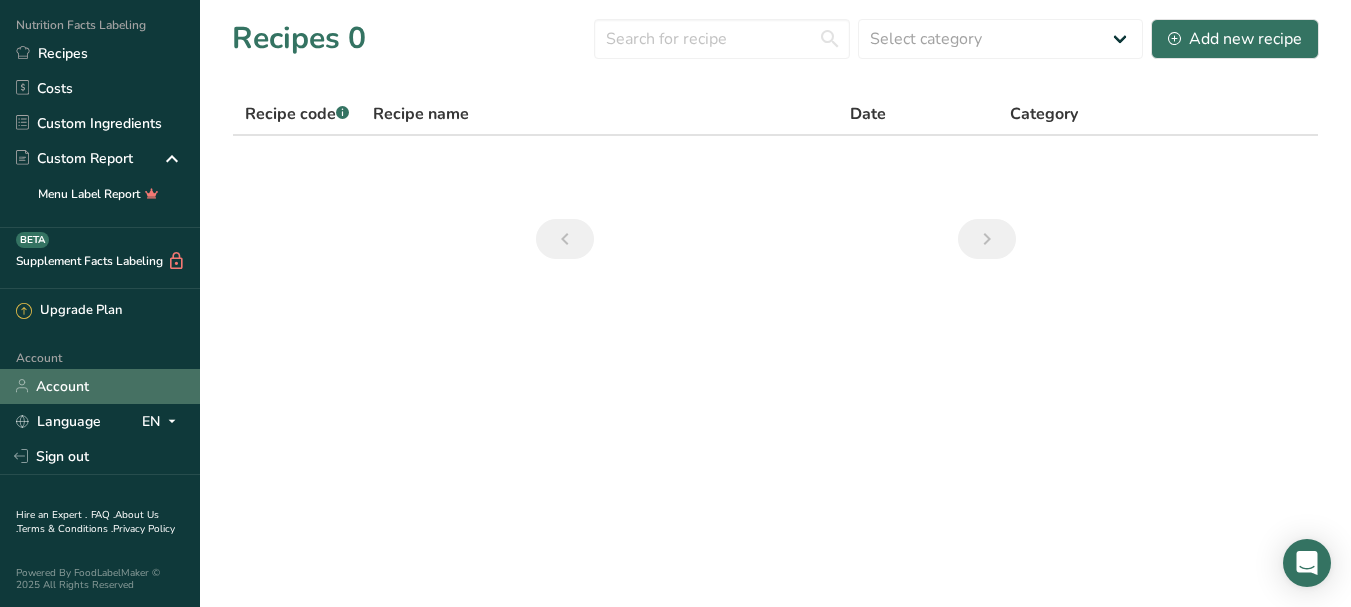 click on "Account" at bounding box center (100, 386) 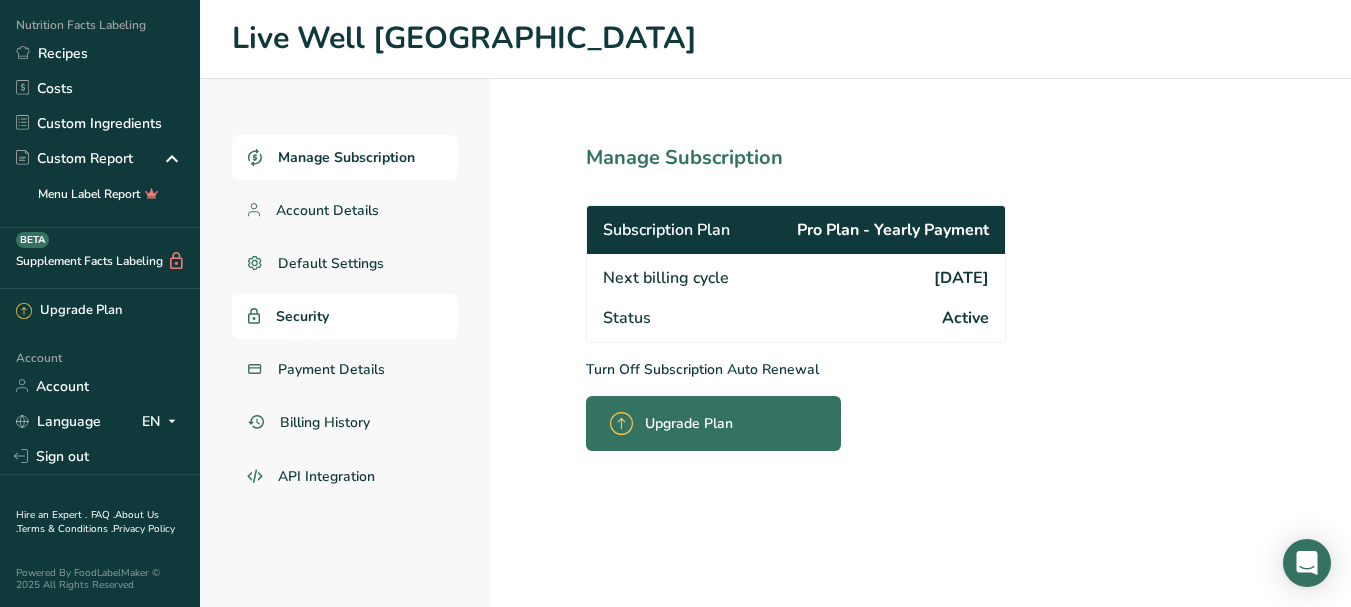 click on "Security" at bounding box center (302, 316) 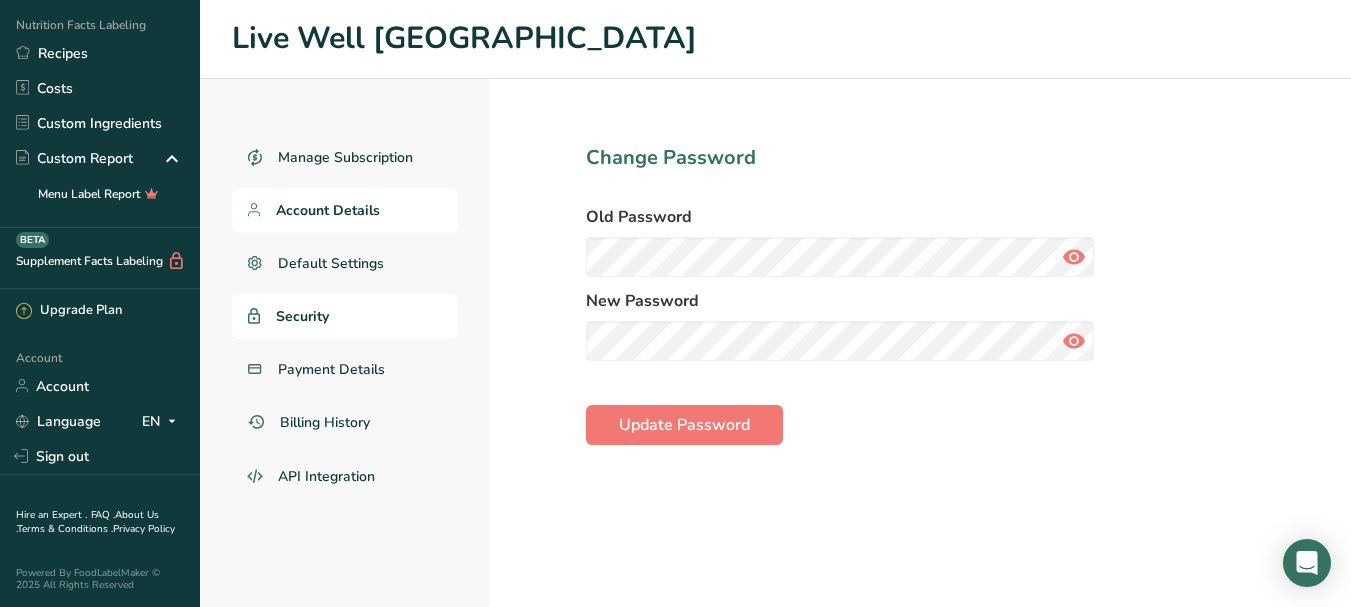 click on "Account Details" at bounding box center (328, 210) 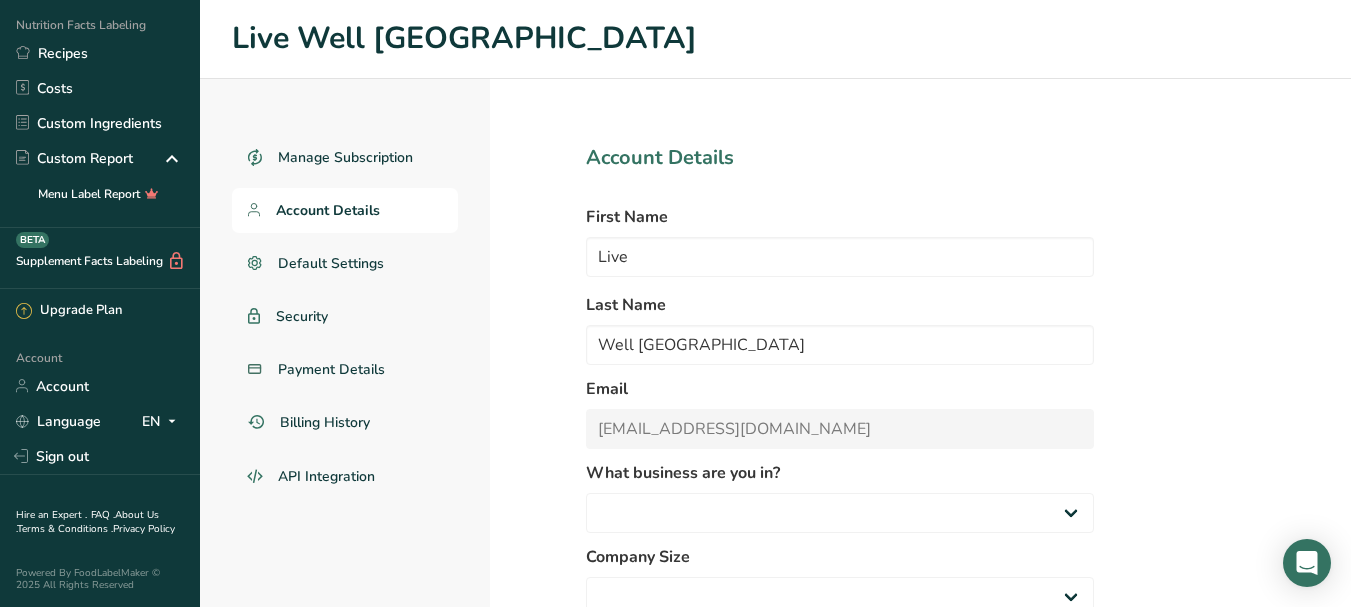 select 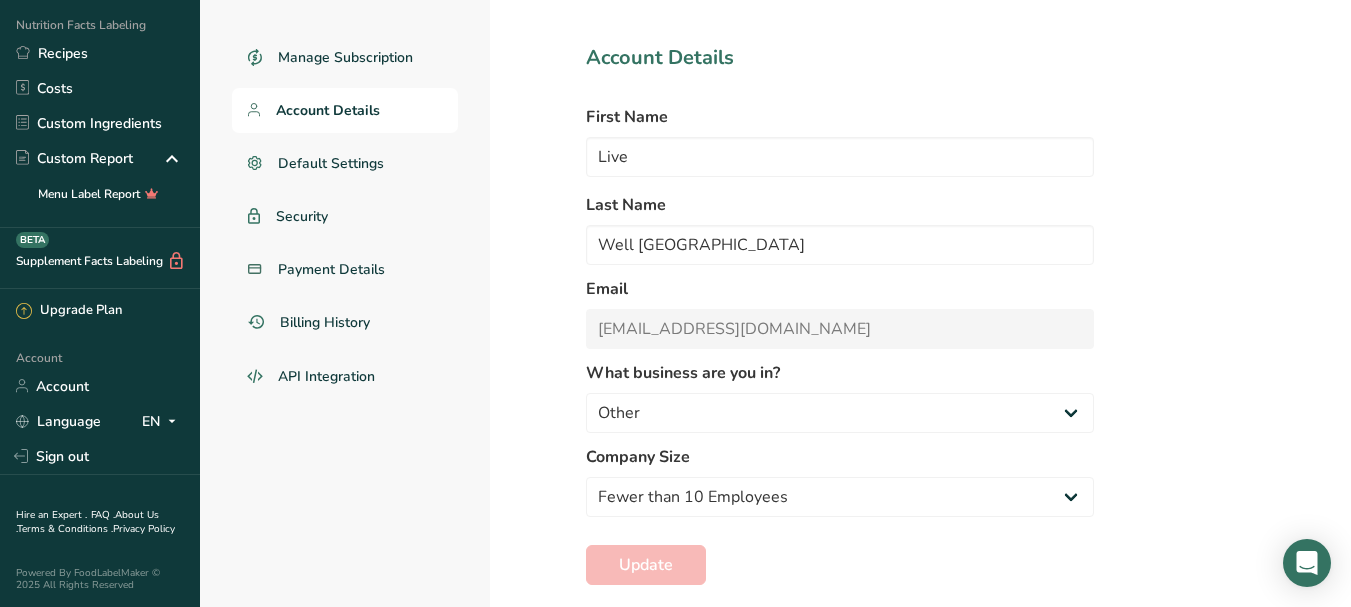 scroll, scrollTop: 131, scrollLeft: 0, axis: vertical 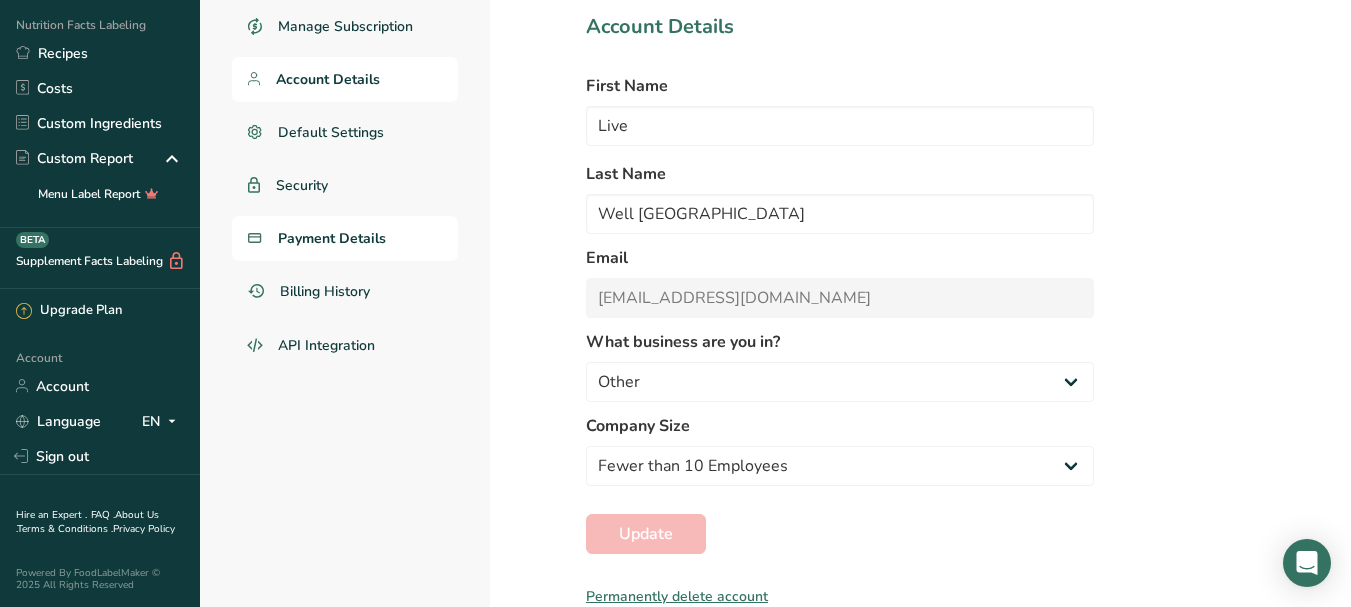 click on "Payment Details" at bounding box center (332, 238) 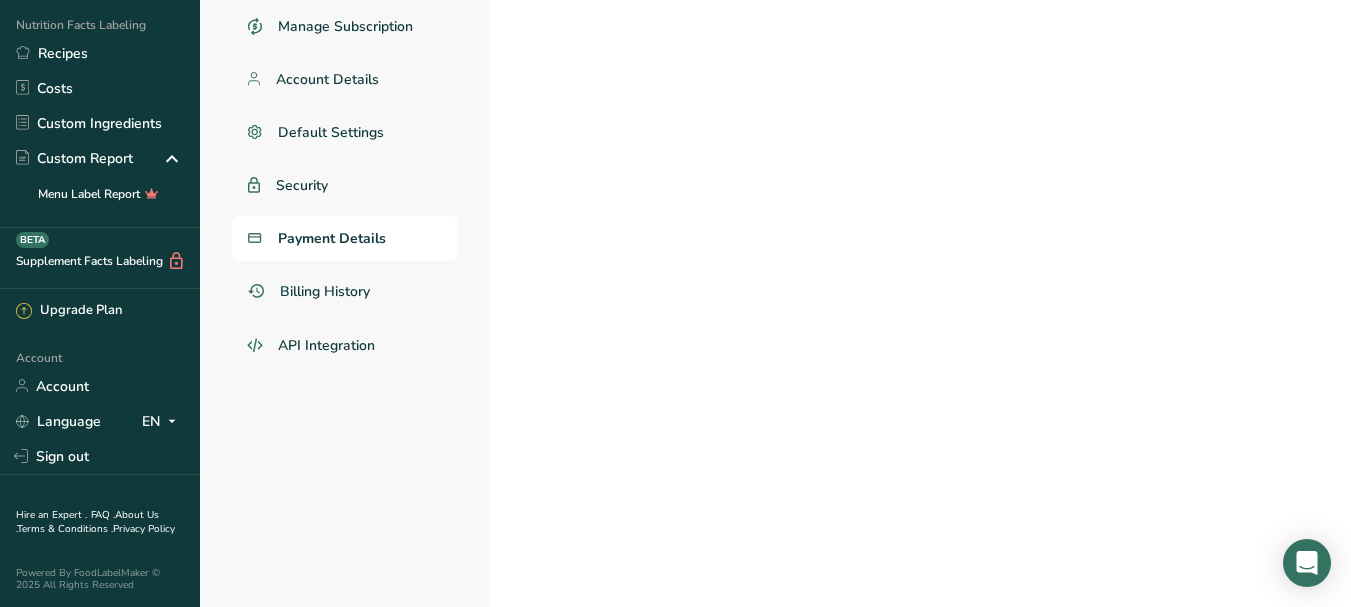 scroll, scrollTop: 0, scrollLeft: 0, axis: both 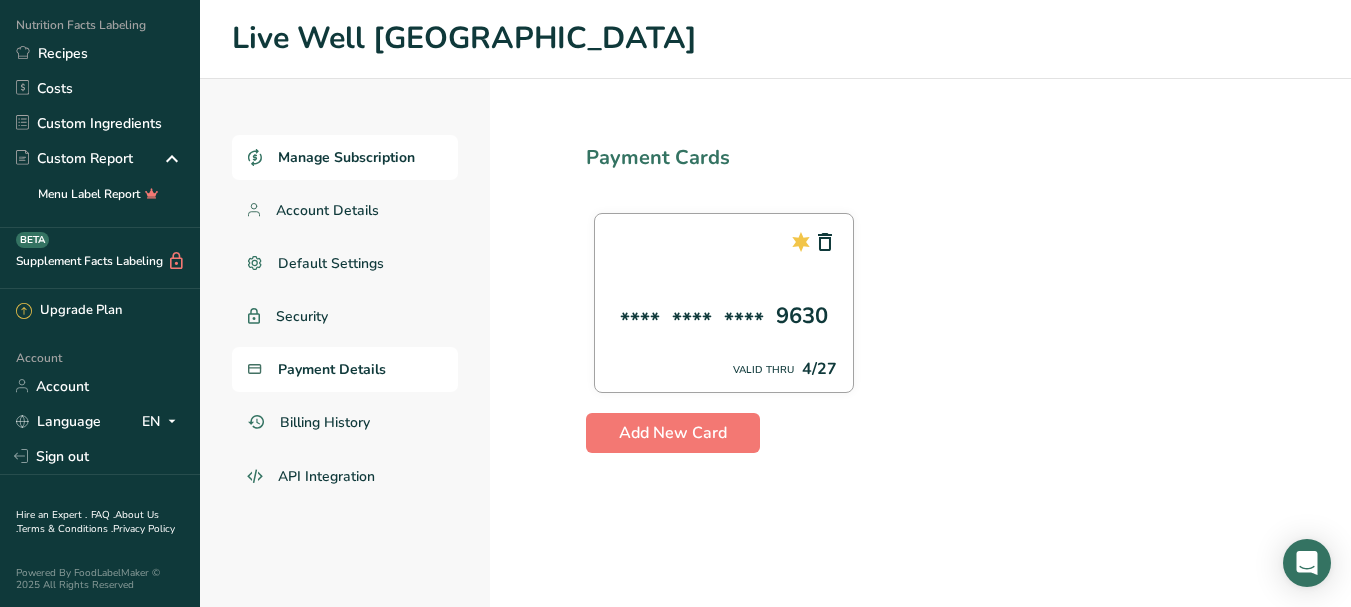 click on "Manage Subscription" at bounding box center (346, 157) 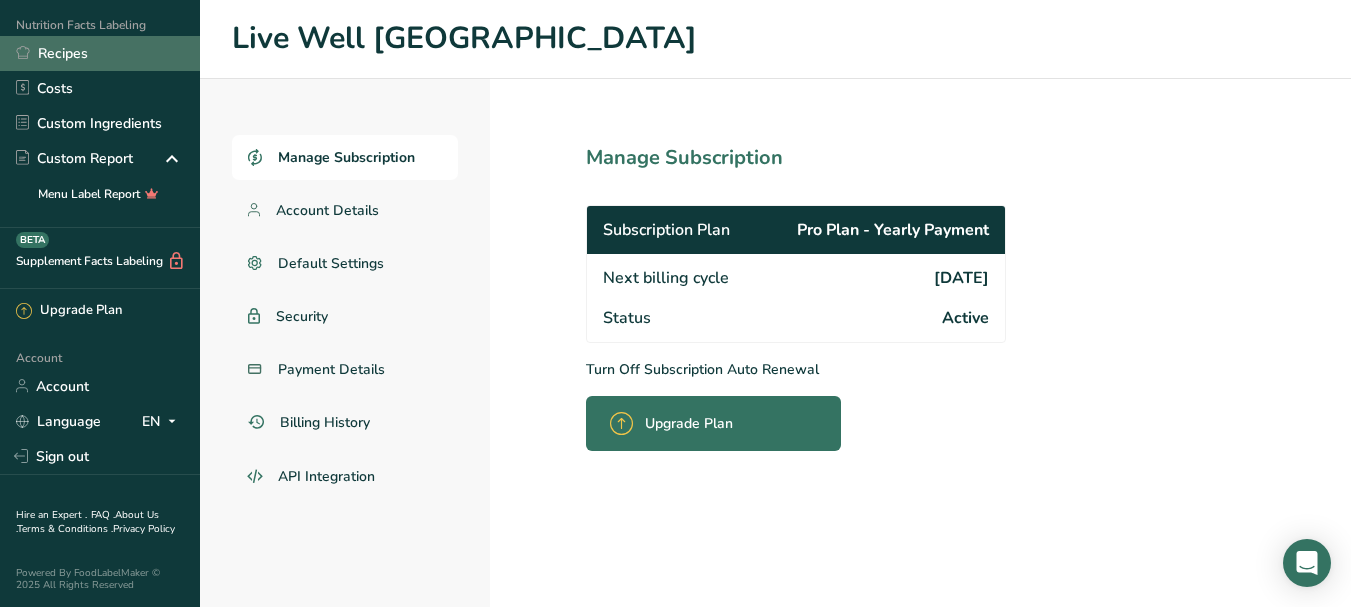 click on "Recipes" at bounding box center (100, 53) 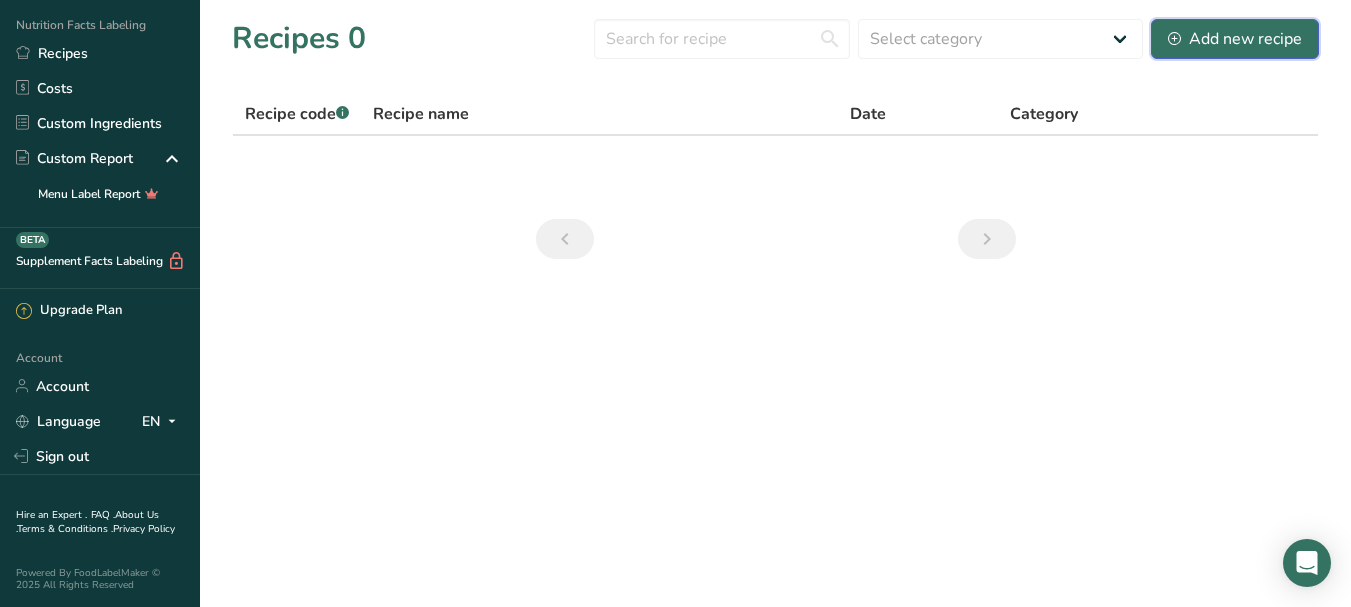 click on "Add new recipe" at bounding box center [1235, 39] 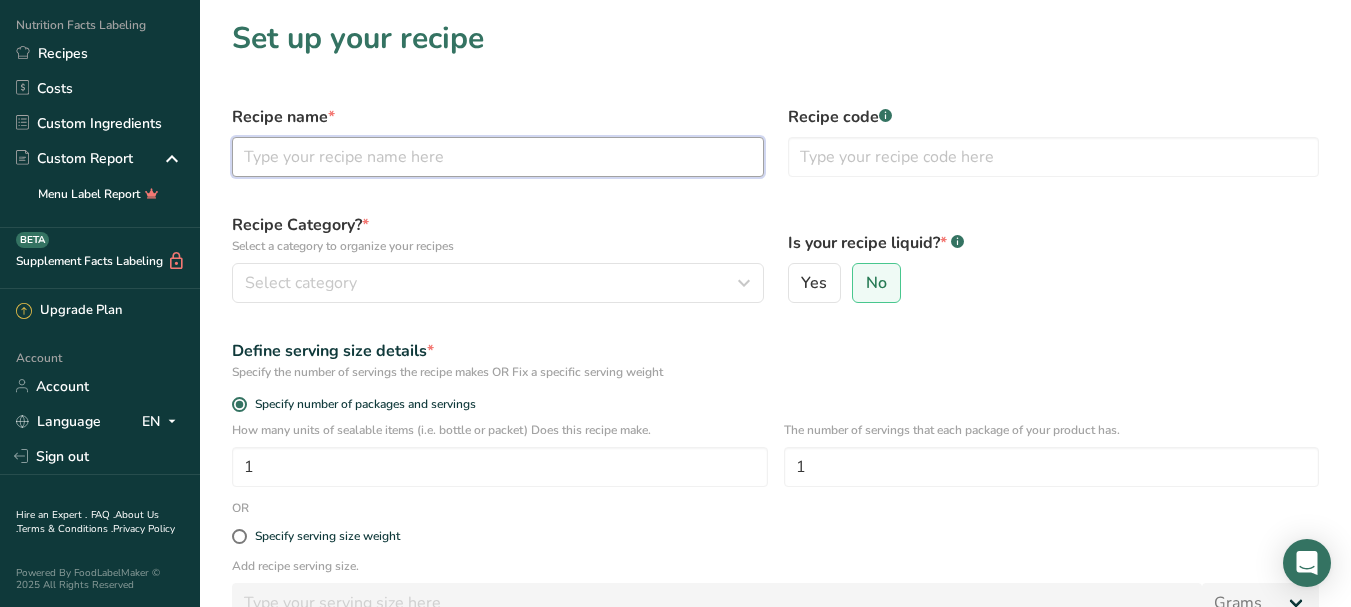 click at bounding box center [498, 157] 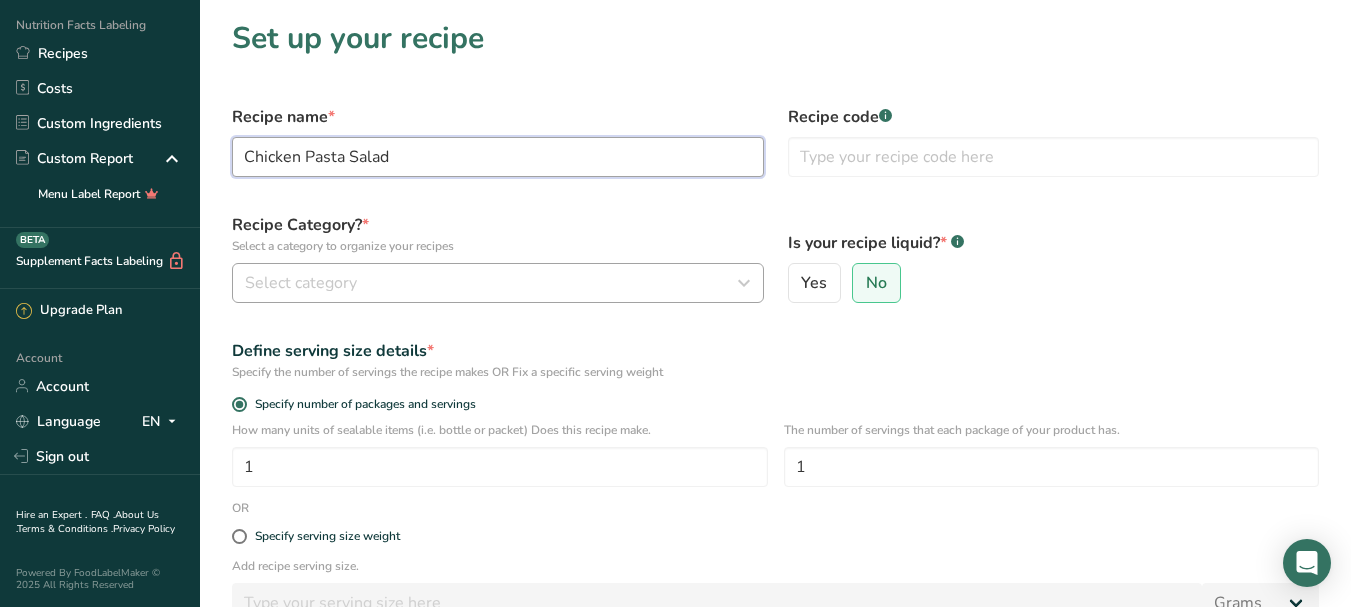 type on "Chicken Pasta Salad" 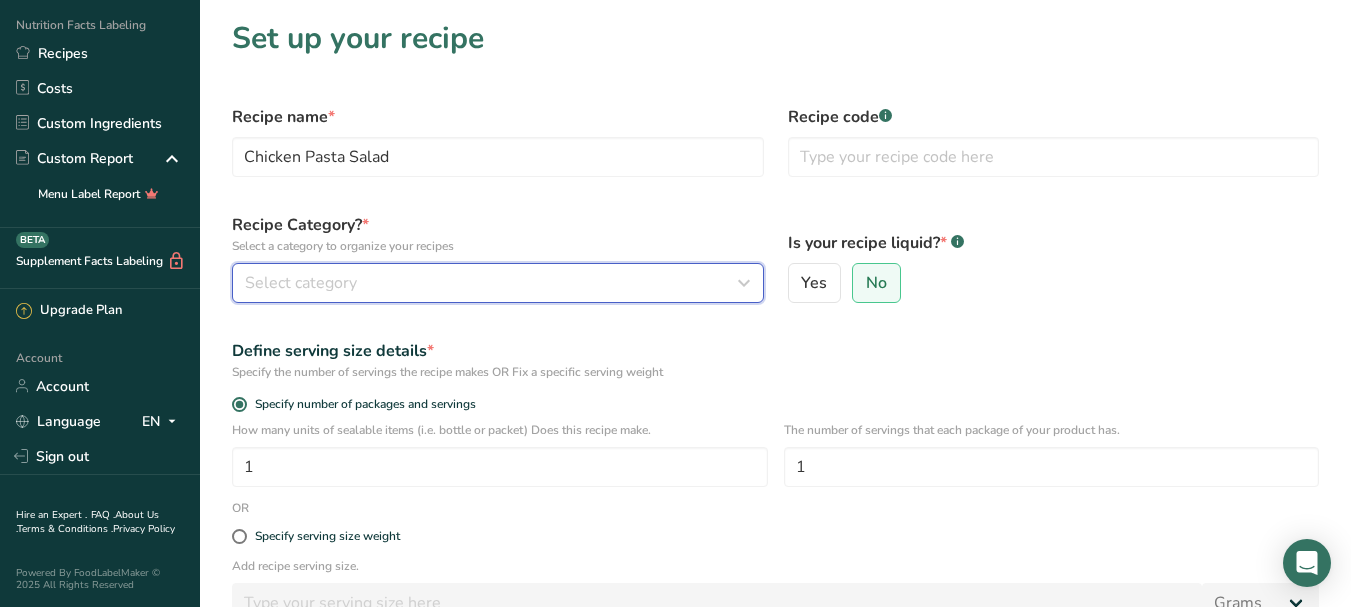 click on "Select category" at bounding box center [492, 283] 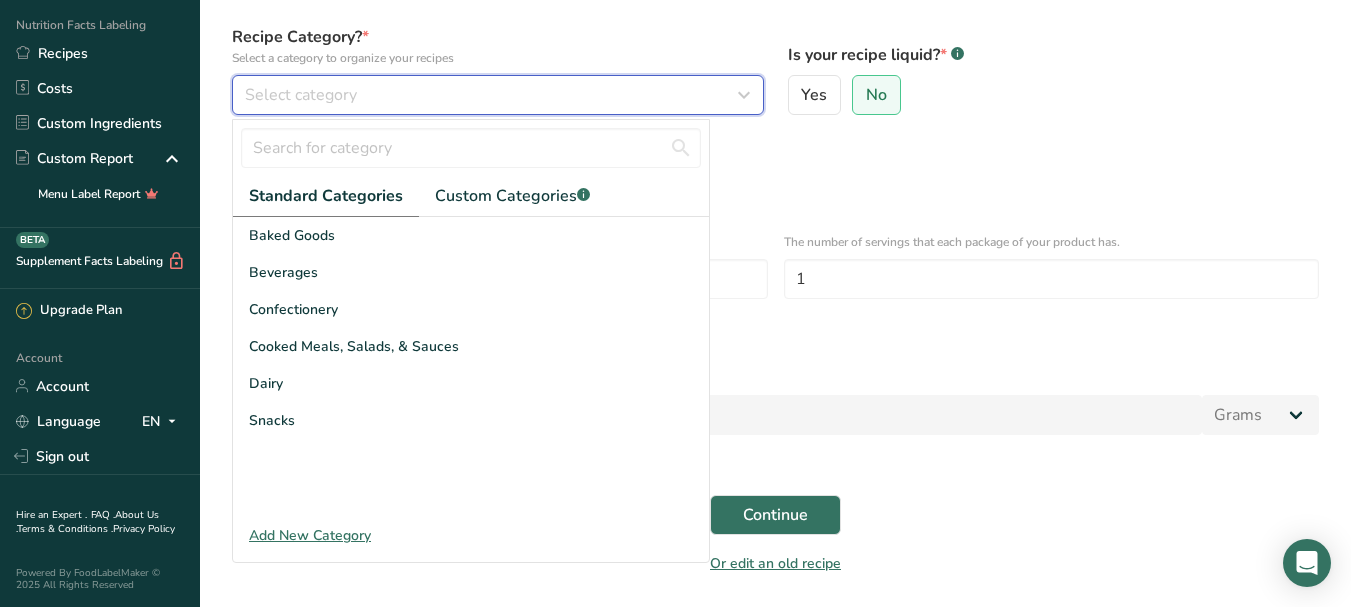scroll, scrollTop: 200, scrollLeft: 0, axis: vertical 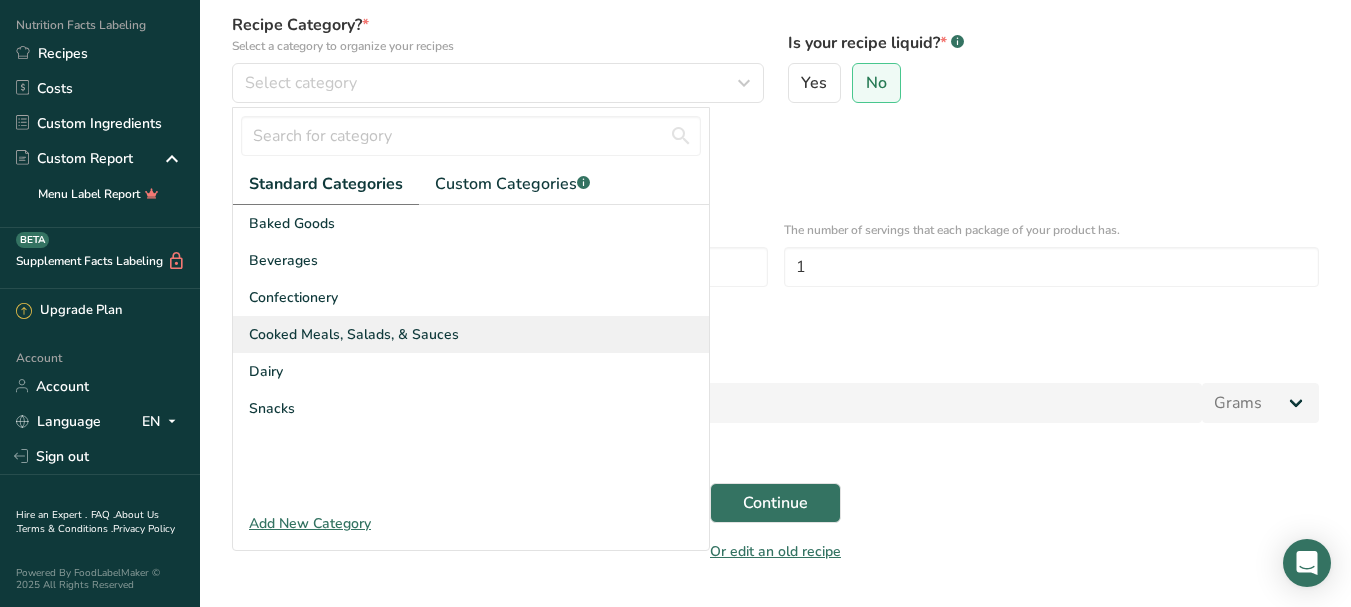 click on "Cooked Meals, Salads, & Sauces" at bounding box center [354, 334] 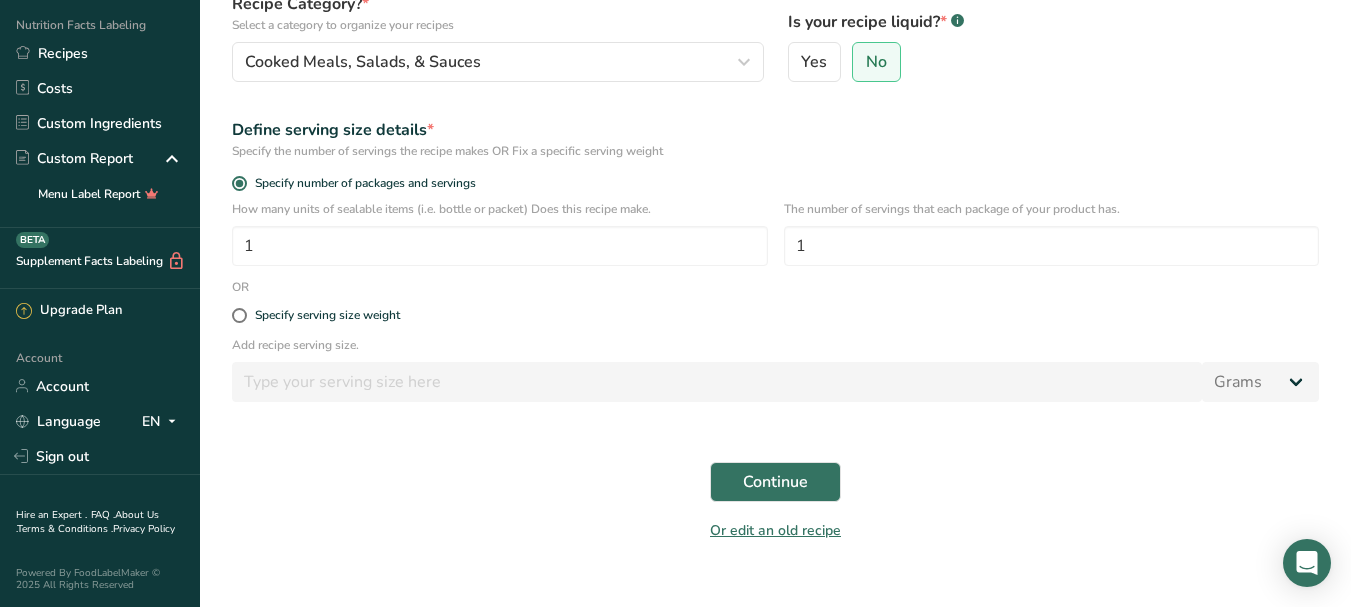 scroll, scrollTop: 252, scrollLeft: 0, axis: vertical 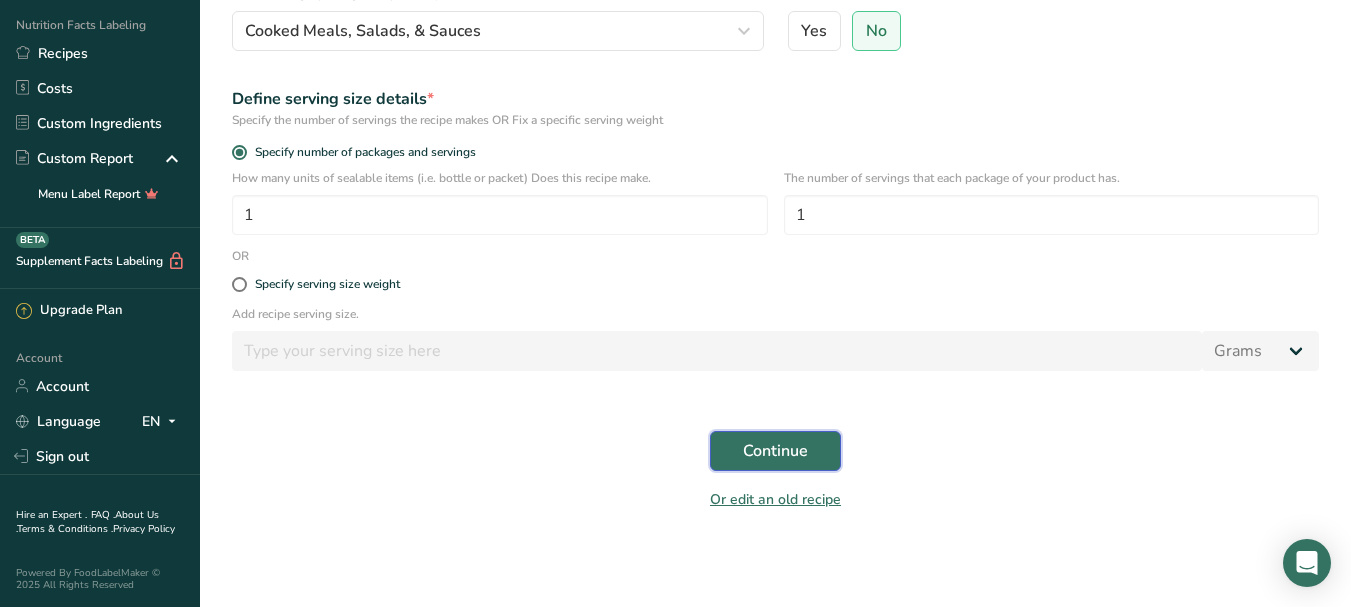 click on "Continue" at bounding box center (775, 451) 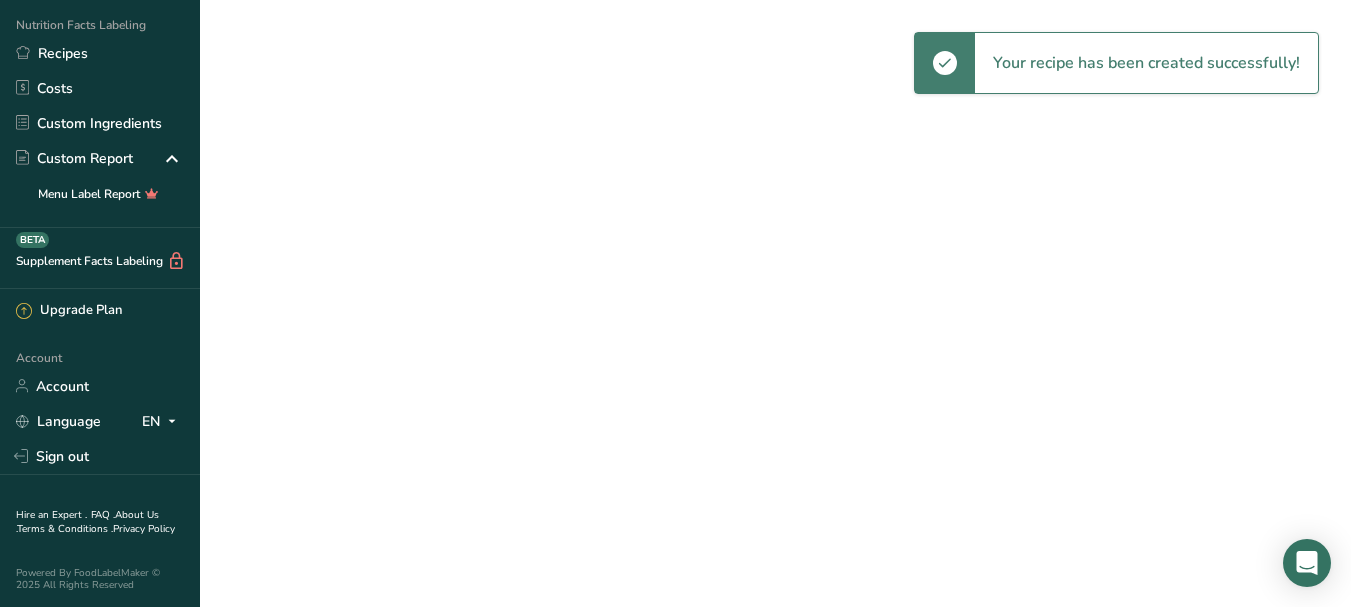 scroll, scrollTop: 0, scrollLeft: 0, axis: both 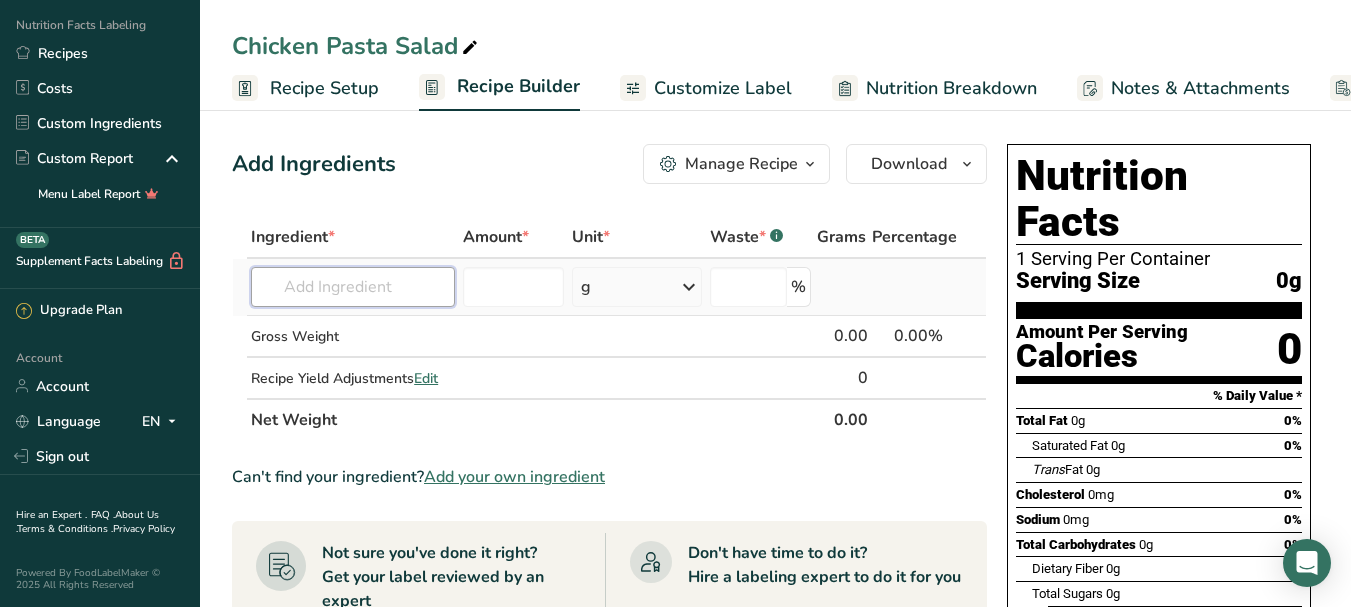 click at bounding box center [353, 287] 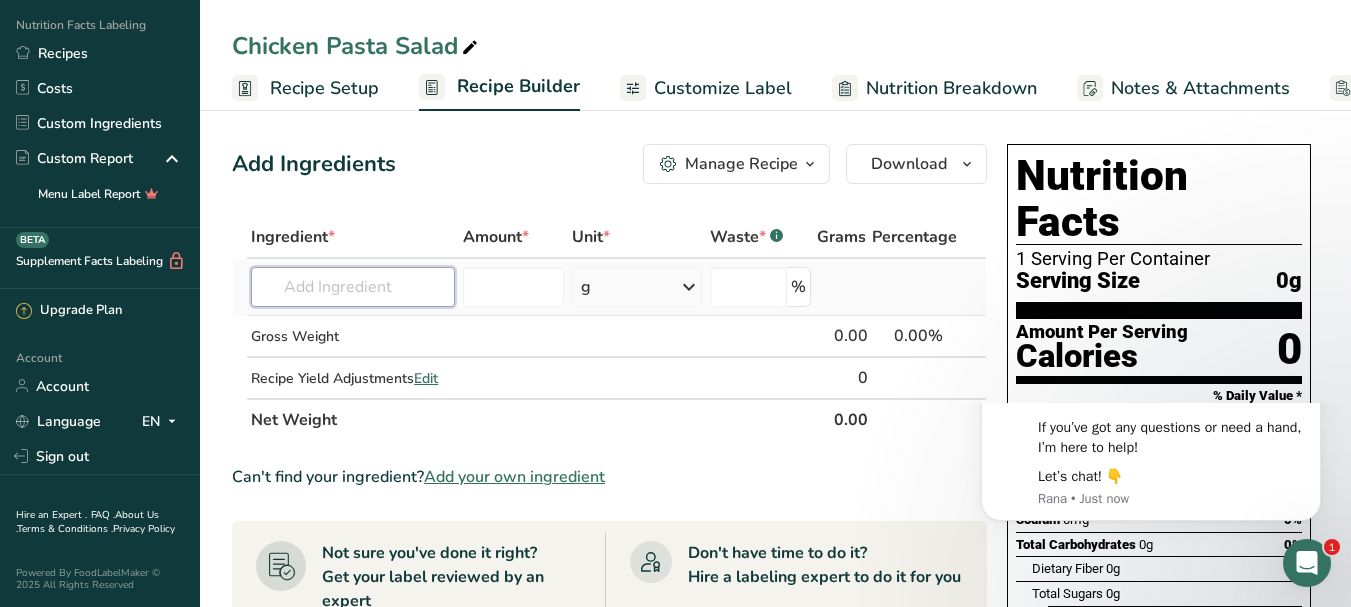 scroll, scrollTop: 0, scrollLeft: 0, axis: both 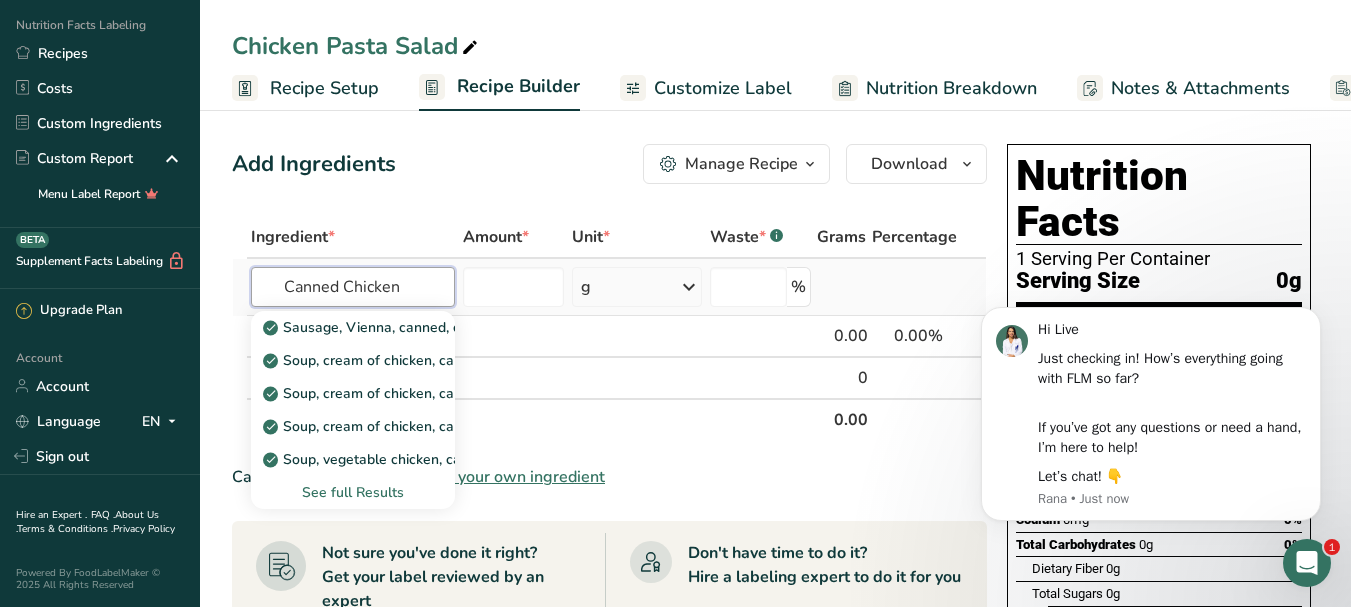 drag, startPoint x: 273, startPoint y: 283, endPoint x: 435, endPoint y: 277, distance: 162.11107 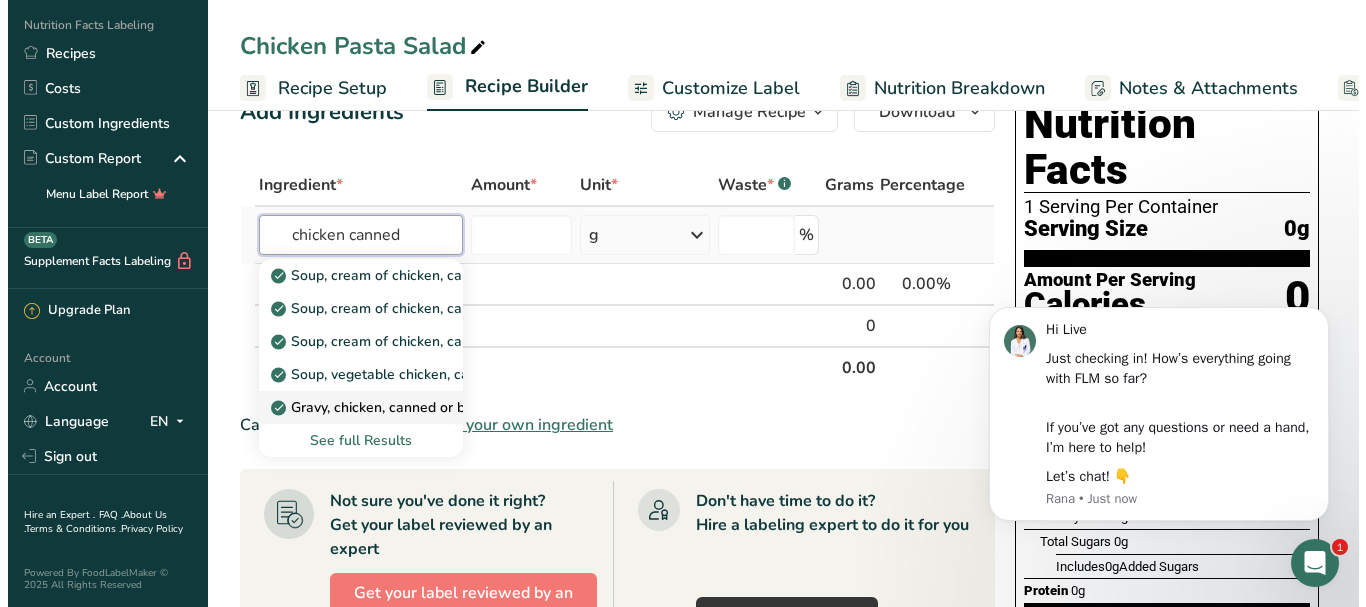 scroll, scrollTop: 100, scrollLeft: 0, axis: vertical 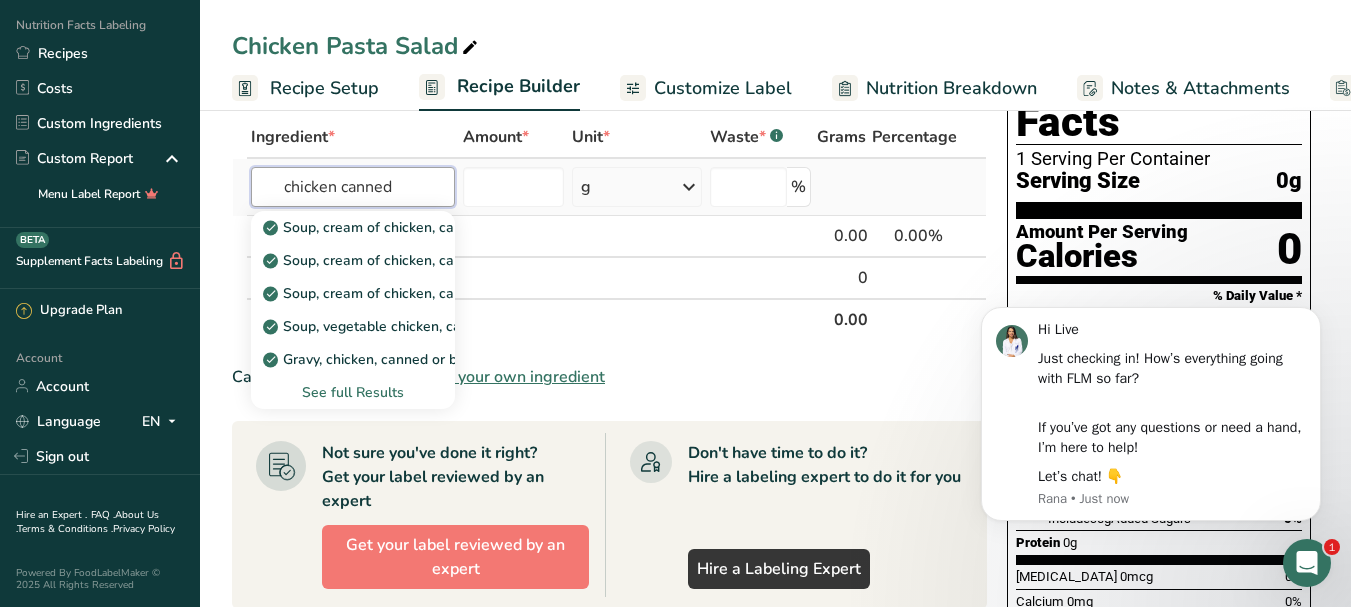 type on "chicken canned" 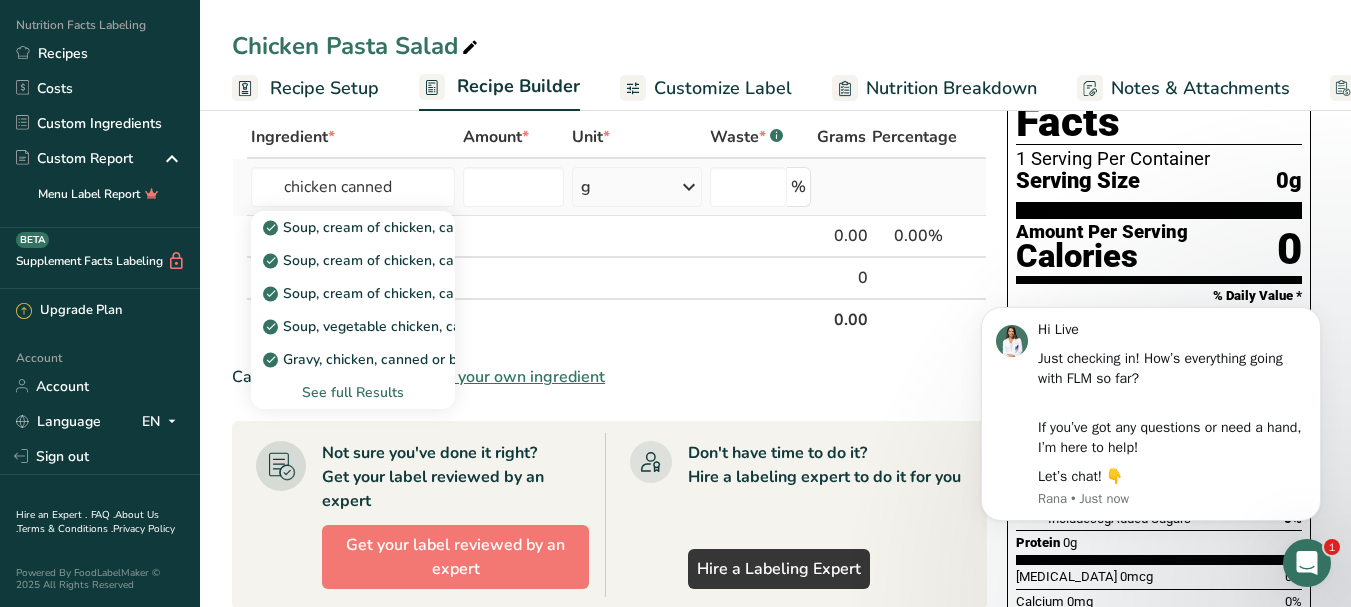 type 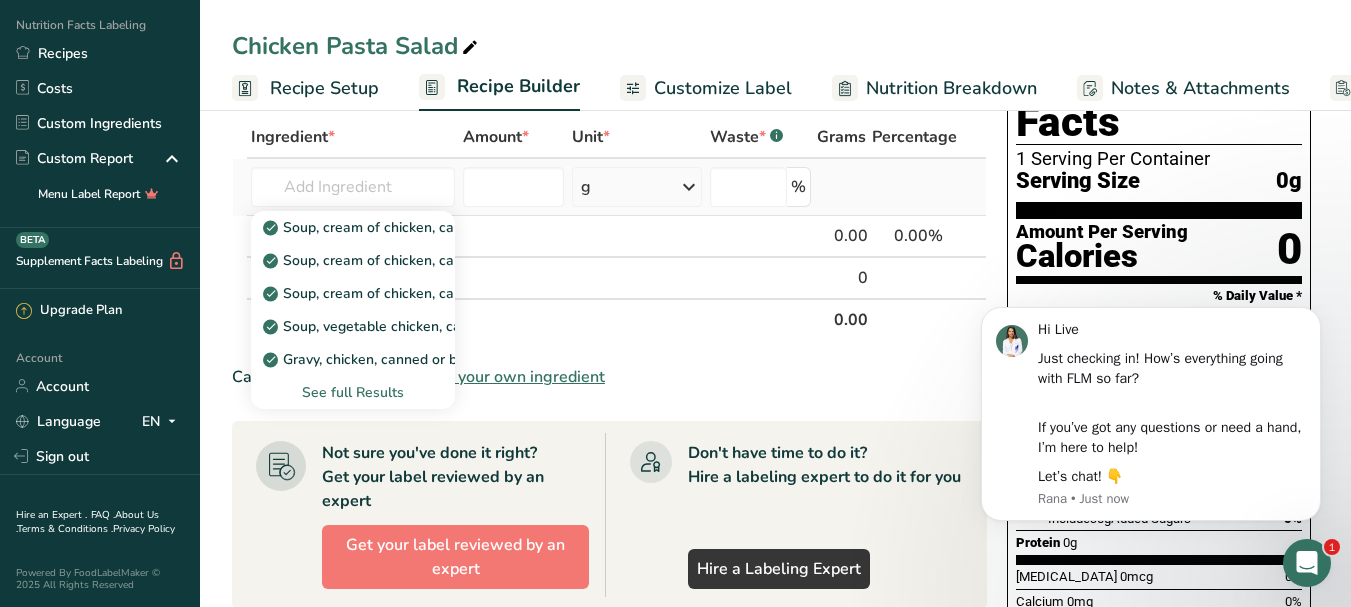 click on "See full Results" at bounding box center [353, 392] 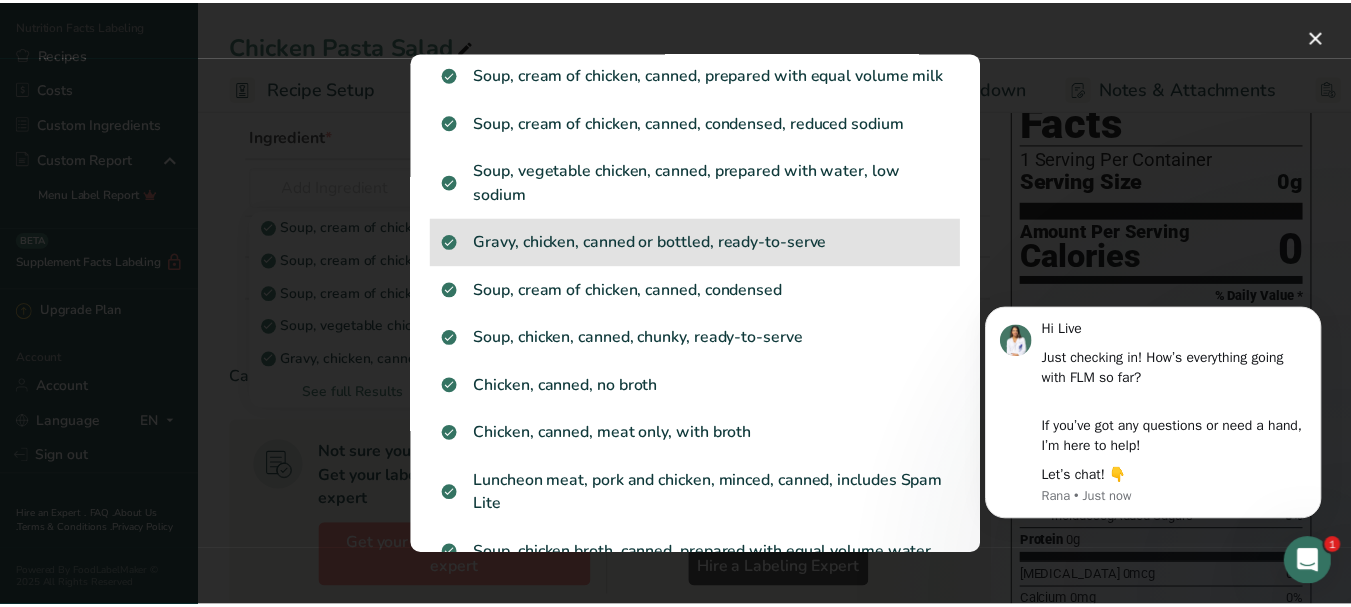 scroll, scrollTop: 200, scrollLeft: 0, axis: vertical 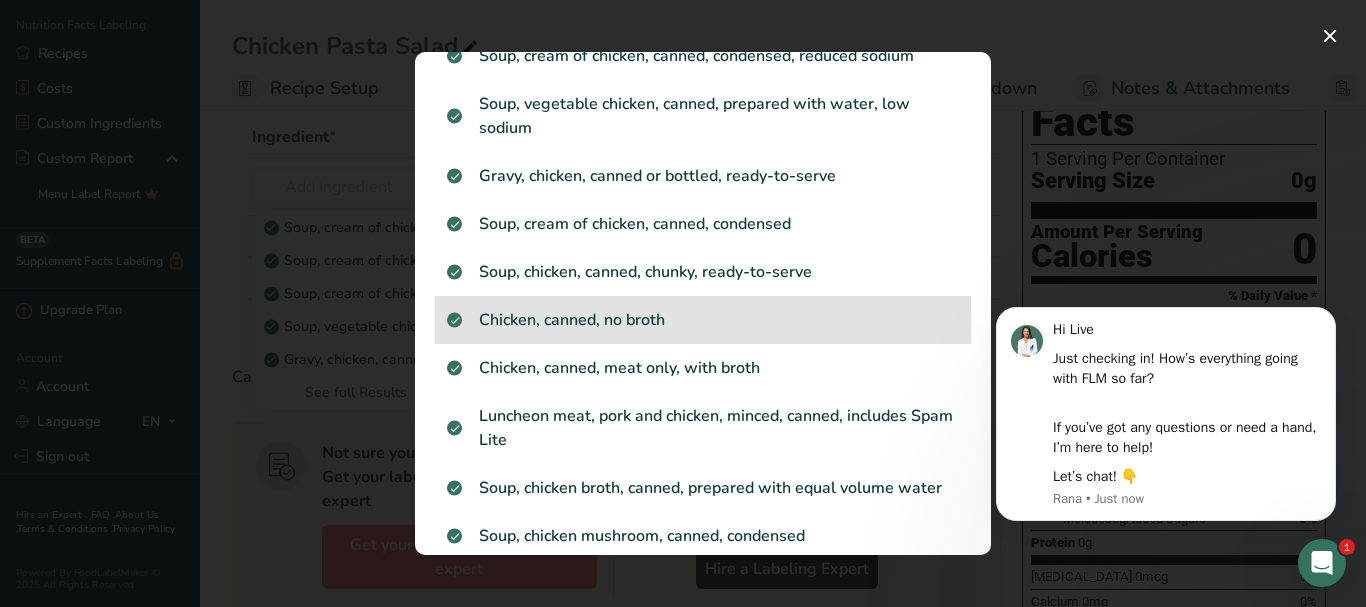 click on "Chicken, canned, no broth" at bounding box center [703, 320] 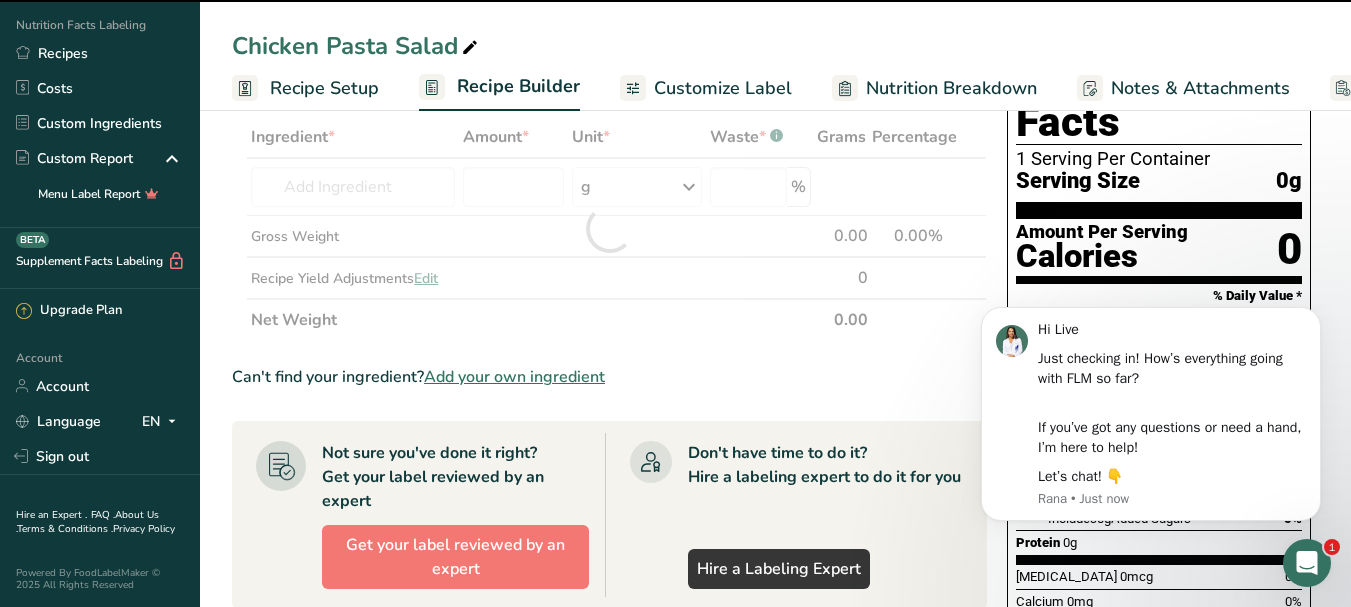 type on "0" 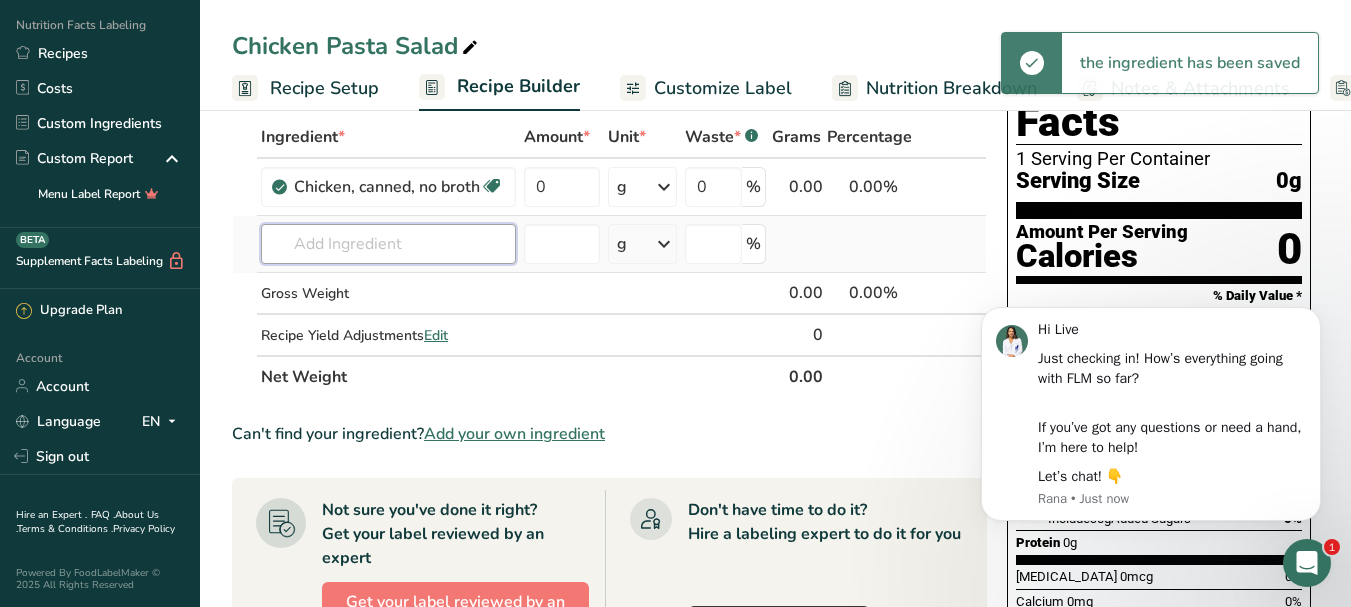 click at bounding box center (388, 244) 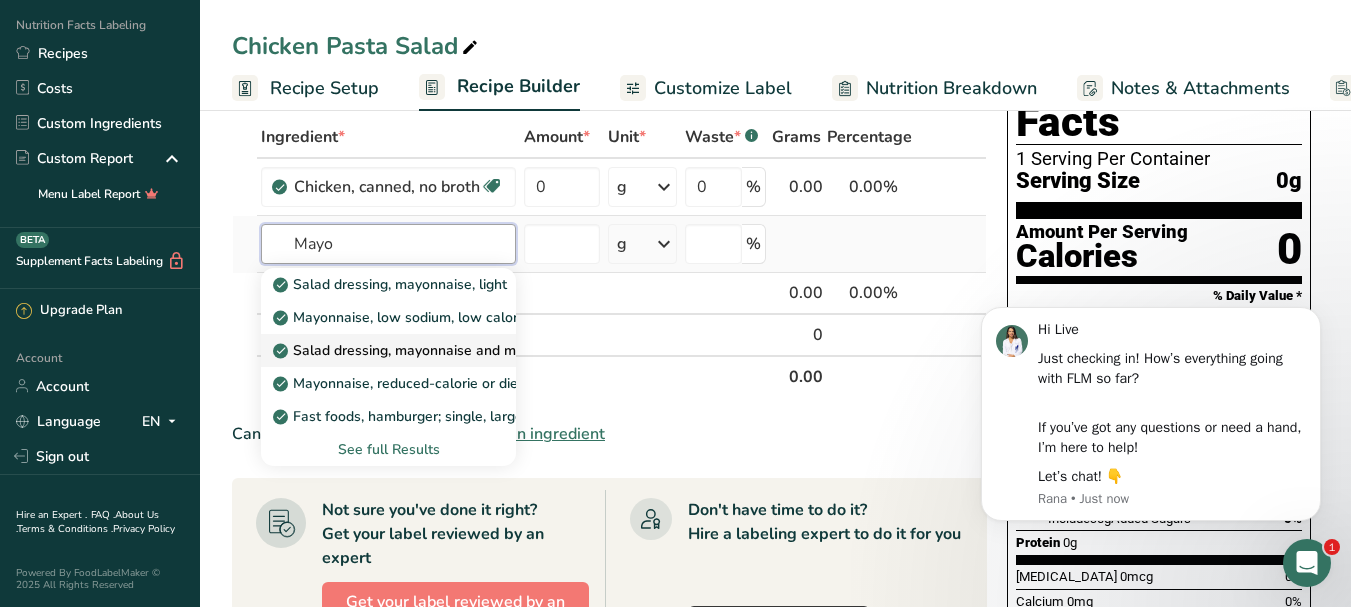 type on "Mayo" 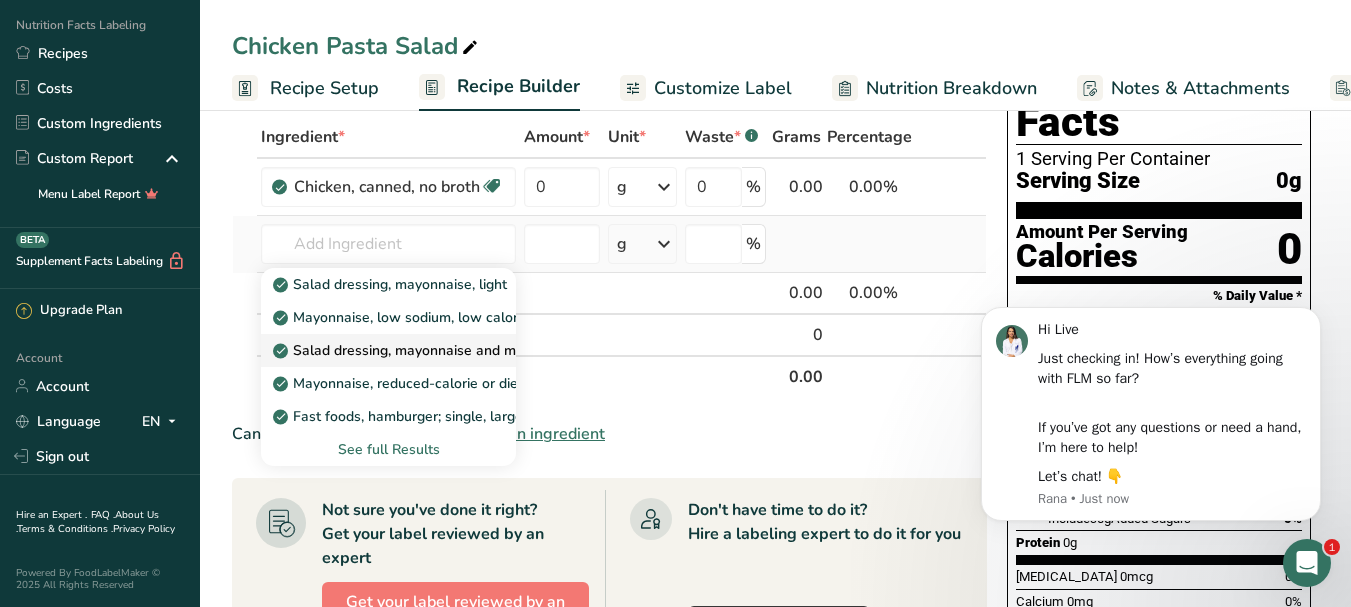 click on "Salad dressing, mayonnaise and mayonnaise-type, low calorie" at bounding box center [485, 350] 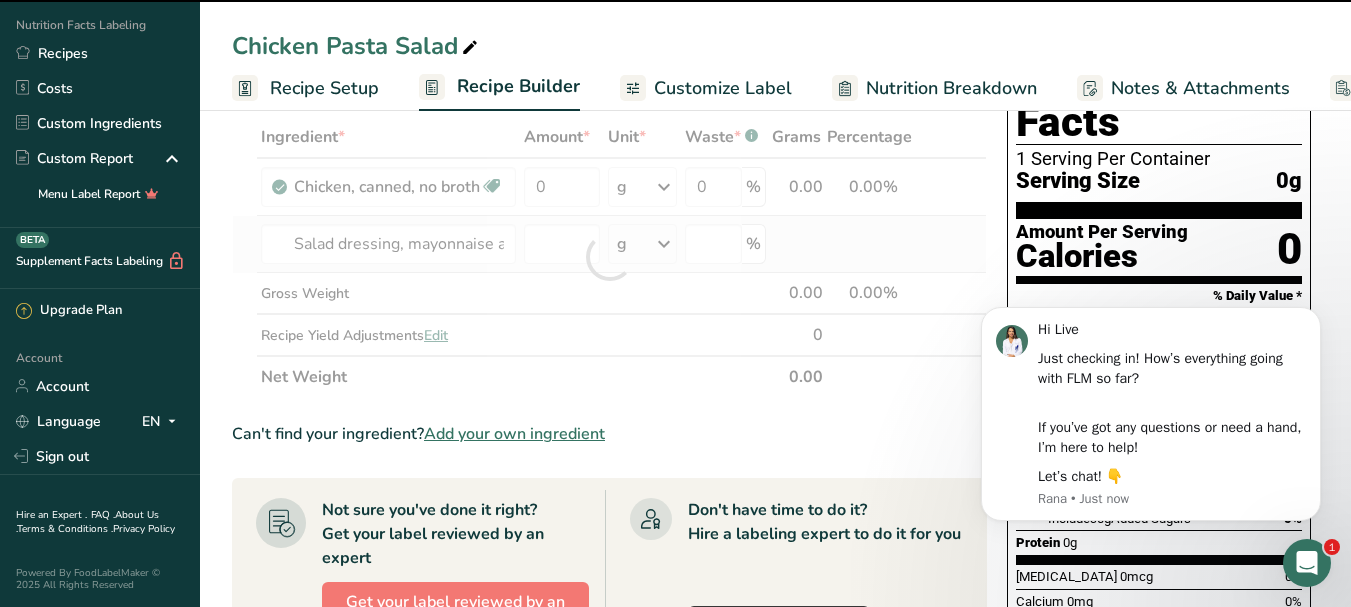 type on "0" 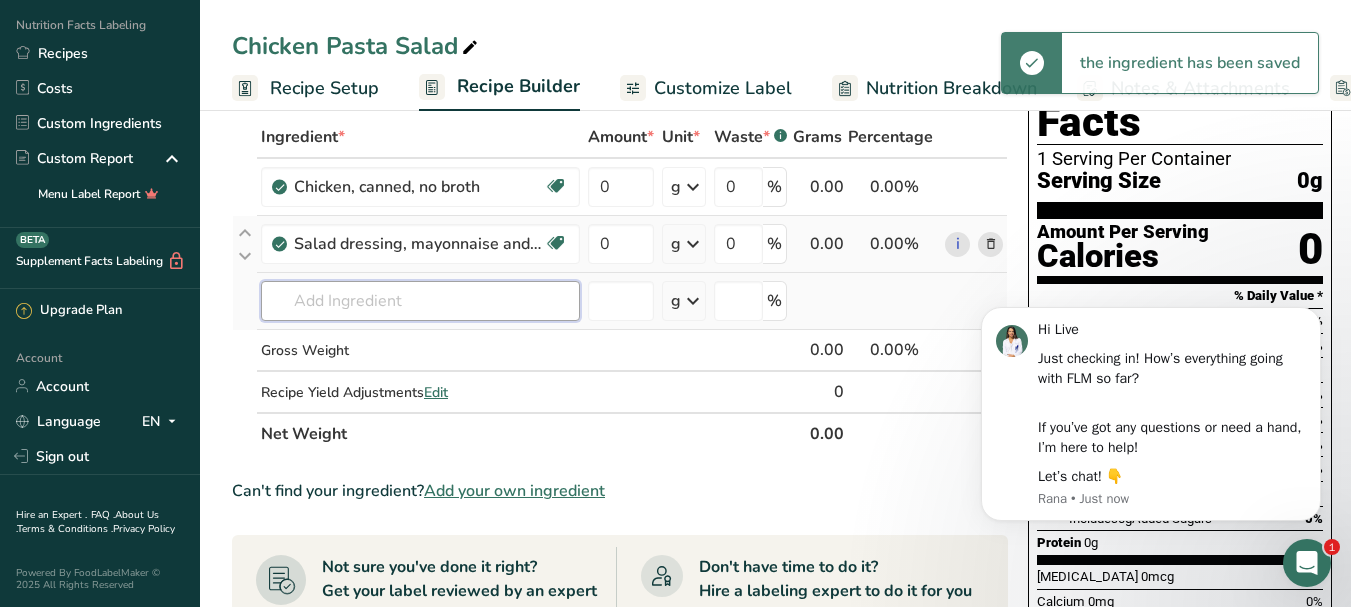 click at bounding box center [420, 301] 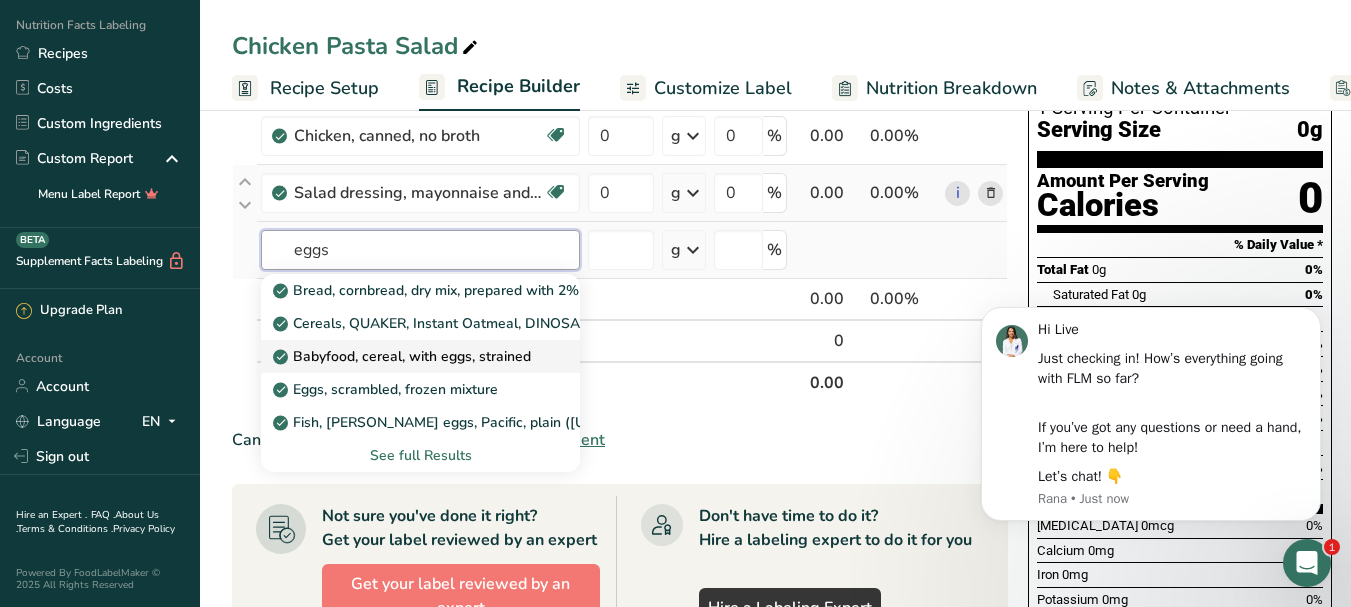 scroll, scrollTop: 200, scrollLeft: 0, axis: vertical 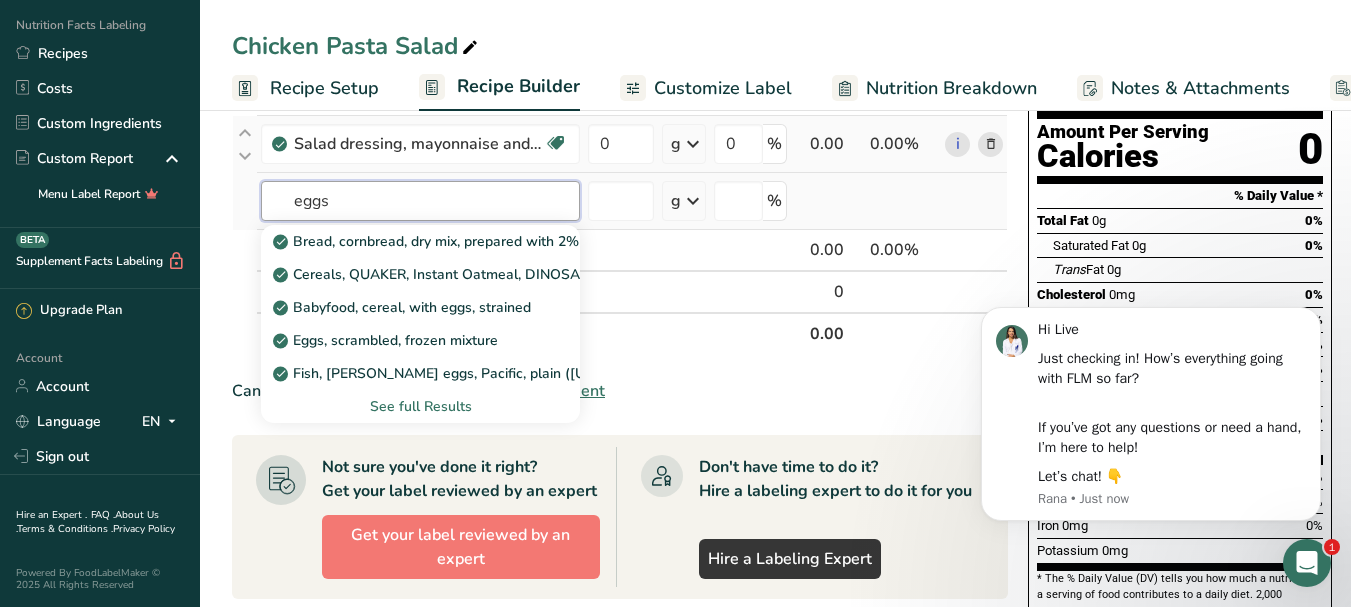 type on "eggs" 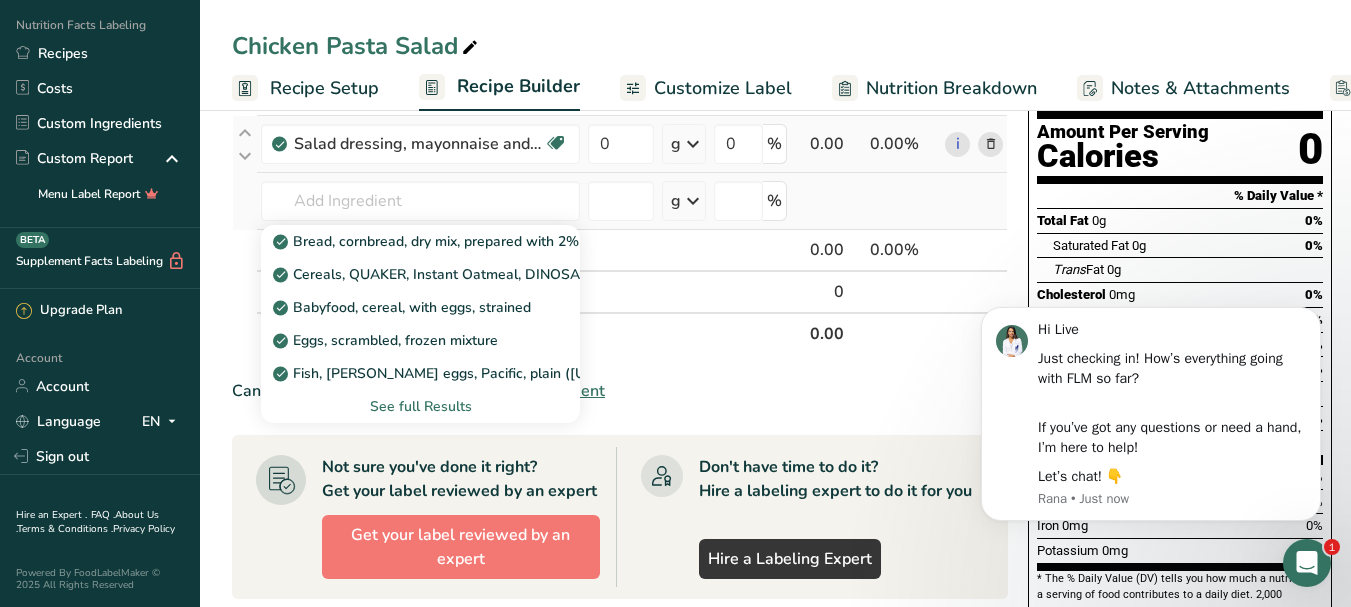 click on "See full Results" at bounding box center (420, 406) 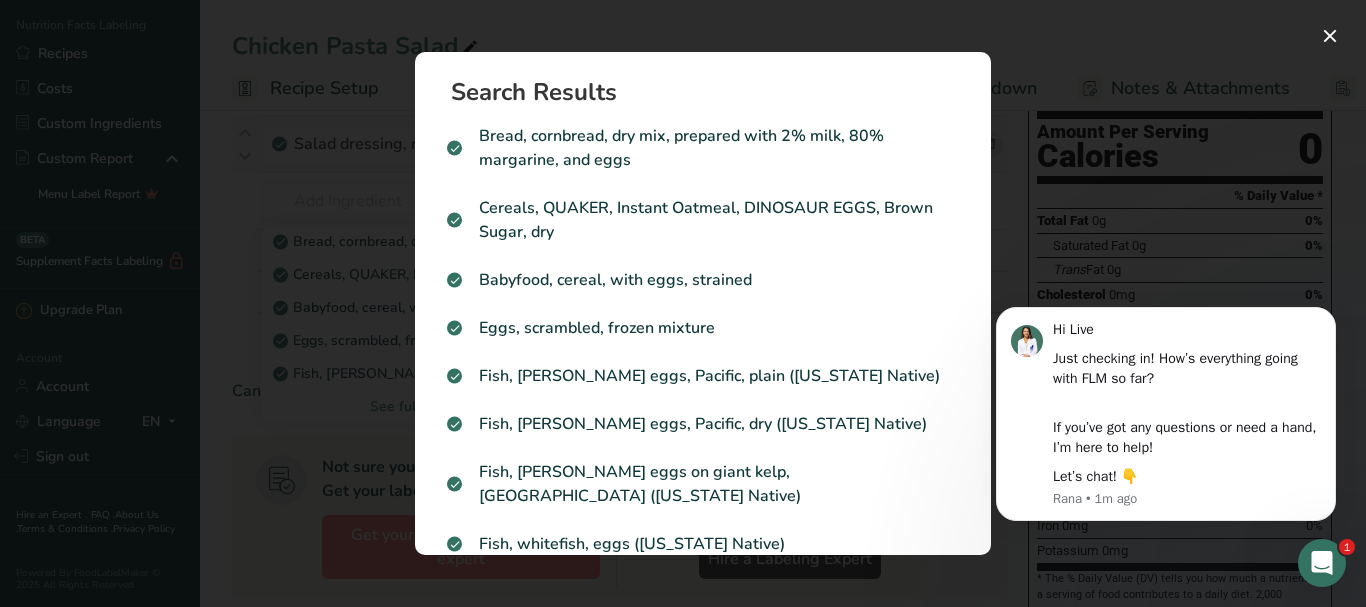 click at bounding box center (683, 303) 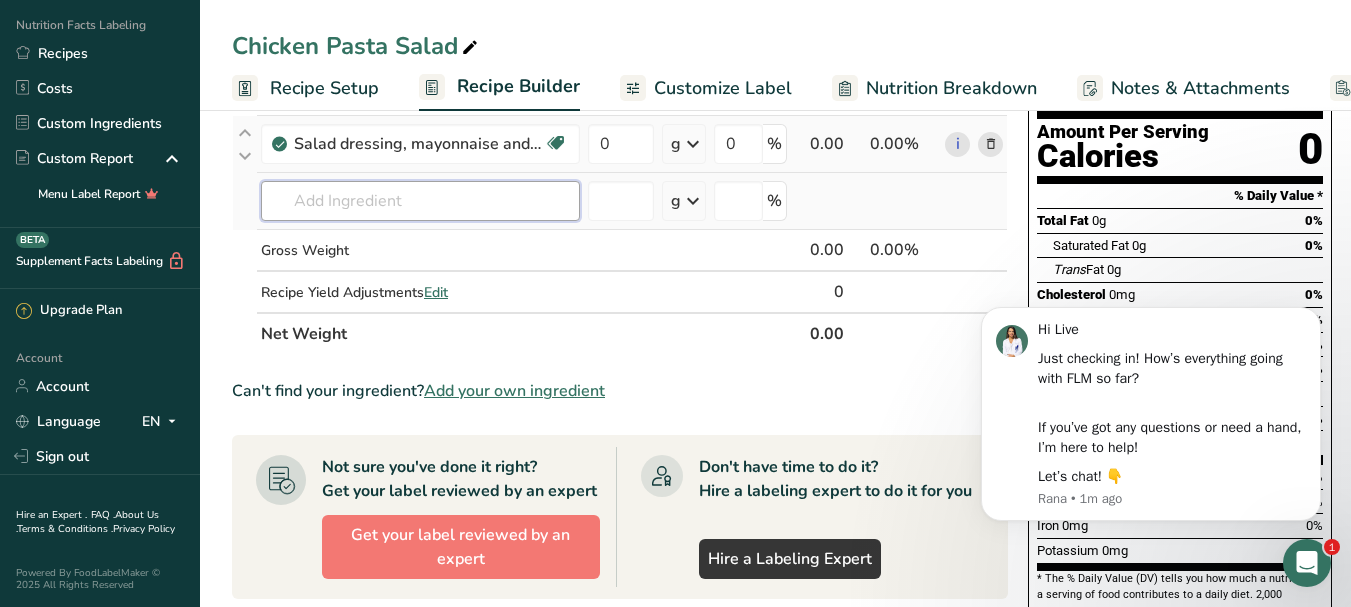 click at bounding box center [420, 201] 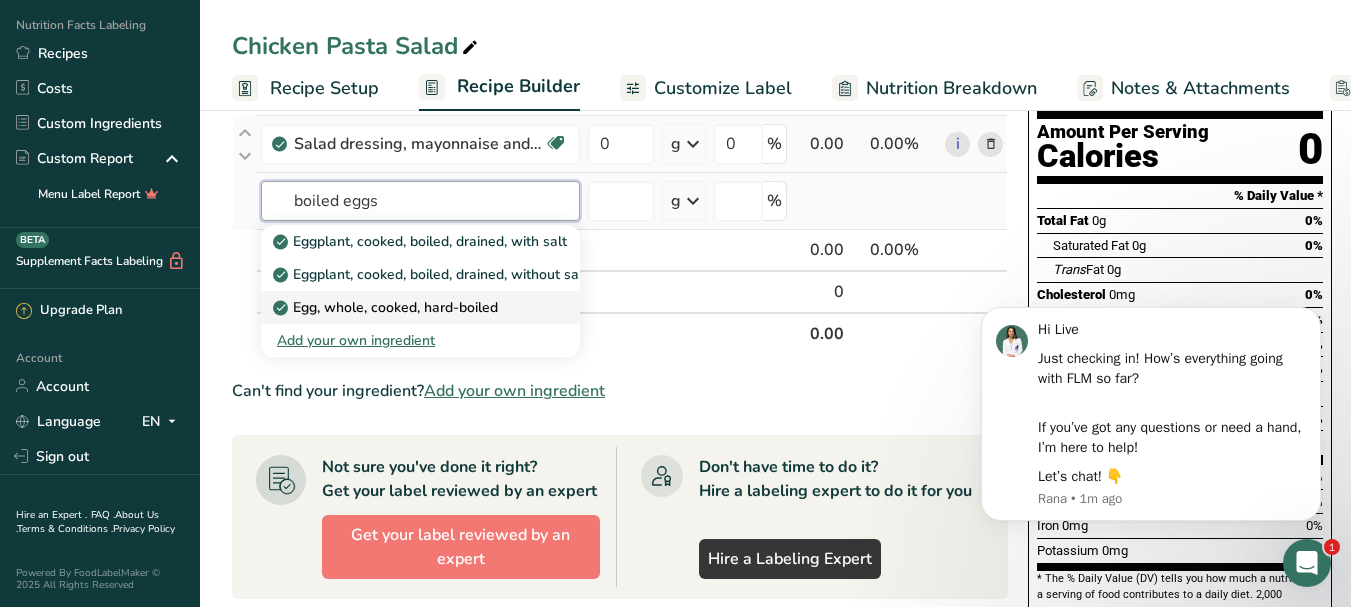 type on "boiled eggs" 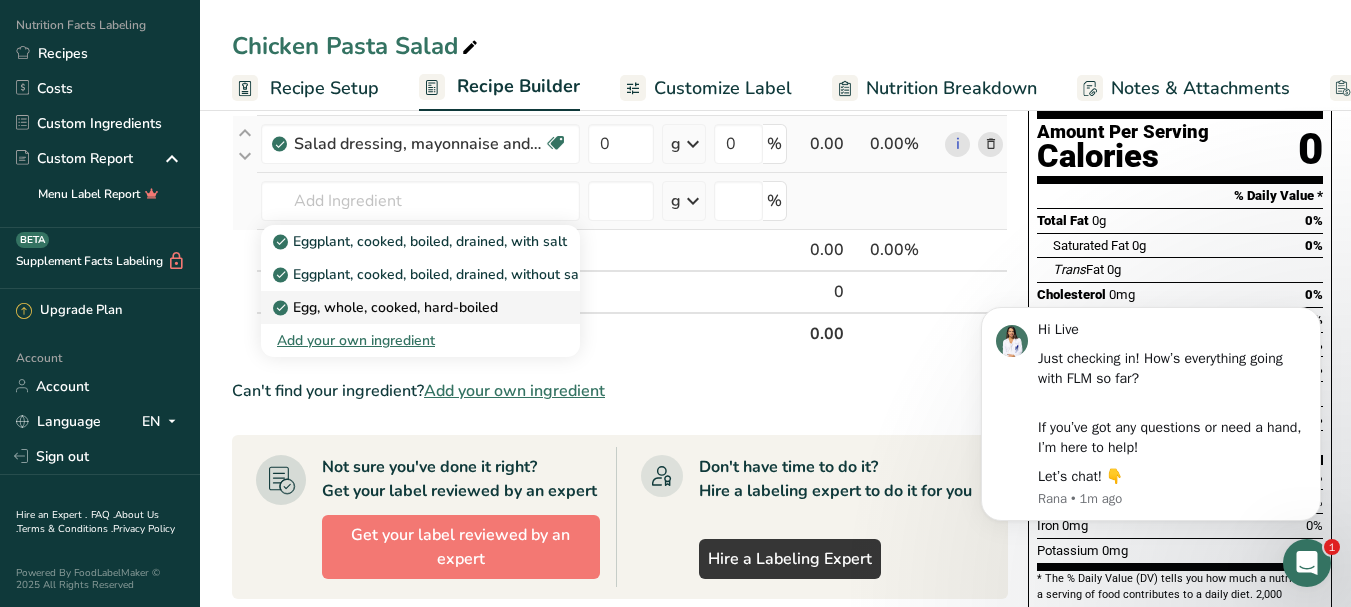 click on "Egg, whole, cooked, hard-boiled" at bounding box center [387, 307] 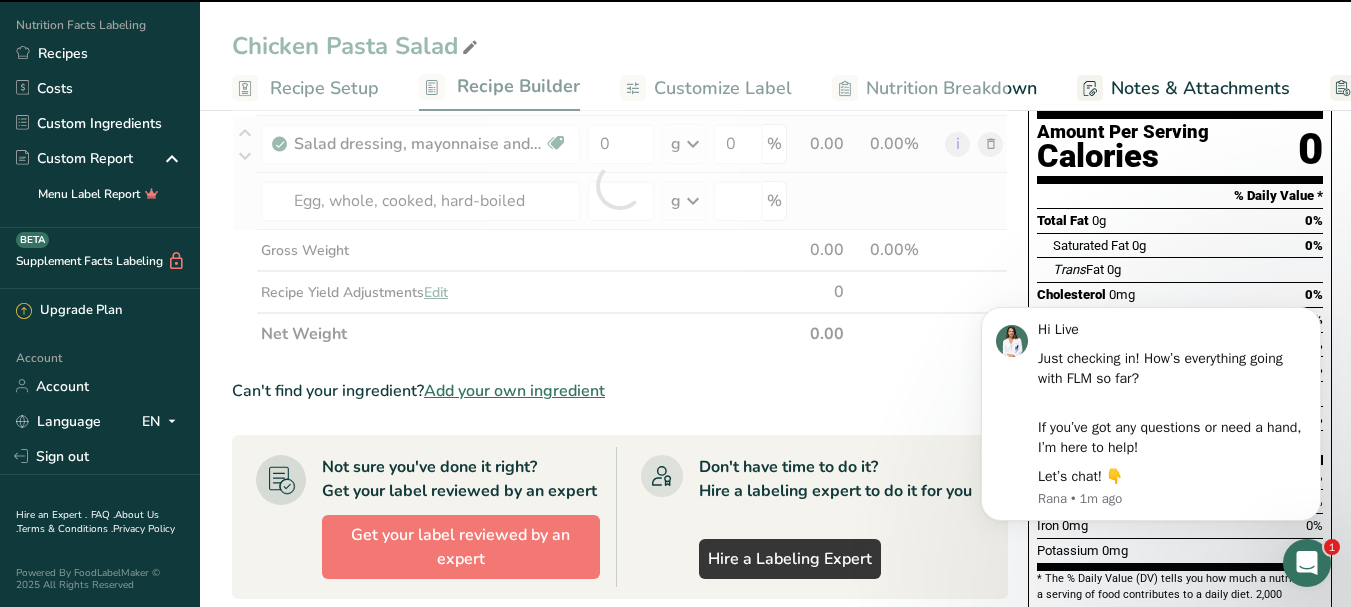 type on "0" 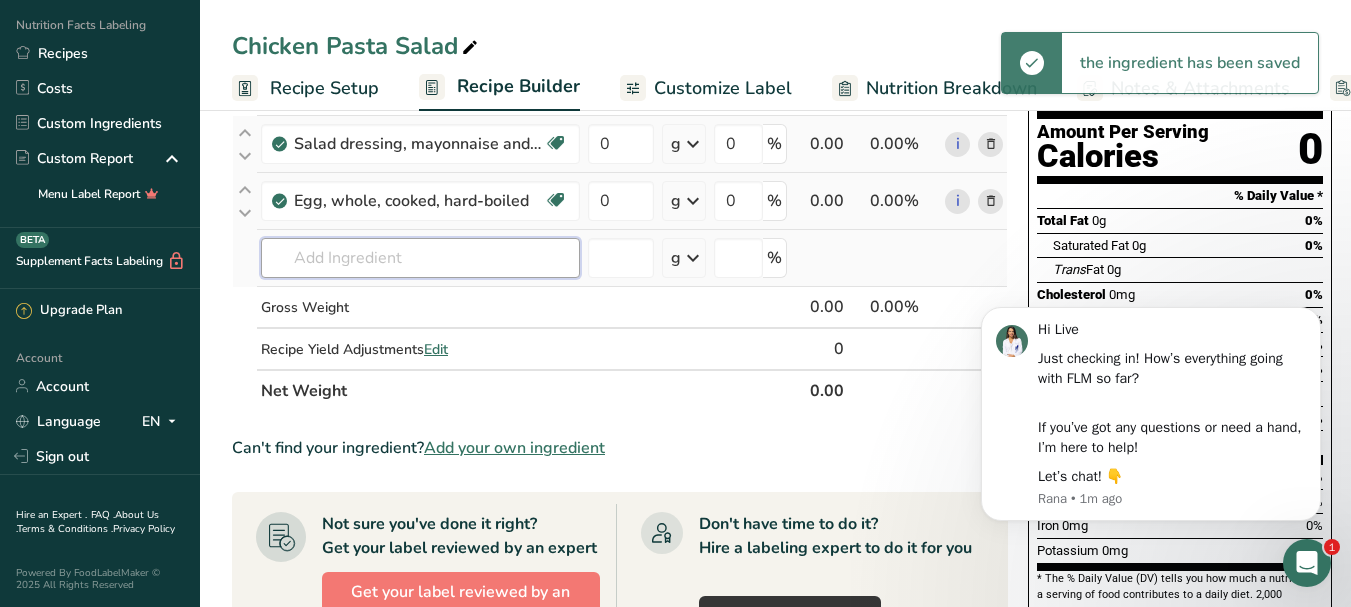 click at bounding box center [420, 258] 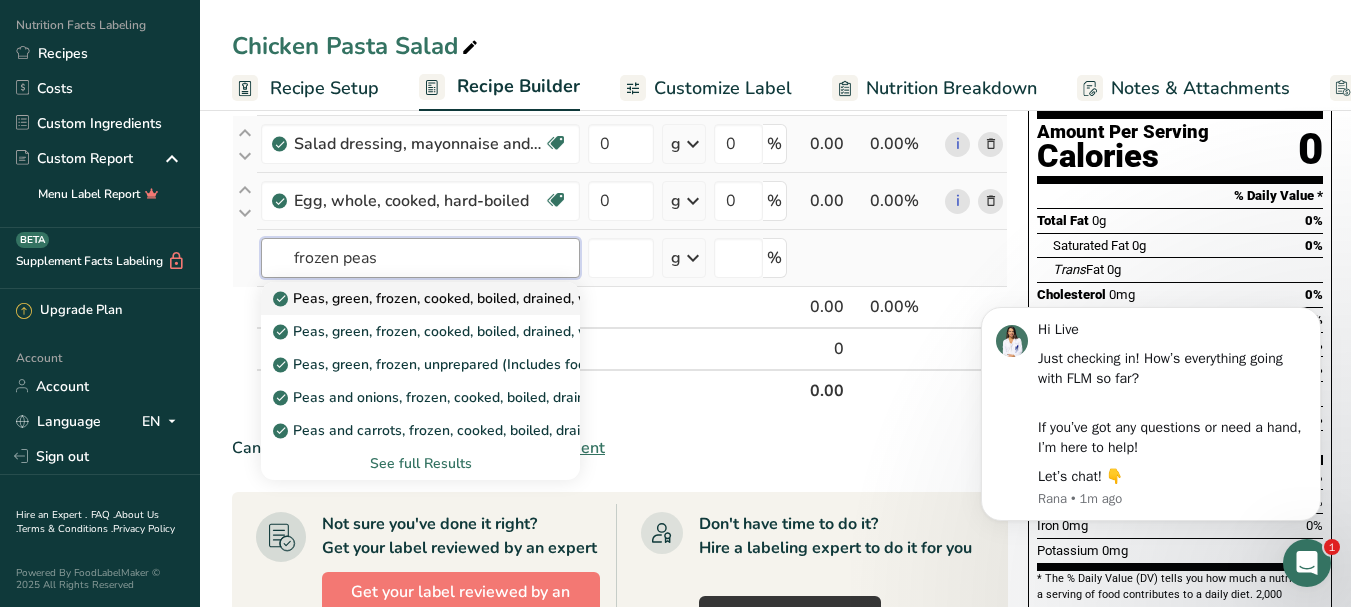 type on "frozen peas" 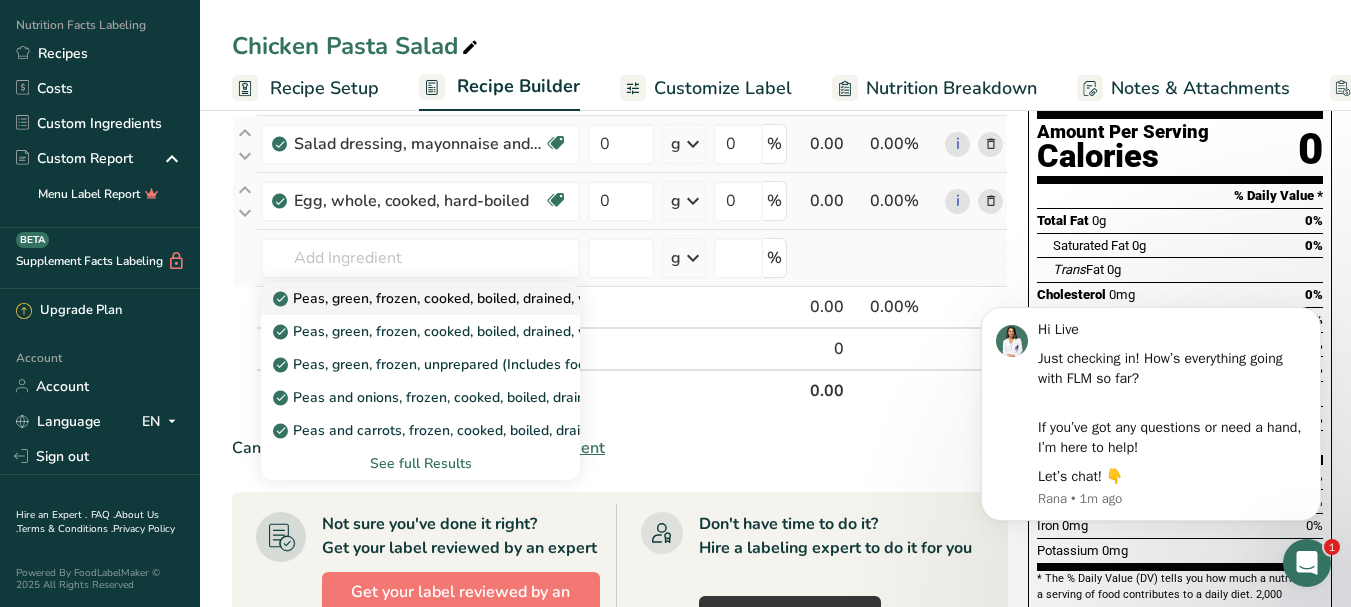 click on "Peas, green, frozen, cooked, boiled, drained, with salt" at bounding box center (455, 298) 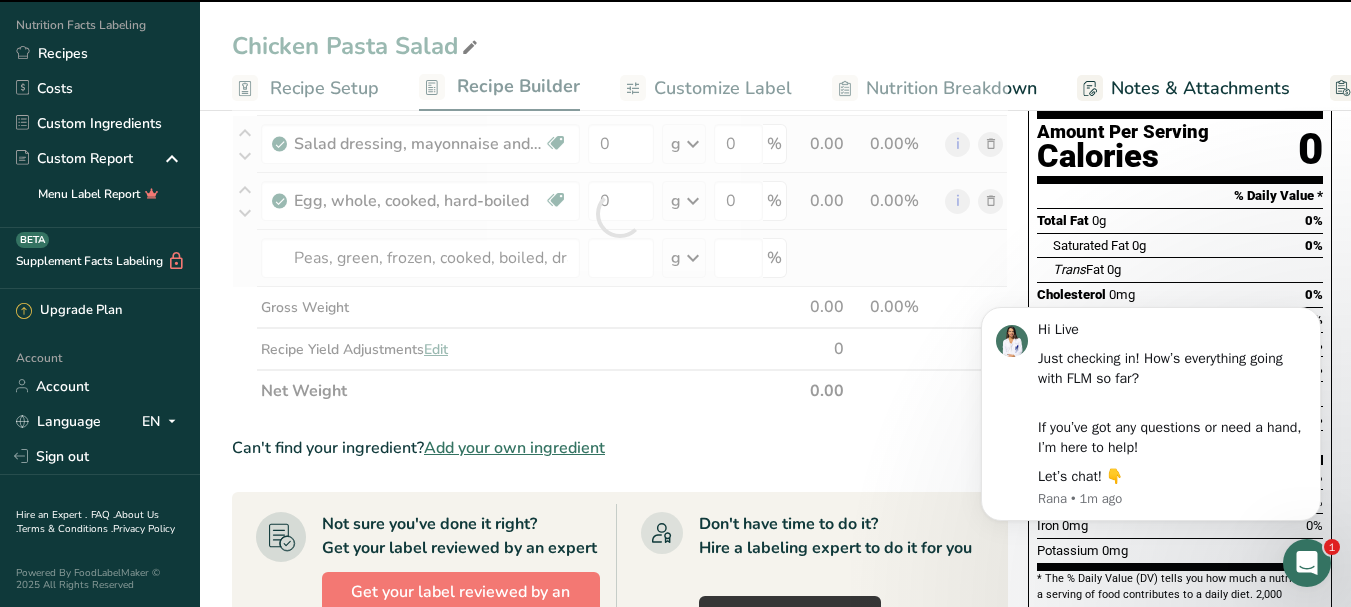 type on "0" 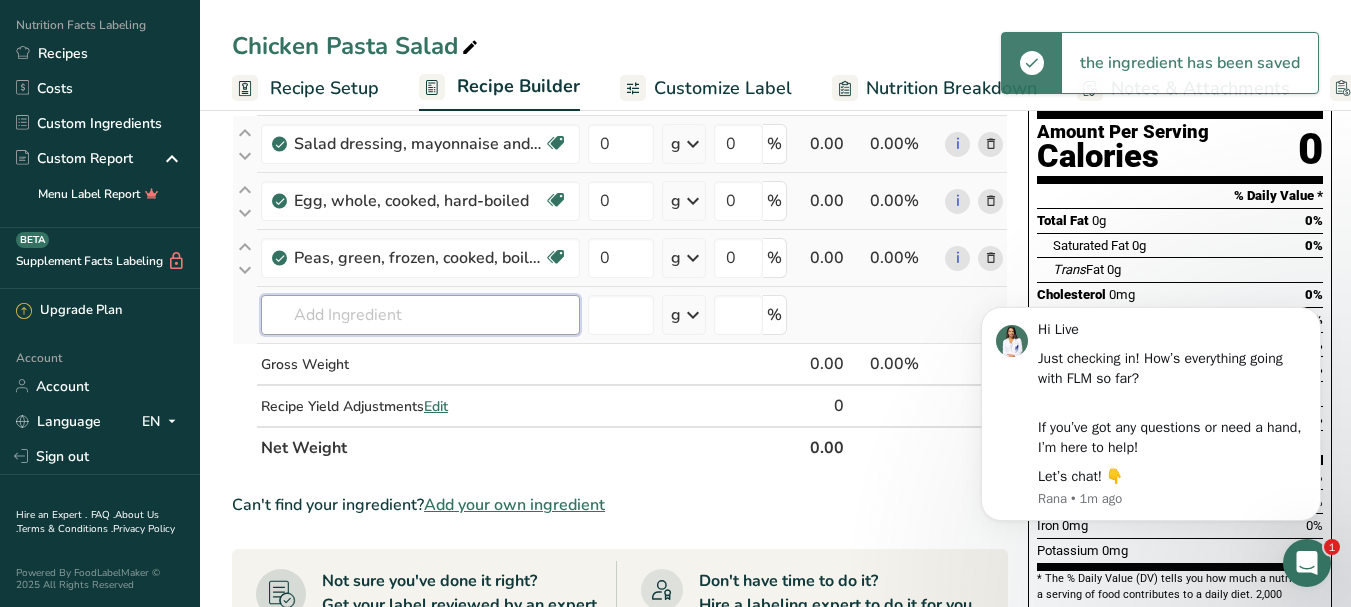 click at bounding box center (420, 315) 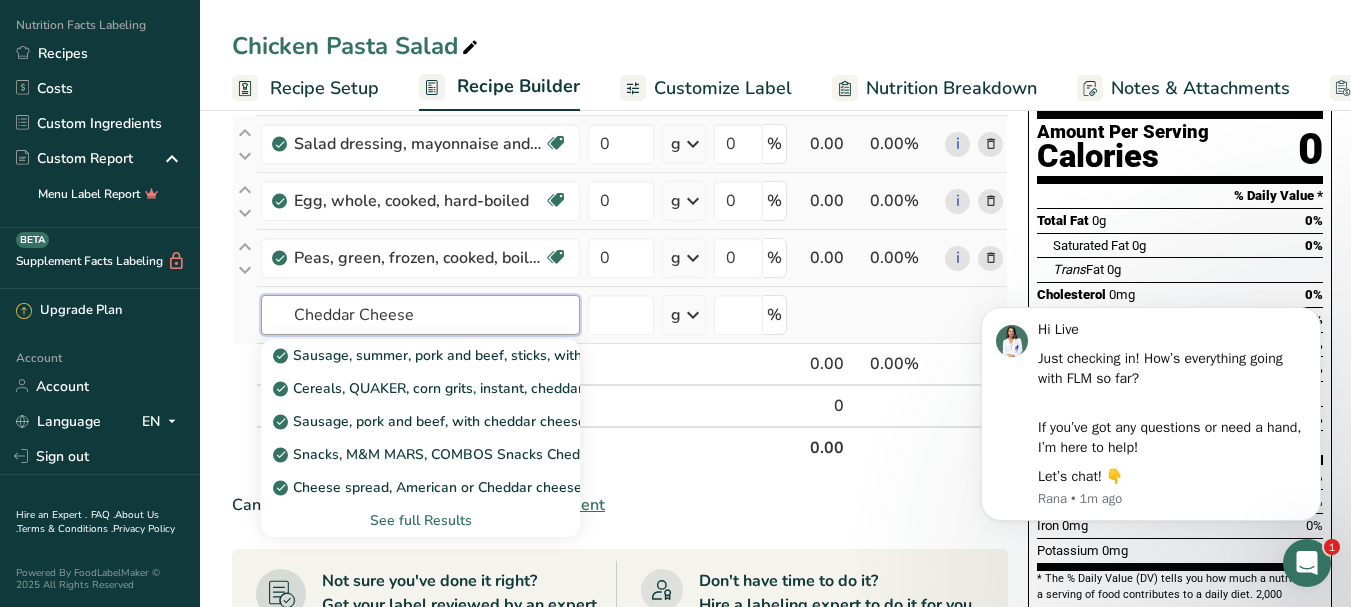 click on "Cheddar Cheese" at bounding box center [420, 315] 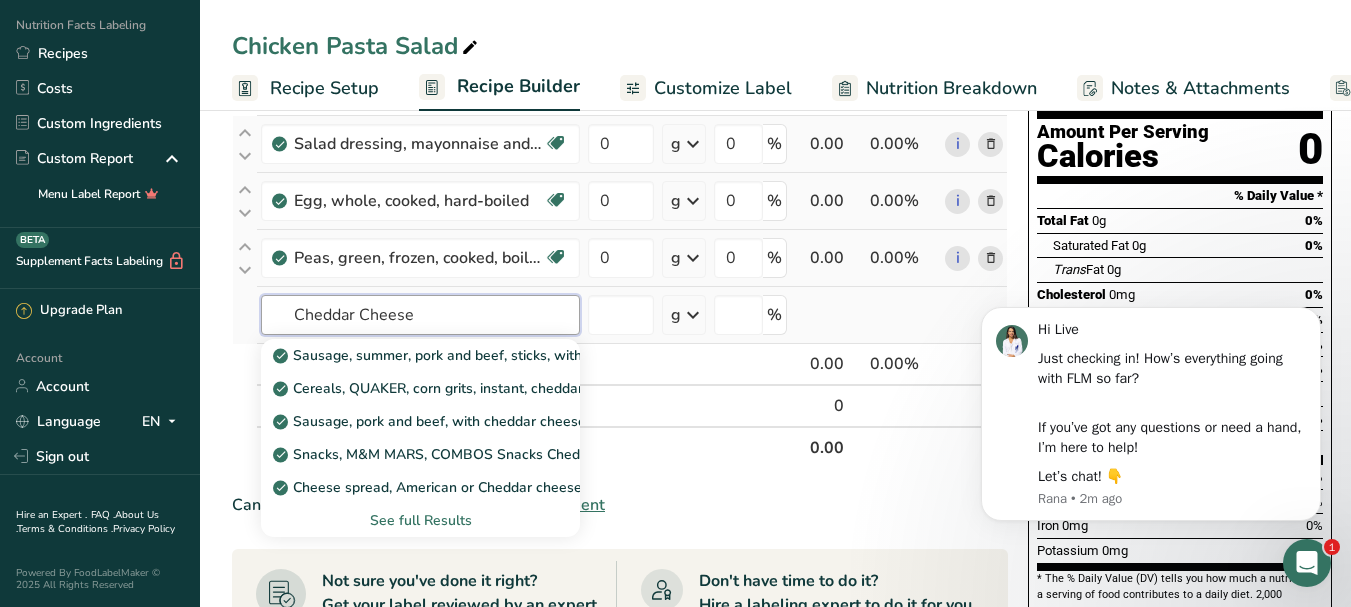 type on "Cheddar Cheese" 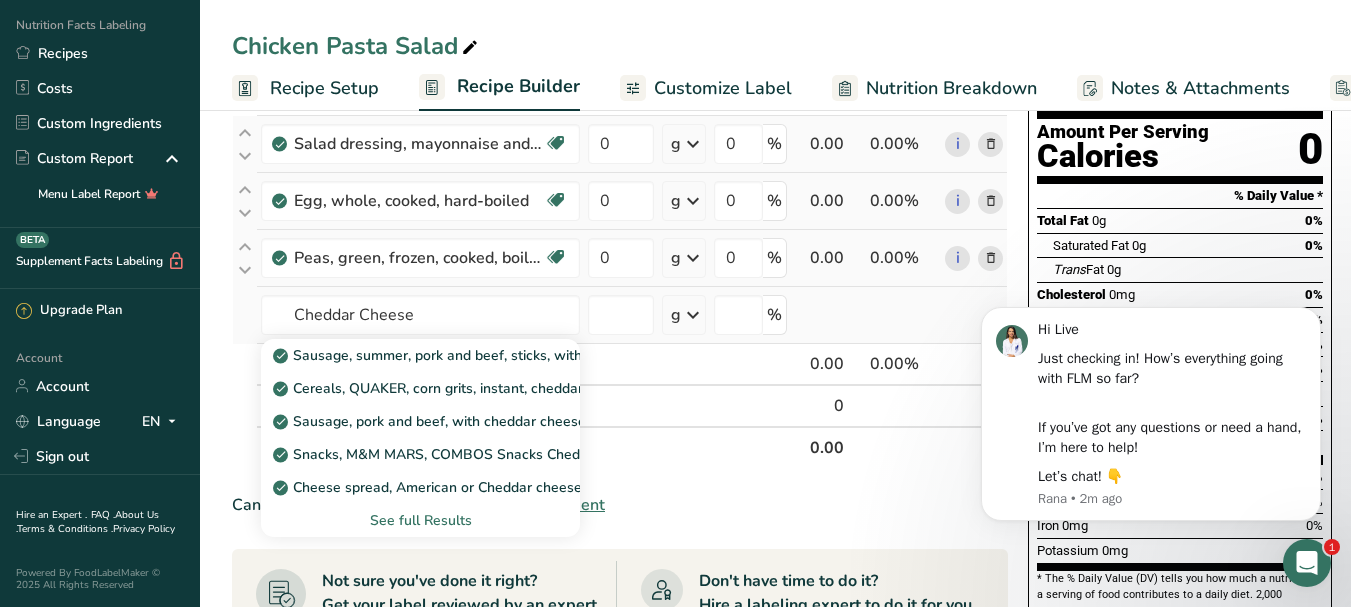 type 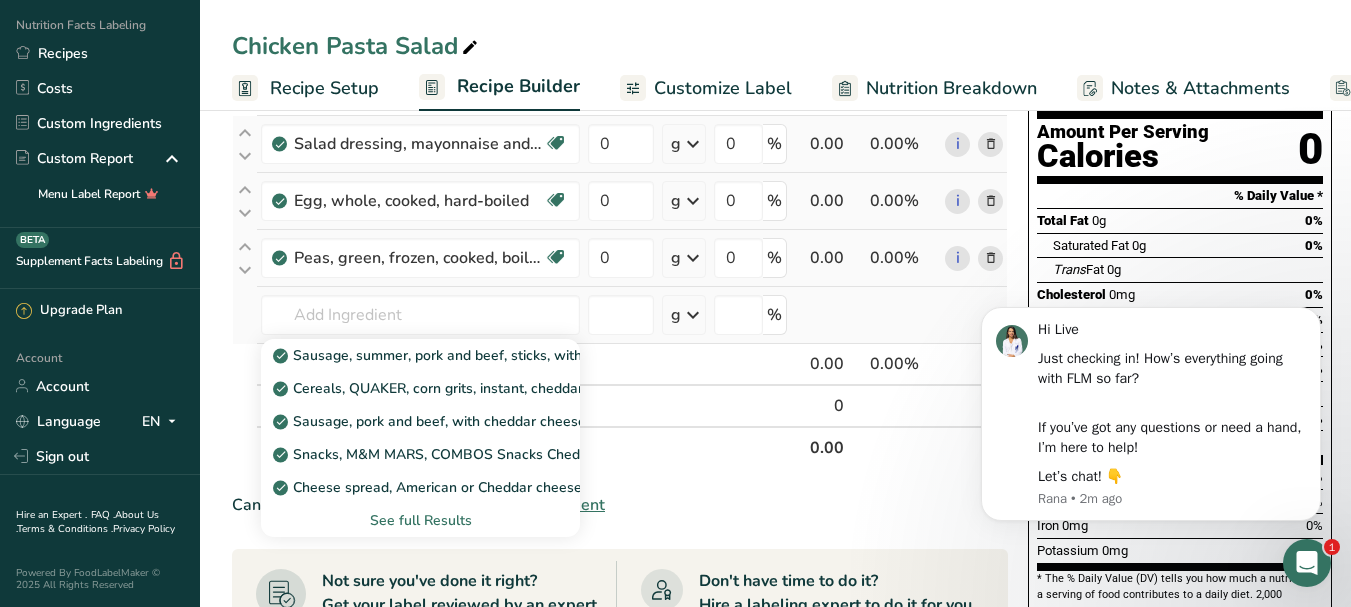 click on "See full Results" at bounding box center (420, 520) 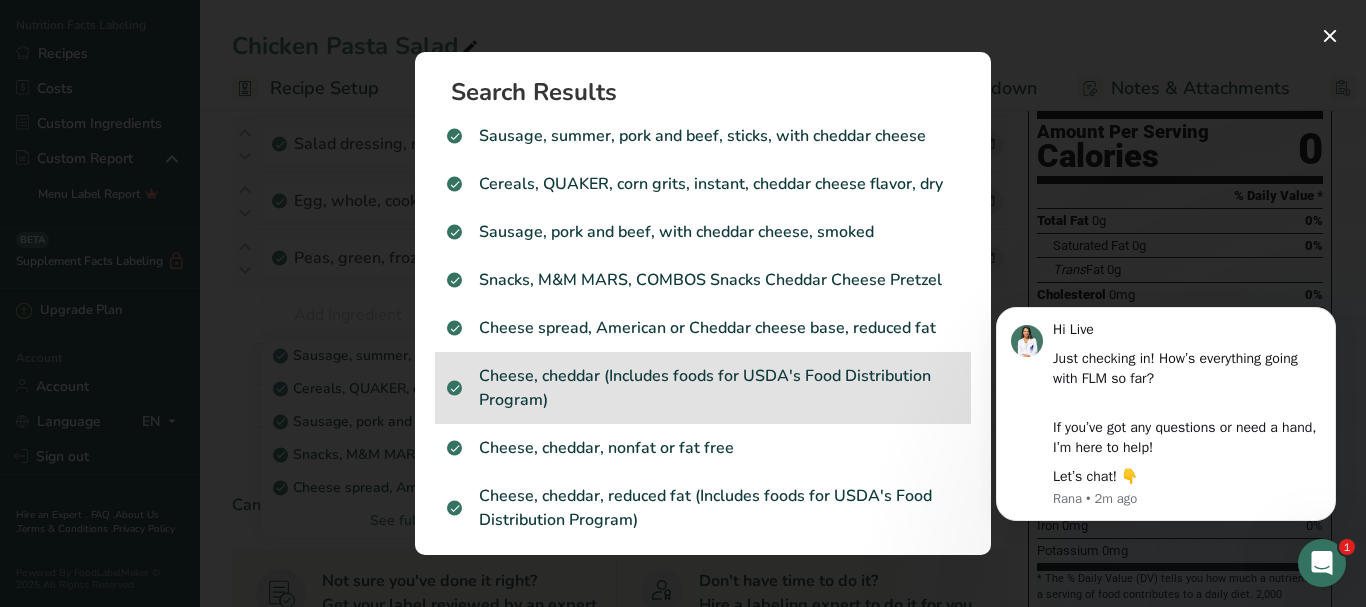 click on "Cheese, cheddar (Includes foods for USDA's Food Distribution Program)" at bounding box center (703, 388) 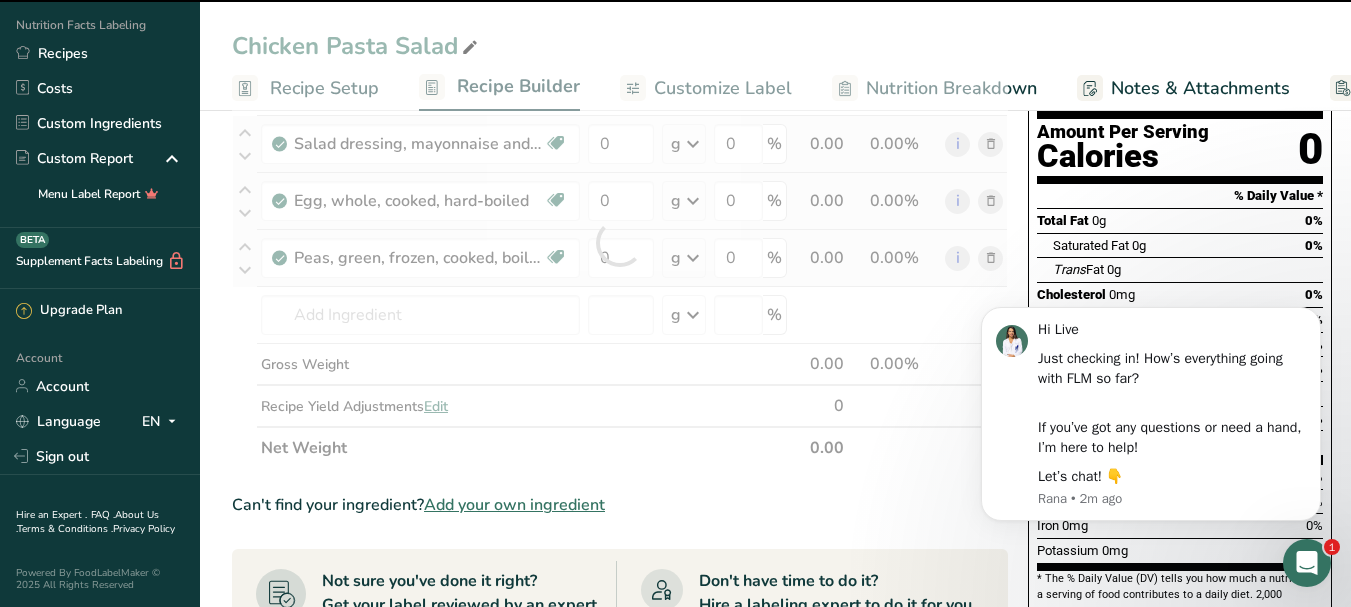 type on "0" 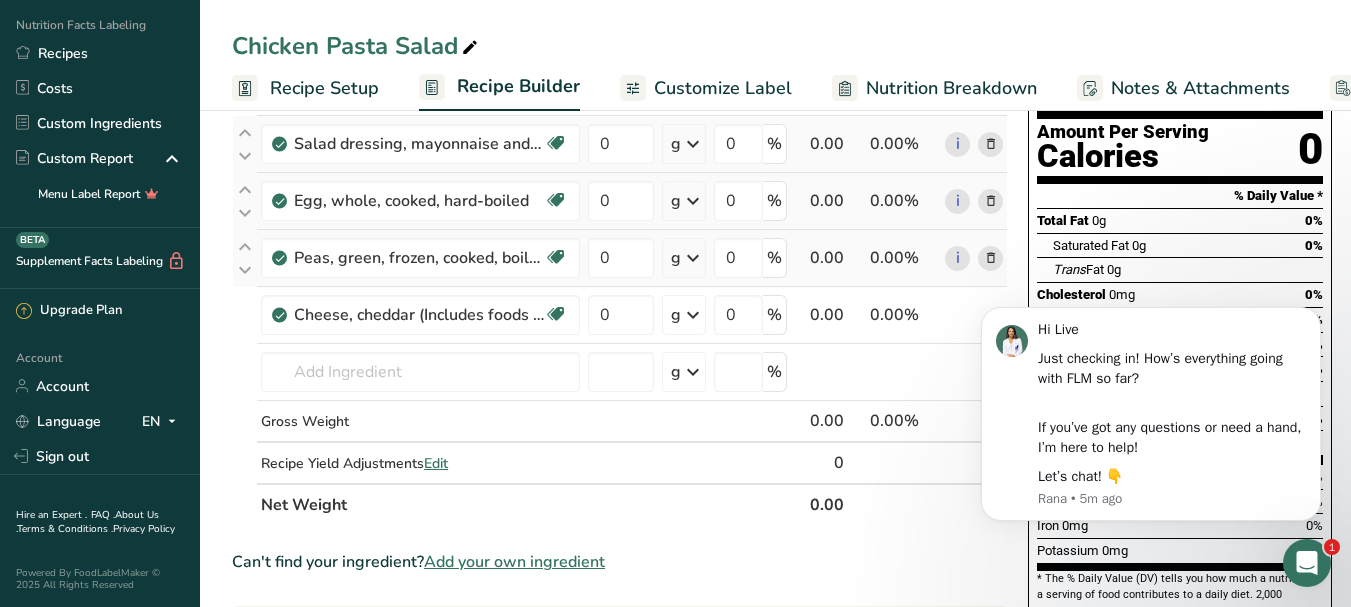 click on "Ingredient *
Amount *
Unit *
Waste *   .a-a{fill:#347362;}.b-a{fill:#fff;}          Grams
Percentage
Chicken, canned, no broth
Dairy free
Gluten free
Soy free
0
g
Portions
3 oz
1 cup
1 can (5 oz) yields
Weight Units
g
kg
mg
See more
Volume Units
l
Volume units require a density conversion. If you know your ingredient's density enter it below. Otherwise, click on "RIA" our AI Regulatory bot - she will be able to help you
lb/ft3
g/cm3
Confirm
mL
lb/ft3" at bounding box center [620, 585] 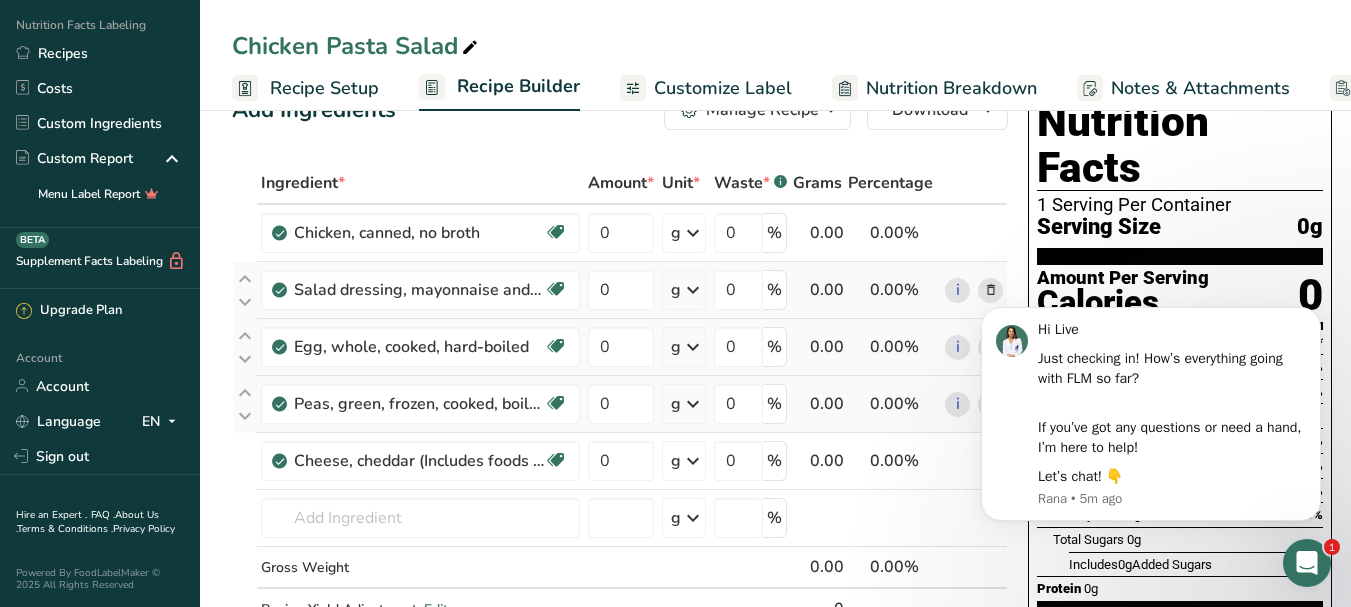 scroll, scrollTop: 100, scrollLeft: 0, axis: vertical 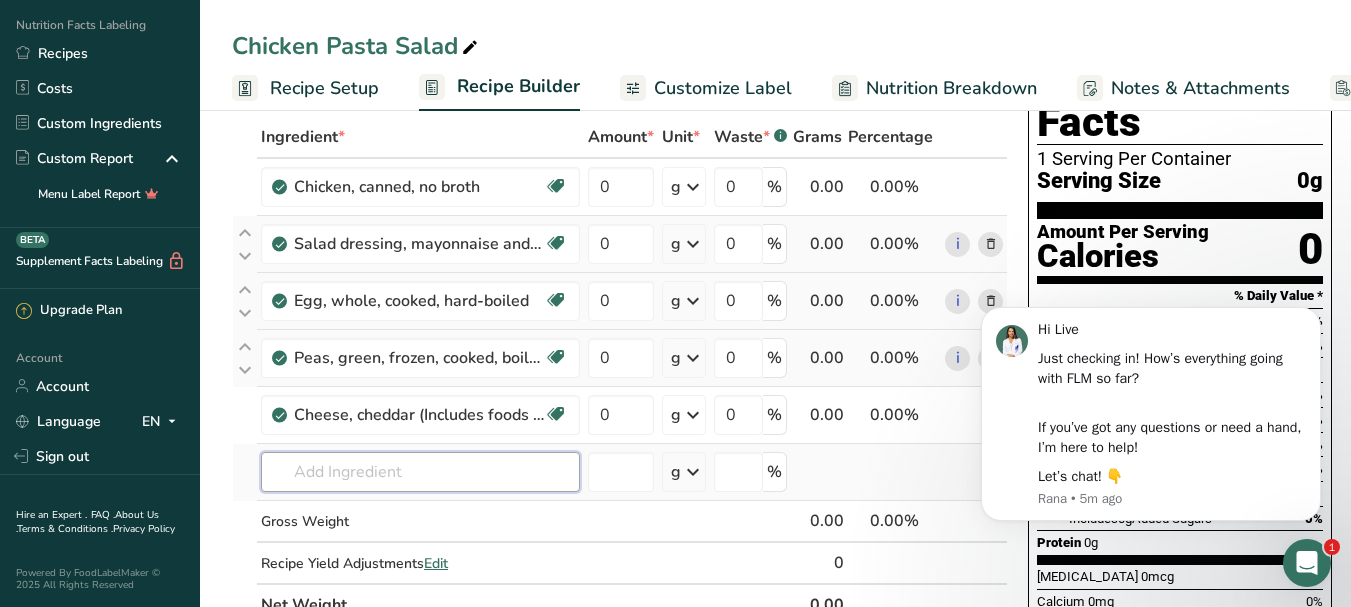click at bounding box center (420, 472) 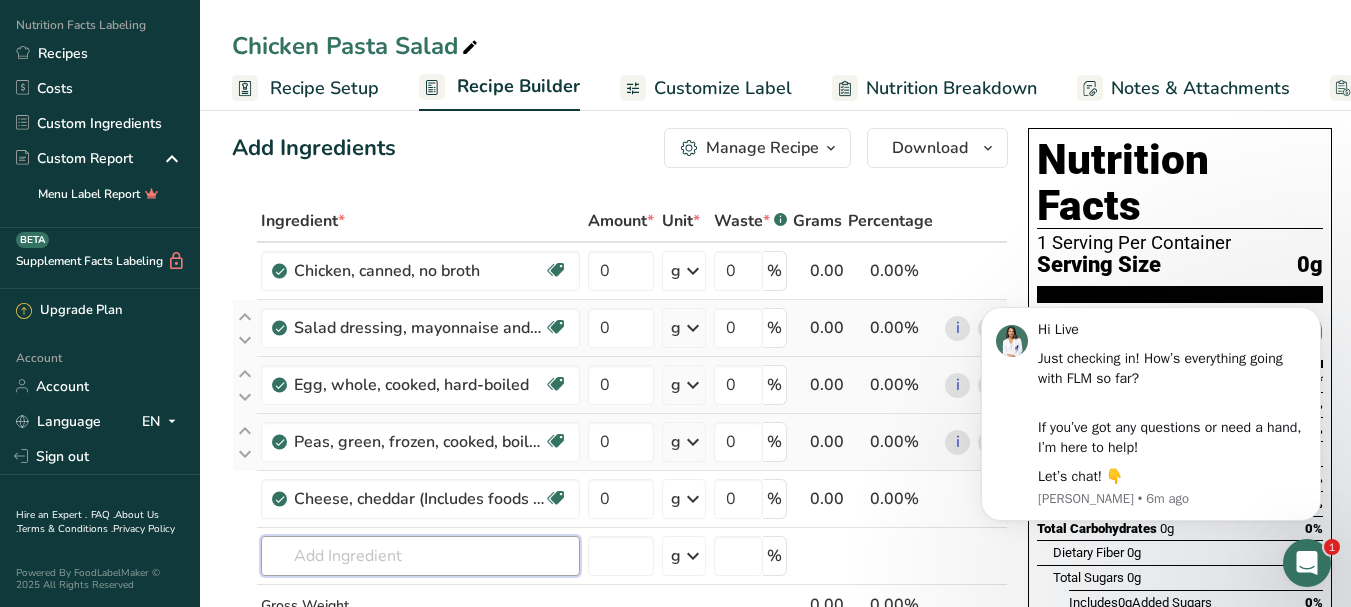 scroll, scrollTop: 0, scrollLeft: 0, axis: both 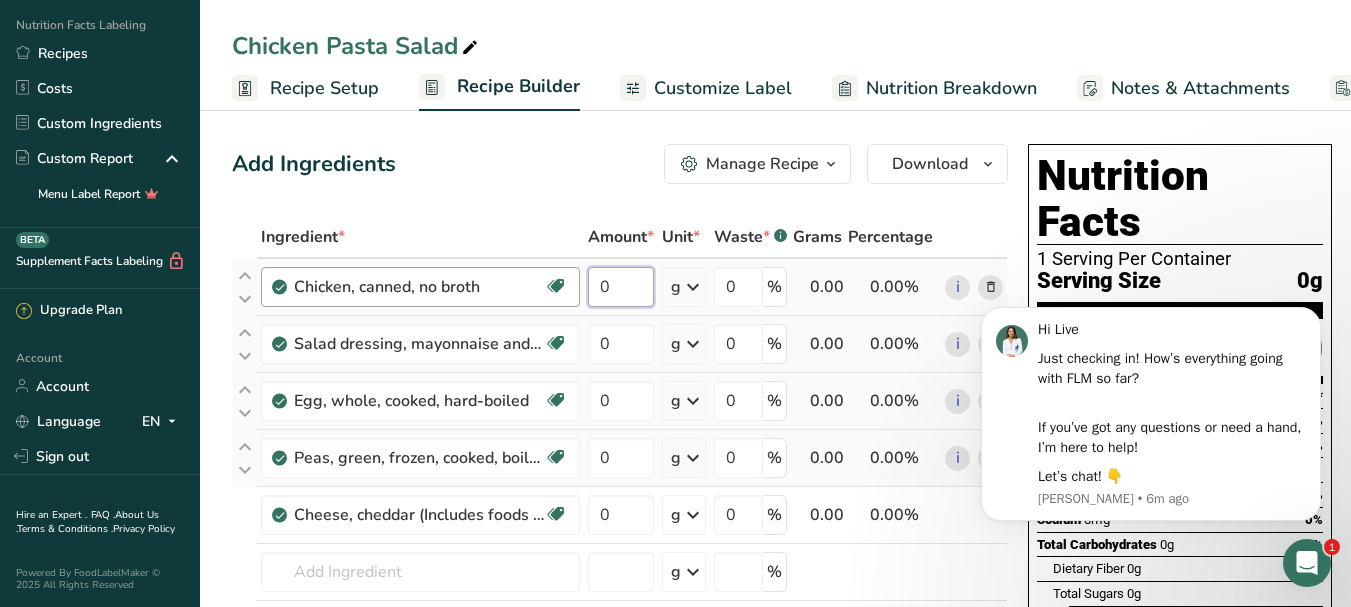 drag, startPoint x: 618, startPoint y: 283, endPoint x: 575, endPoint y: 290, distance: 43.56604 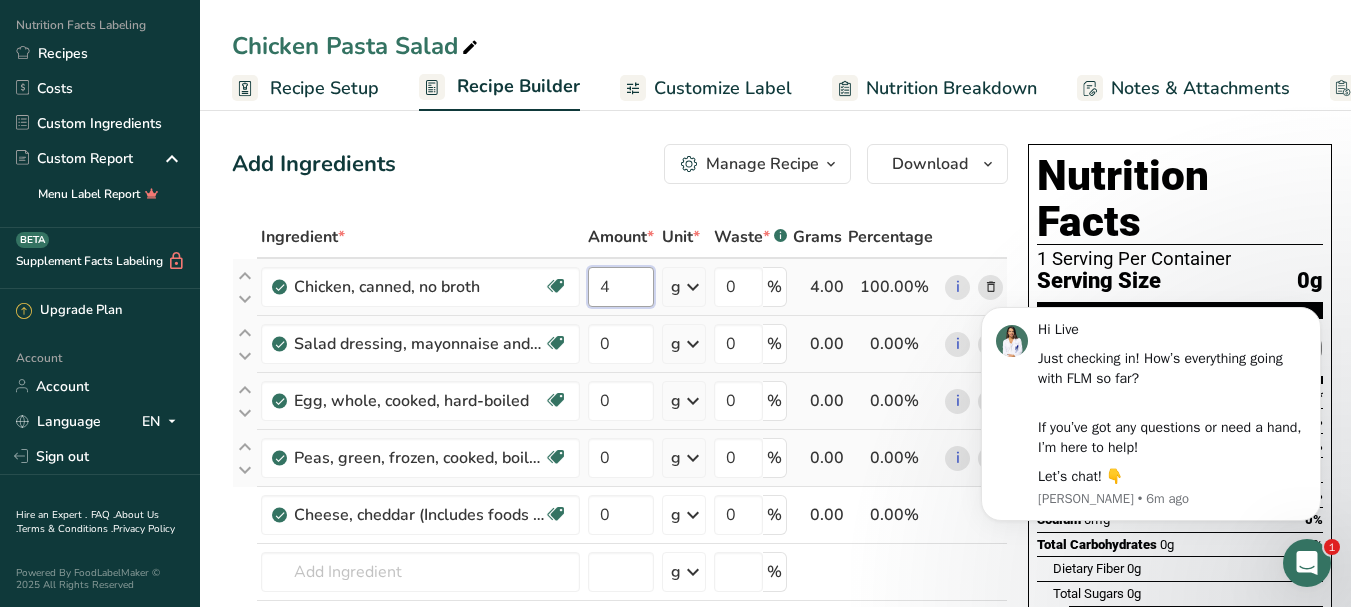 type on "4" 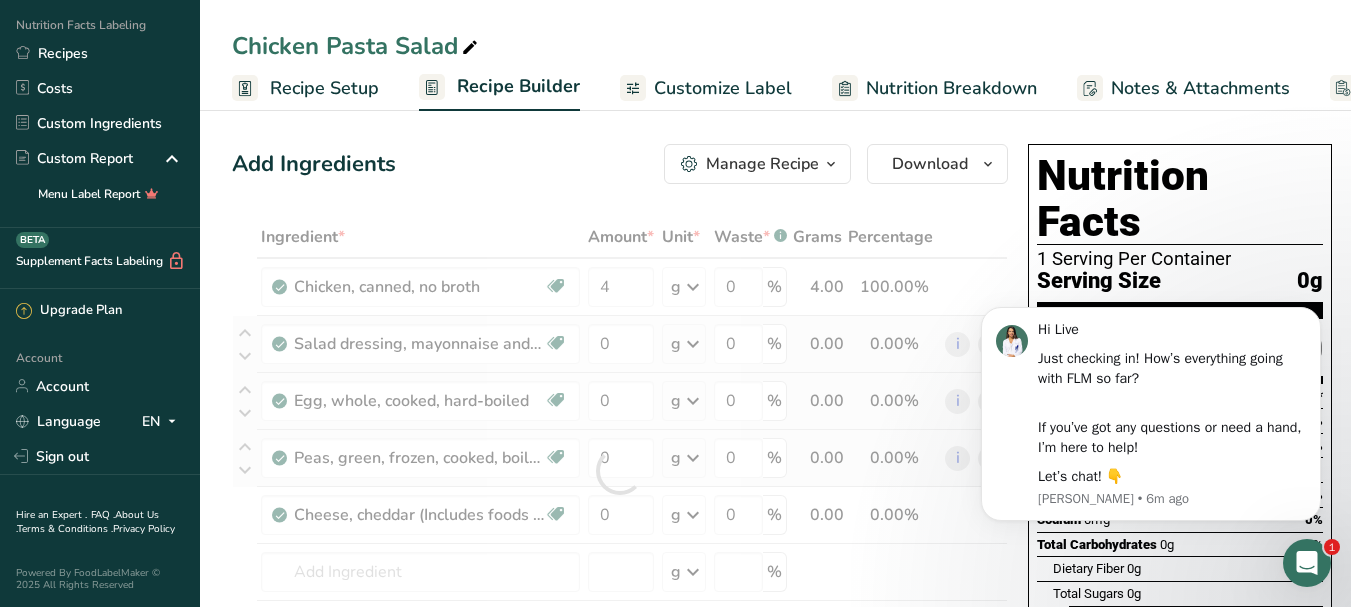 click on "Ingredient *
Amount *
Unit *
Waste *   .a-a{fill:#347362;}.b-a{fill:#fff;}          Grams
Percentage
Chicken, canned, no broth
Dairy free
Gluten free
Soy free
4
g
Portions
3 oz
1 cup
1 can (5 oz) yields
Weight Units
g
kg
mg
See more
Volume Units
l
Volume units require a density conversion. If you know your ingredient's density enter it below. Otherwise, click on "RIA" our AI Regulatory bot - she will be able to help you
lb/ft3
g/cm3
Confirm
mL
lb/ft3
fl oz" at bounding box center [620, 471] 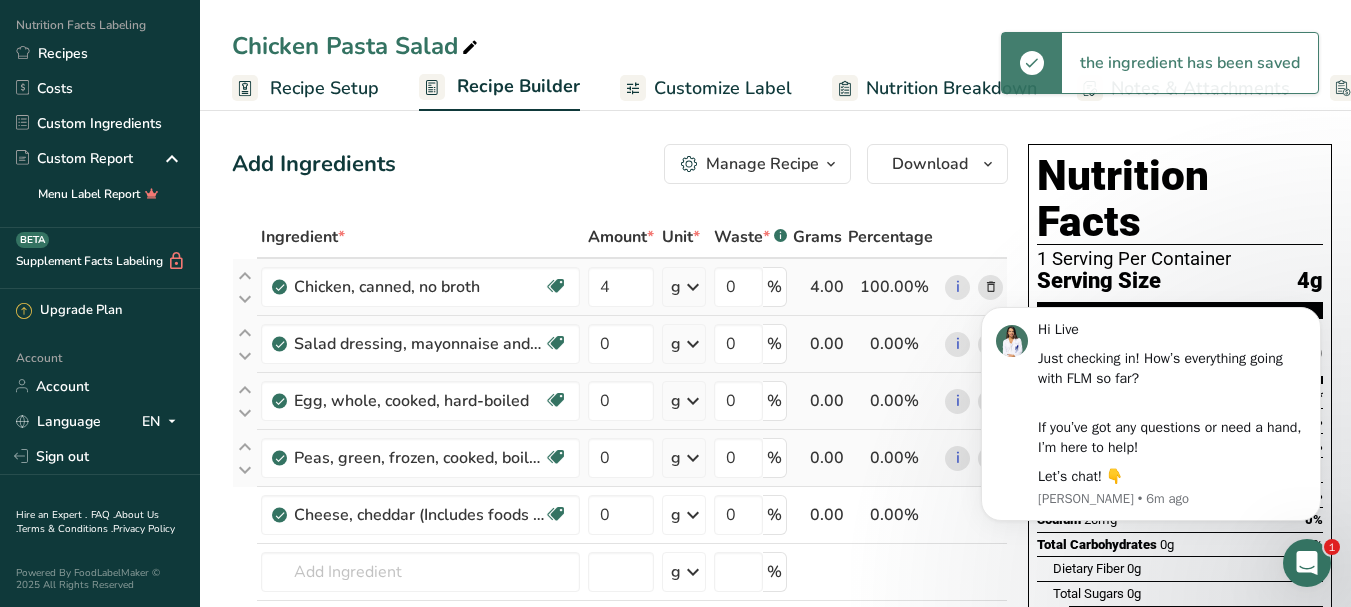 click at bounding box center (693, 287) 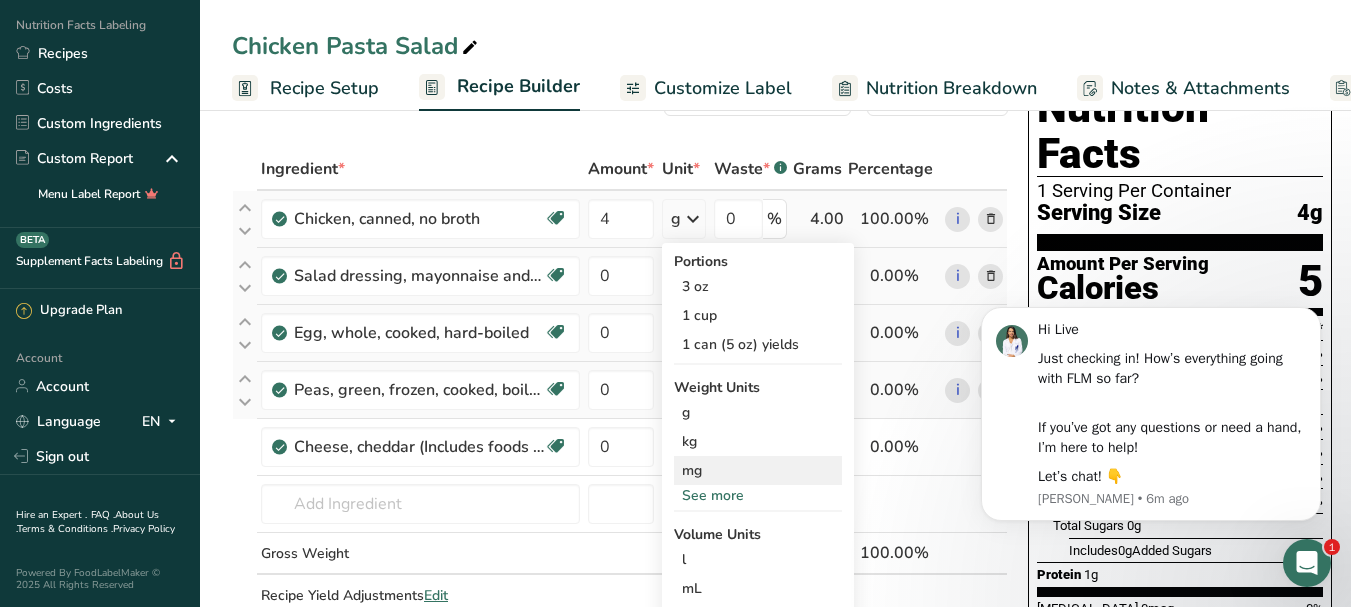 scroll, scrollTop: 100, scrollLeft: 0, axis: vertical 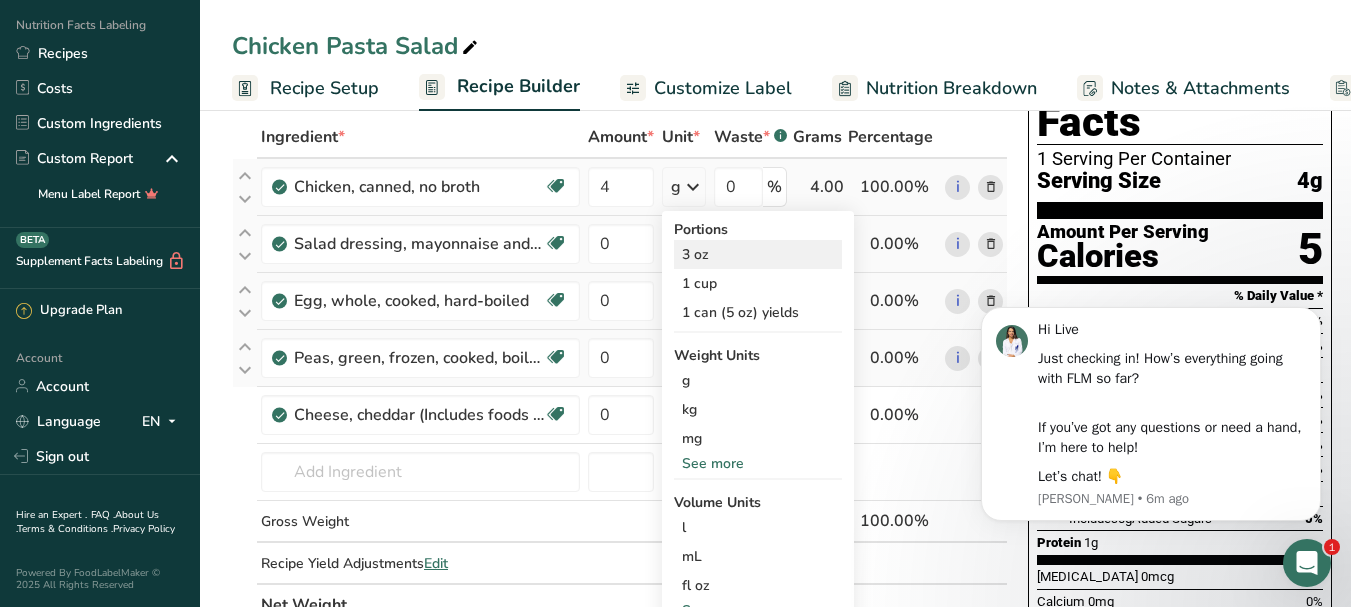 click on "3 oz" at bounding box center (758, 254) 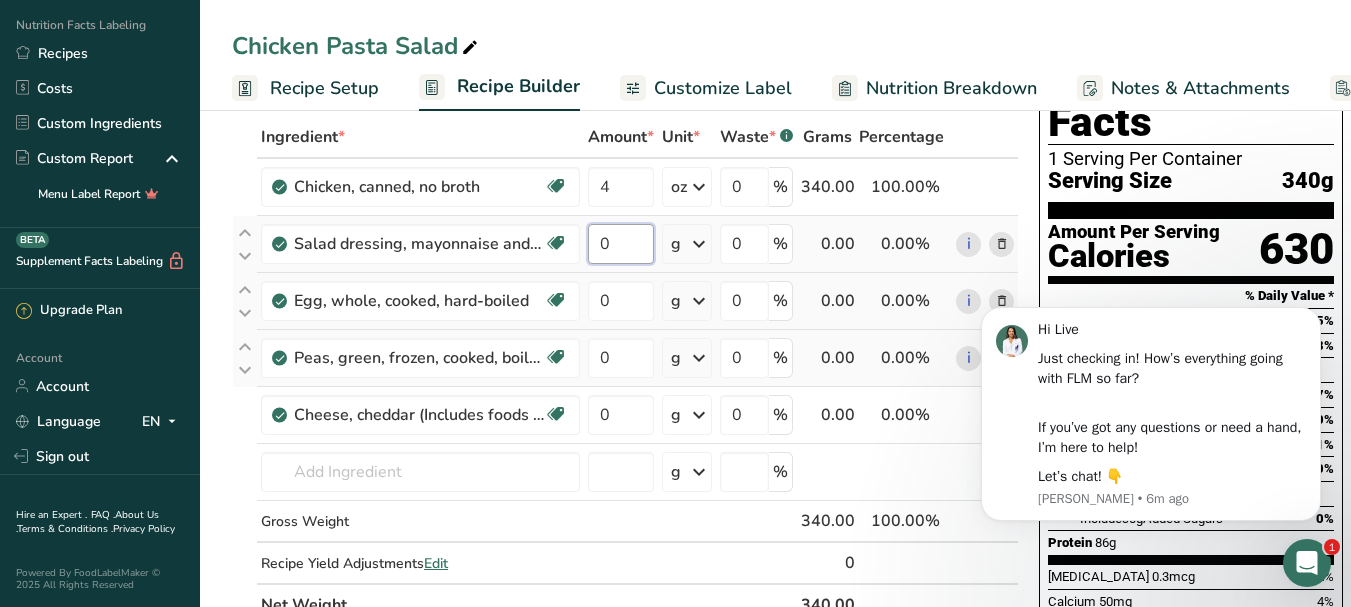 drag, startPoint x: 618, startPoint y: 243, endPoint x: 598, endPoint y: 245, distance: 20.09975 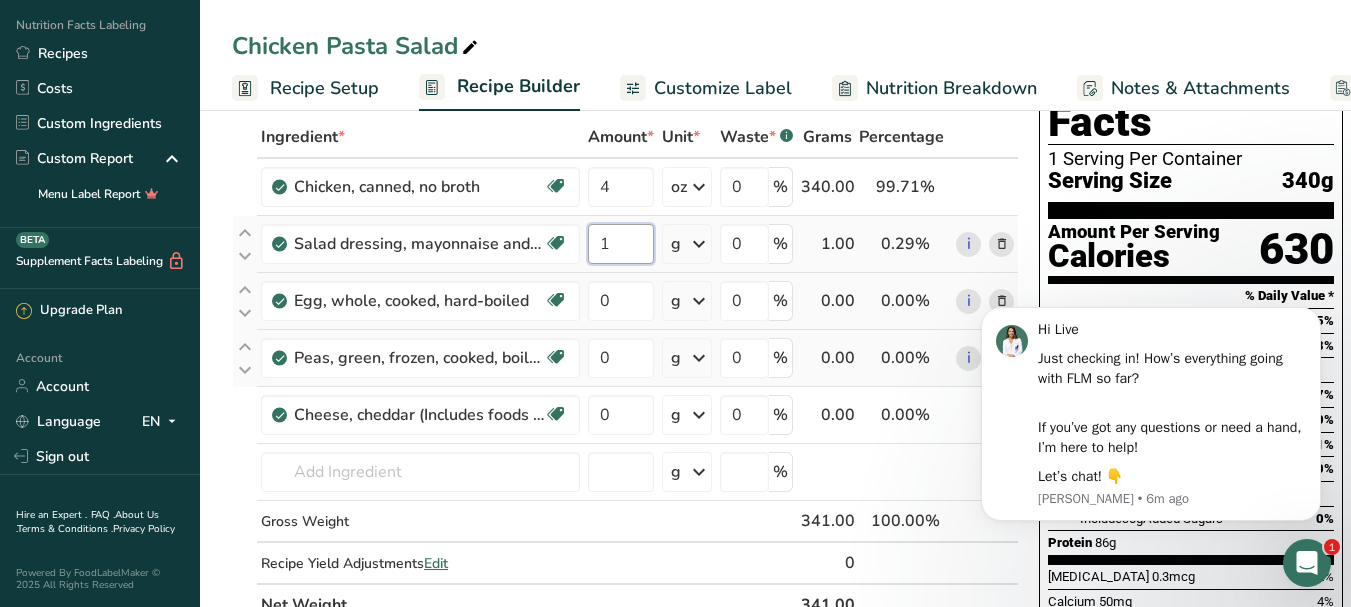 type on "1" 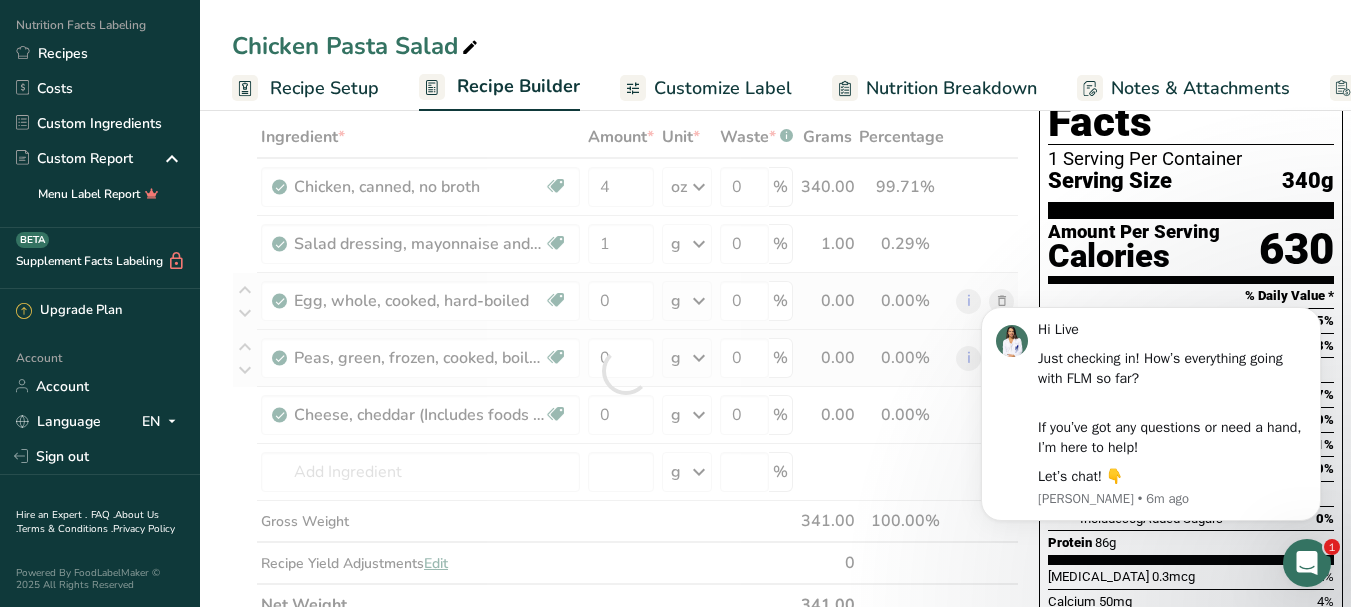 click on "Ingredient *
Amount *
Unit *
Waste *   .a-a{fill:#347362;}.b-a{fill:#fff;}          Grams
Percentage
Chicken, canned, no broth
Dairy free
Gluten free
Soy free
4
oz
Portions
3 oz
1 cup
1 can (5 oz) yields
Weight Units
g
kg
mg
See more
Volume Units
l
Volume units require a density conversion. If you know your ingredient's density enter it below. Otherwise, click on "RIA" our AI Regulatory bot - she will be able to help you
lb/ft3
g/cm3
Confirm
mL
lb/ft3
fl oz" at bounding box center (625, 371) 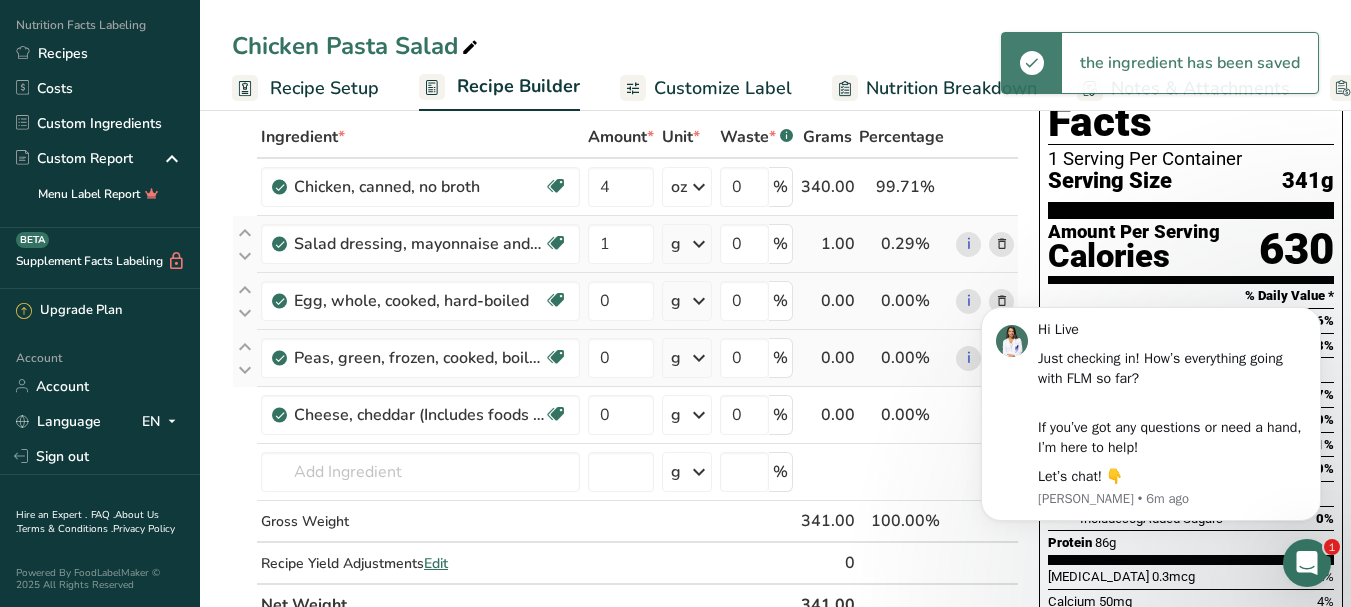 click at bounding box center [699, 244] 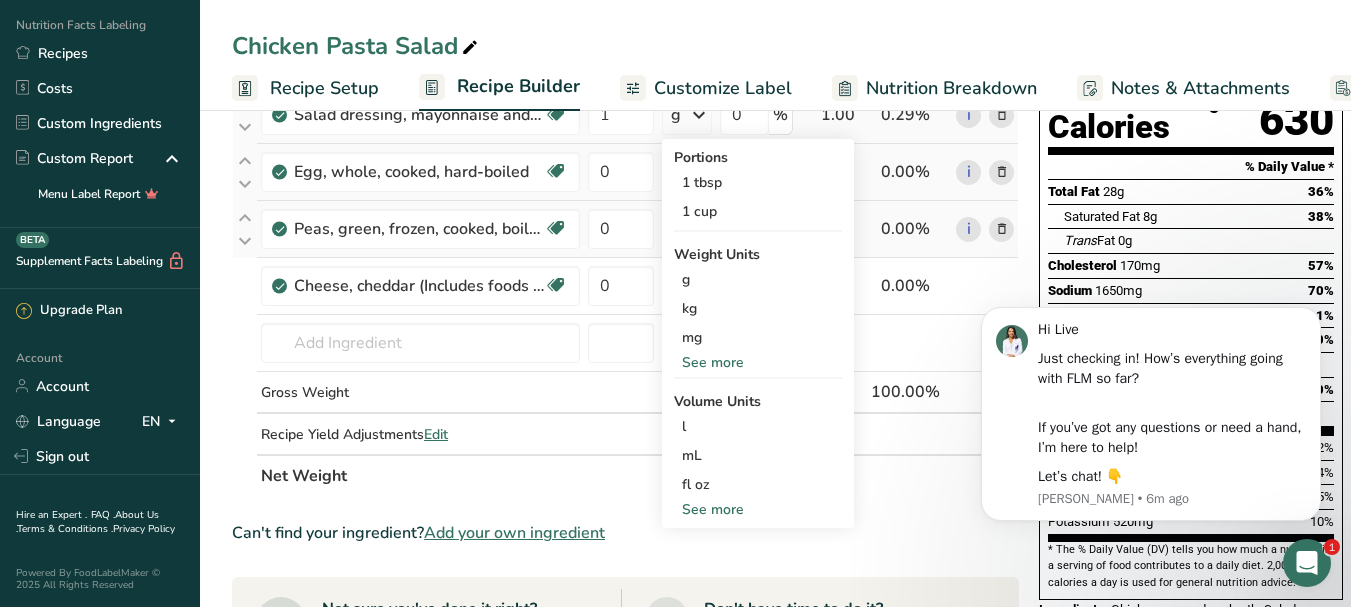 scroll, scrollTop: 300, scrollLeft: 0, axis: vertical 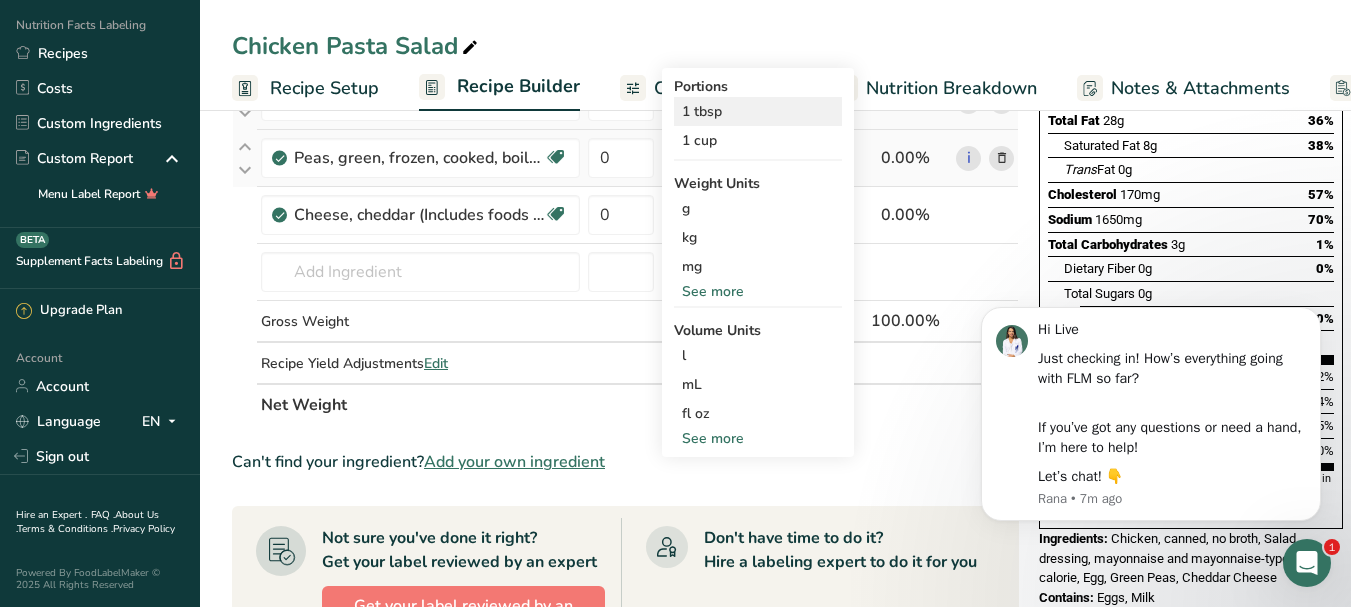 click on "1 tbsp" at bounding box center [758, 111] 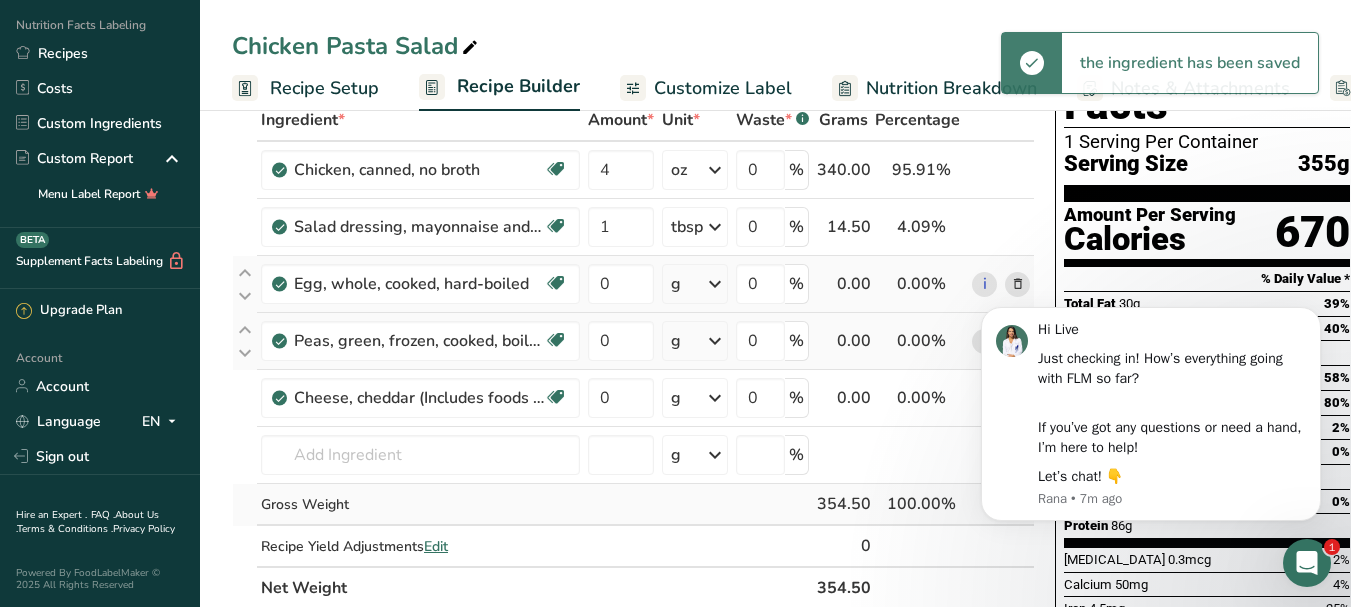 scroll, scrollTop: 100, scrollLeft: 0, axis: vertical 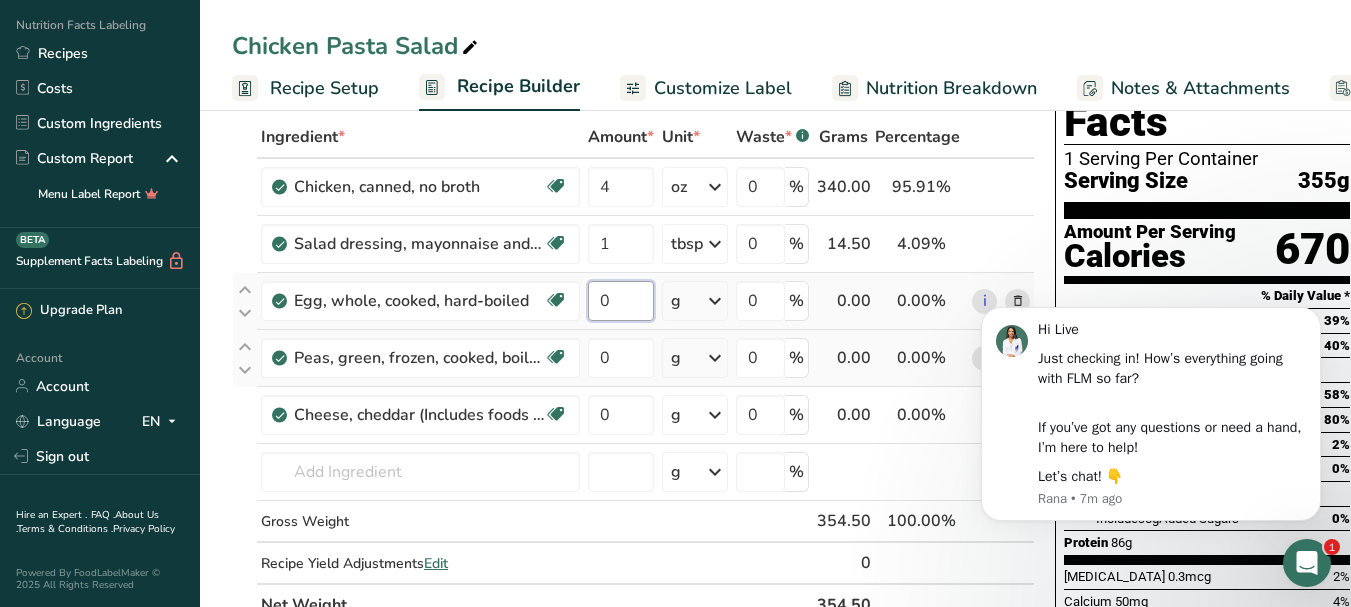 click on "0" at bounding box center [621, 301] 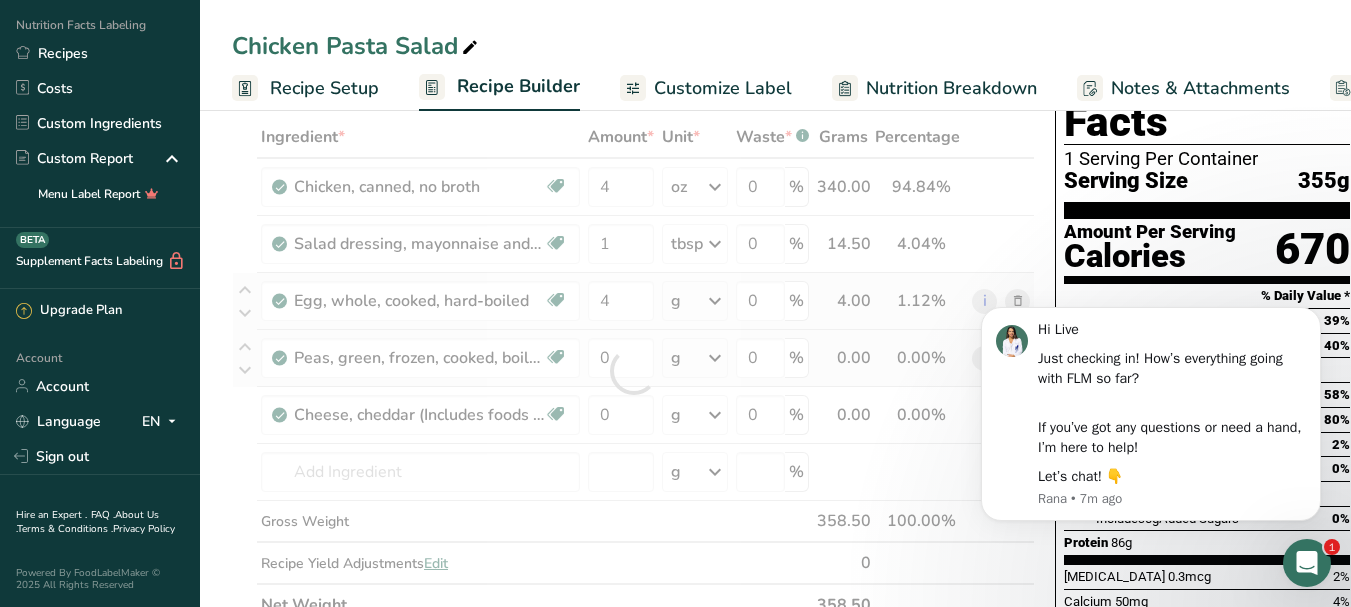 click on "Ingredient *
Amount *
Unit *
Waste *   .a-a{fill:#347362;}.b-a{fill:#fff;}          Grams
Percentage
Chicken, canned, no broth
Dairy free
Gluten free
Soy free
4
oz
Portions
3 oz
1 cup
1 can (5 oz) yields
Weight Units
g
kg
mg
See more
Volume Units
l
Volume units require a density conversion. If you know your ingredient's density enter it below. Otherwise, click on "RIA" our AI Regulatory bot - she will be able to help you
lb/ft3
g/cm3
Confirm
mL
lb/ft3
fl oz" at bounding box center [633, 371] 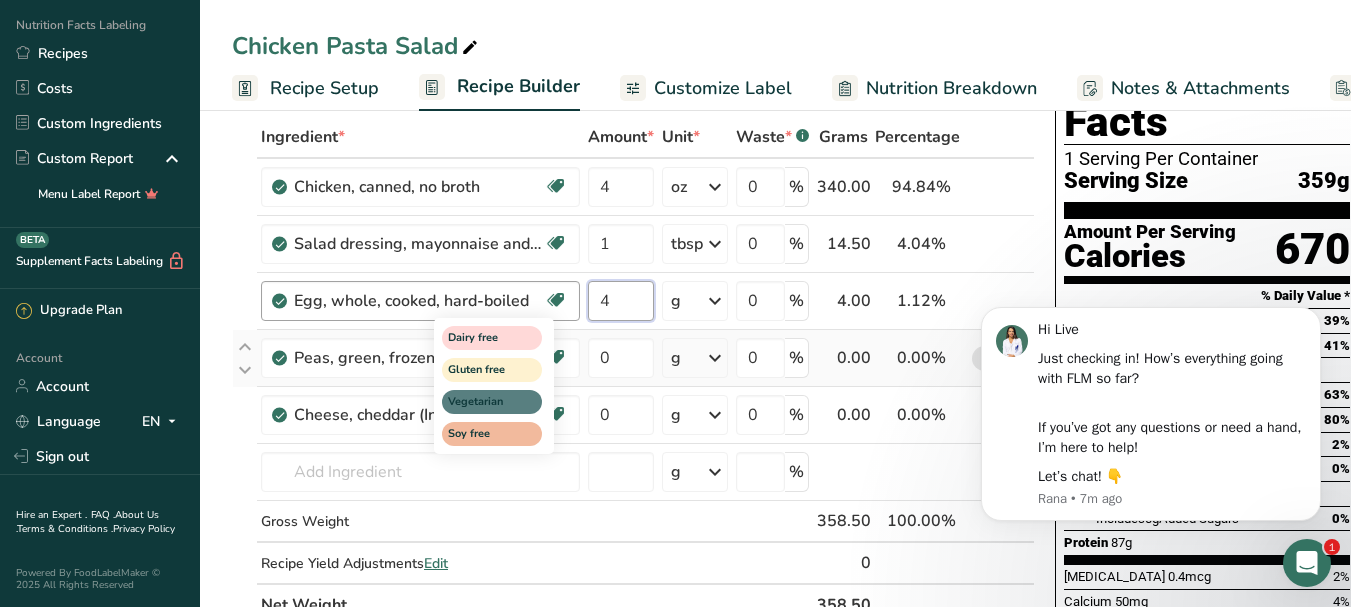 drag, startPoint x: 624, startPoint y: 300, endPoint x: 560, endPoint y: 306, distance: 64.28063 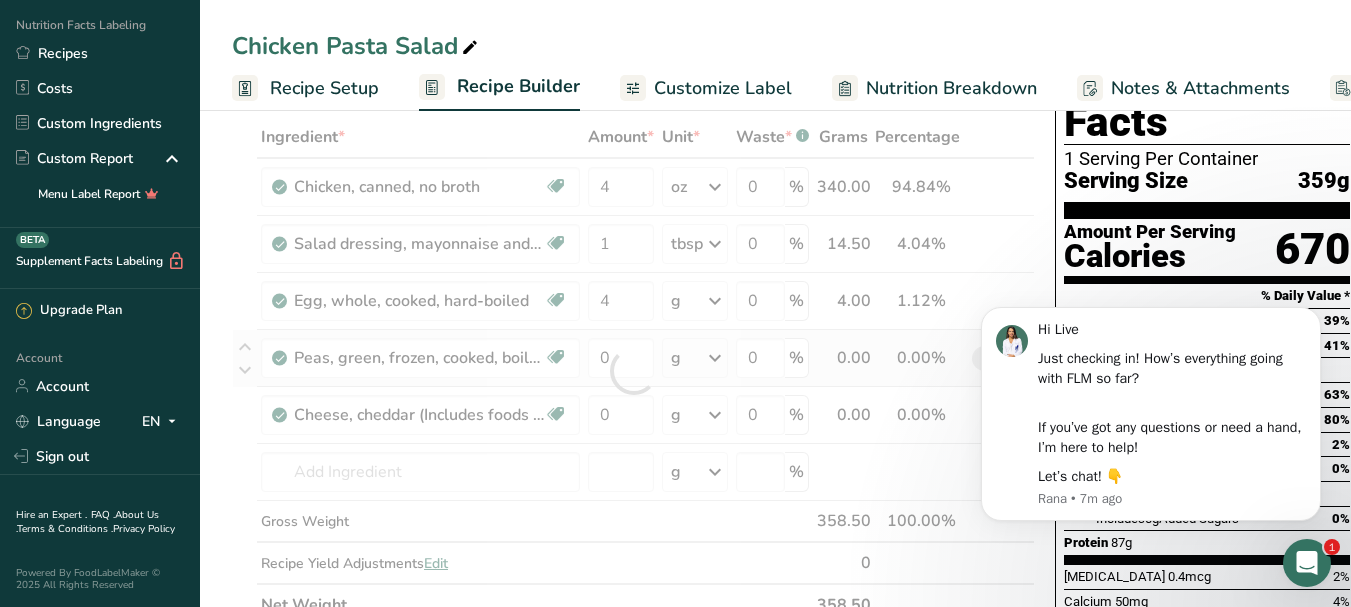 click on "Ingredient *
Amount *
Unit *
Waste *   .a-a{fill:#347362;}.b-a{fill:#fff;}          Grams
Percentage
Chicken, canned, no broth
Dairy free
Gluten free
Soy free
4
oz
Portions
3 oz
1 cup
1 can (5 oz) yields
Weight Units
g
kg
mg
See more
Volume Units
l
Volume units require a density conversion. If you know your ingredient's density enter it below. Otherwise, click on "RIA" our AI Regulatory bot - she will be able to help you
lb/ft3
g/cm3
Confirm
mL
lb/ft3
fl oz" at bounding box center [633, 371] 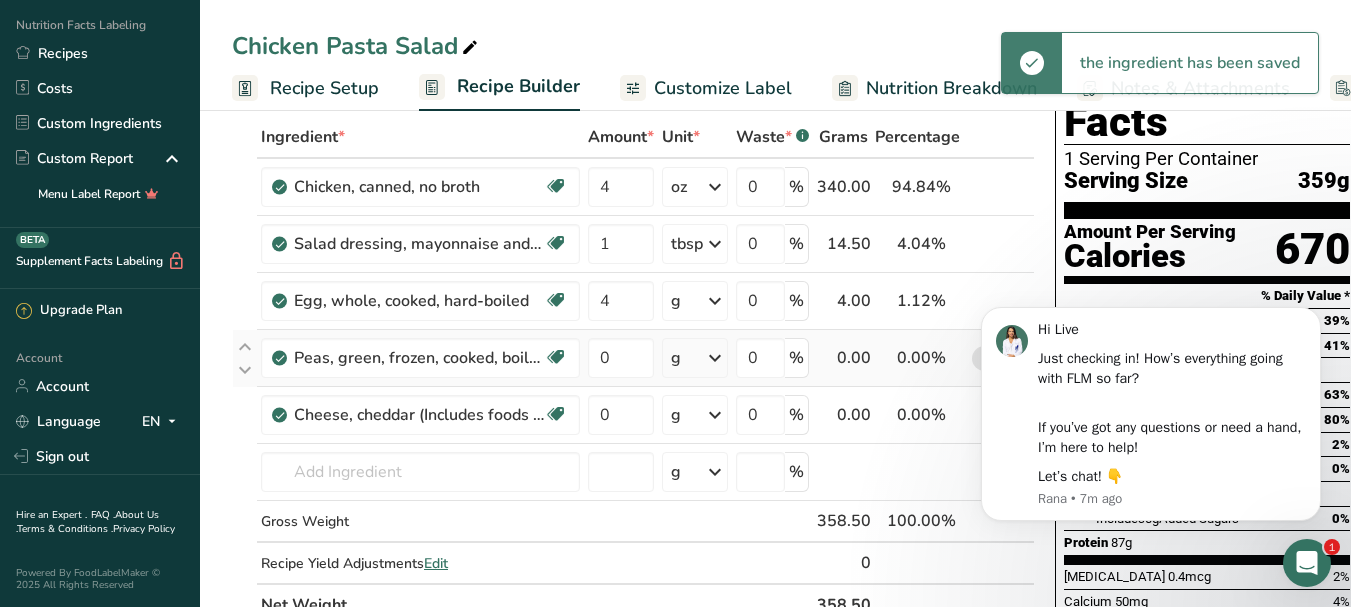 click at bounding box center (715, 301) 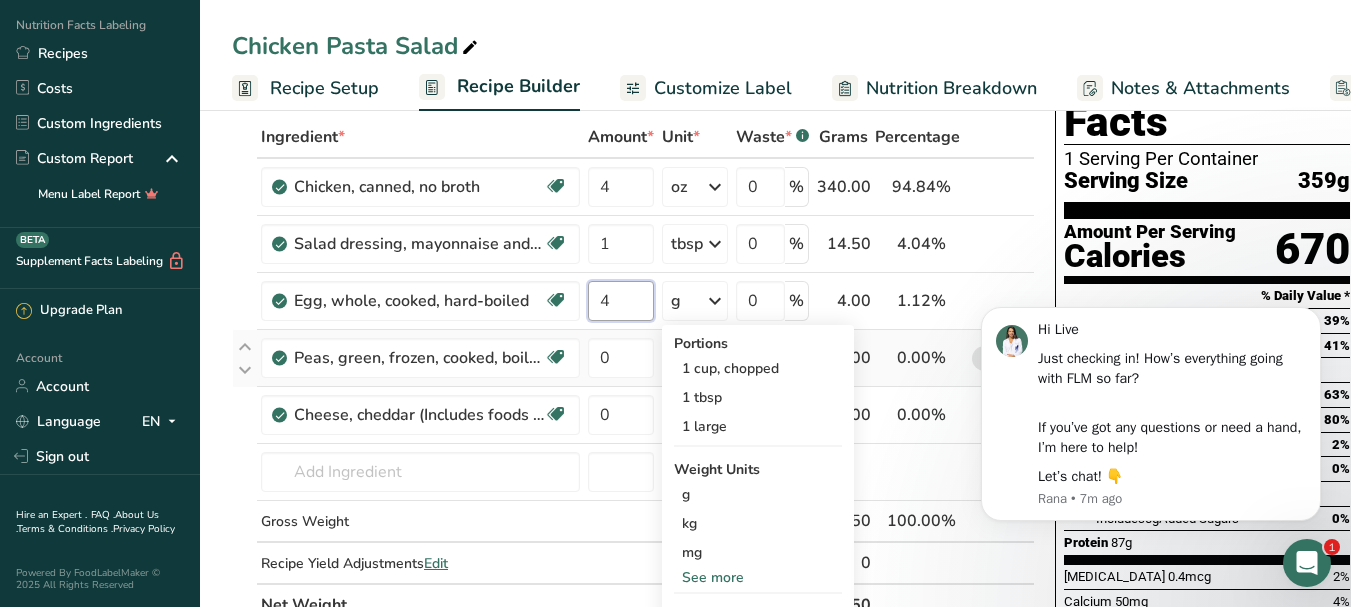 click on "4" at bounding box center [621, 301] 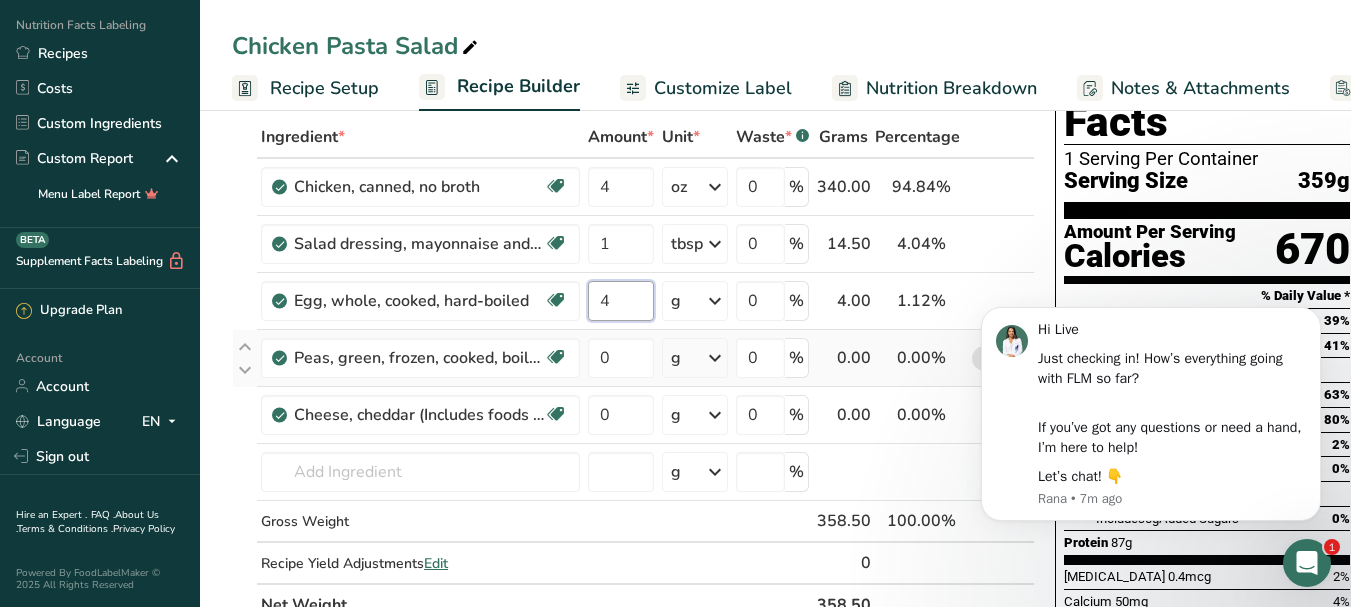 drag, startPoint x: 615, startPoint y: 304, endPoint x: 600, endPoint y: 301, distance: 15.297058 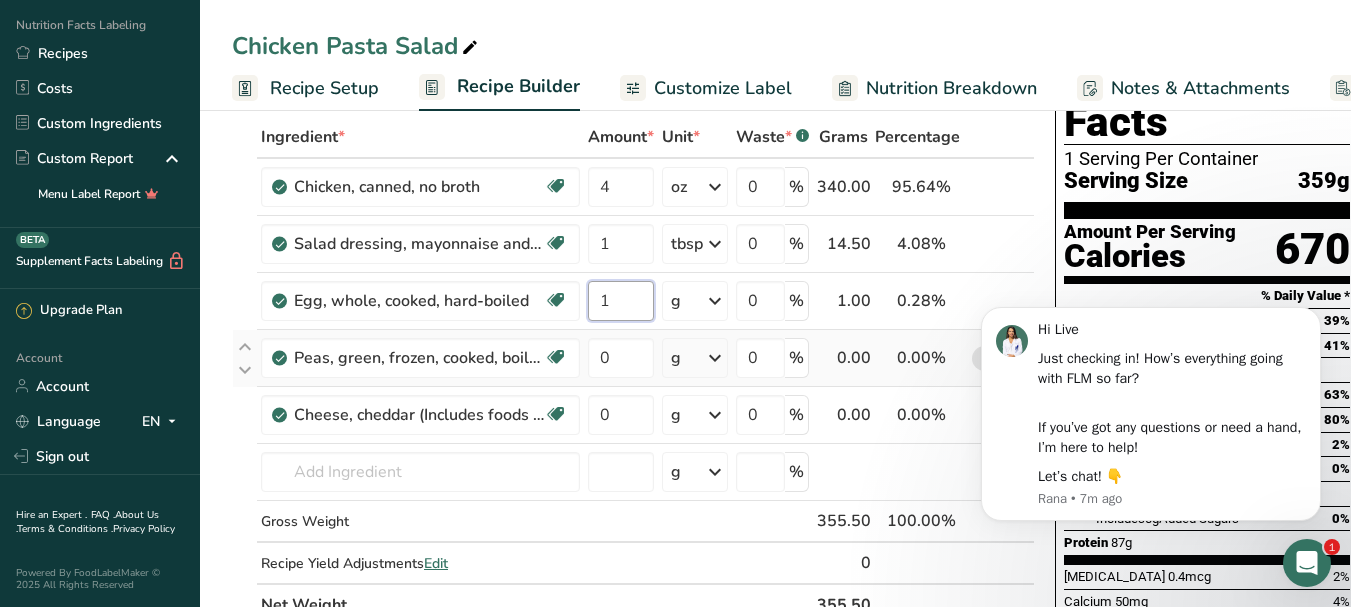 type on "1" 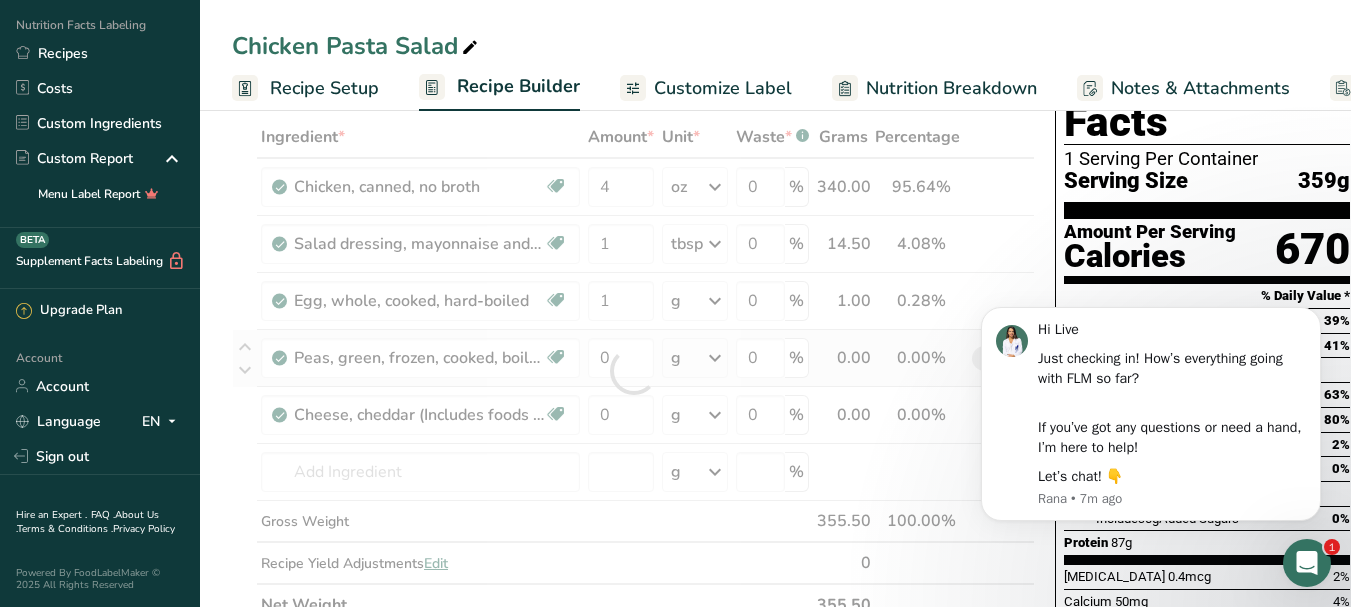click on "Ingredient *
Amount *
Unit *
Waste *   .a-a{fill:#347362;}.b-a{fill:#fff;}          Grams
Percentage
Chicken, canned, no broth
Dairy free
Gluten free
Soy free
4
oz
Portions
3 oz
1 cup
1 can (5 oz) yields
Weight Units
g
kg
mg
See more
Volume Units
l
Volume units require a density conversion. If you know your ingredient's density enter it below. Otherwise, click on "RIA" our AI Regulatory bot - she will be able to help you
lb/ft3
g/cm3
Confirm
mL
lb/ft3
fl oz" at bounding box center (633, 371) 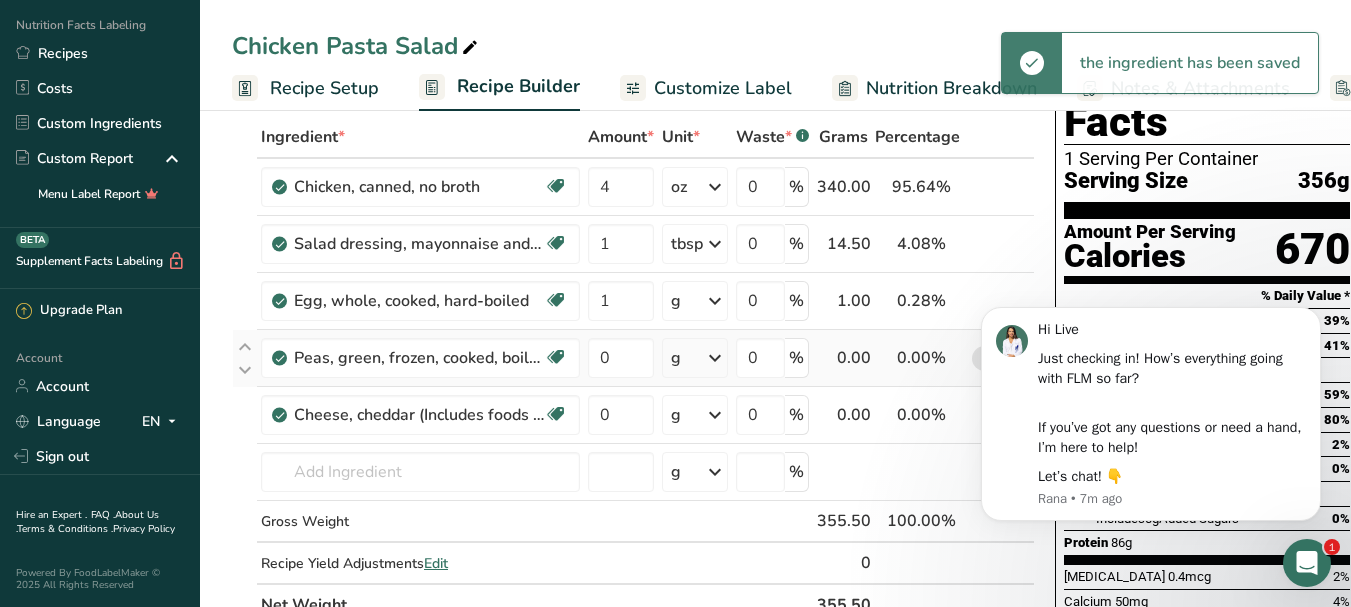 click at bounding box center (715, 301) 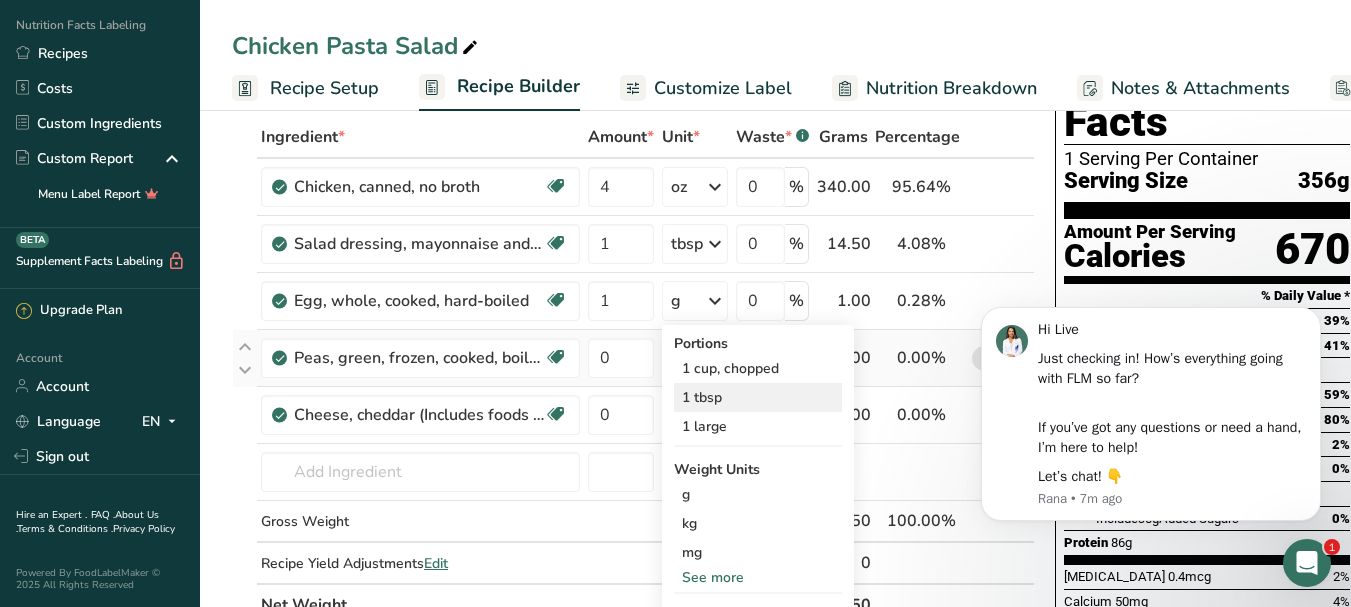 click on "1 tbsp" at bounding box center (758, 397) 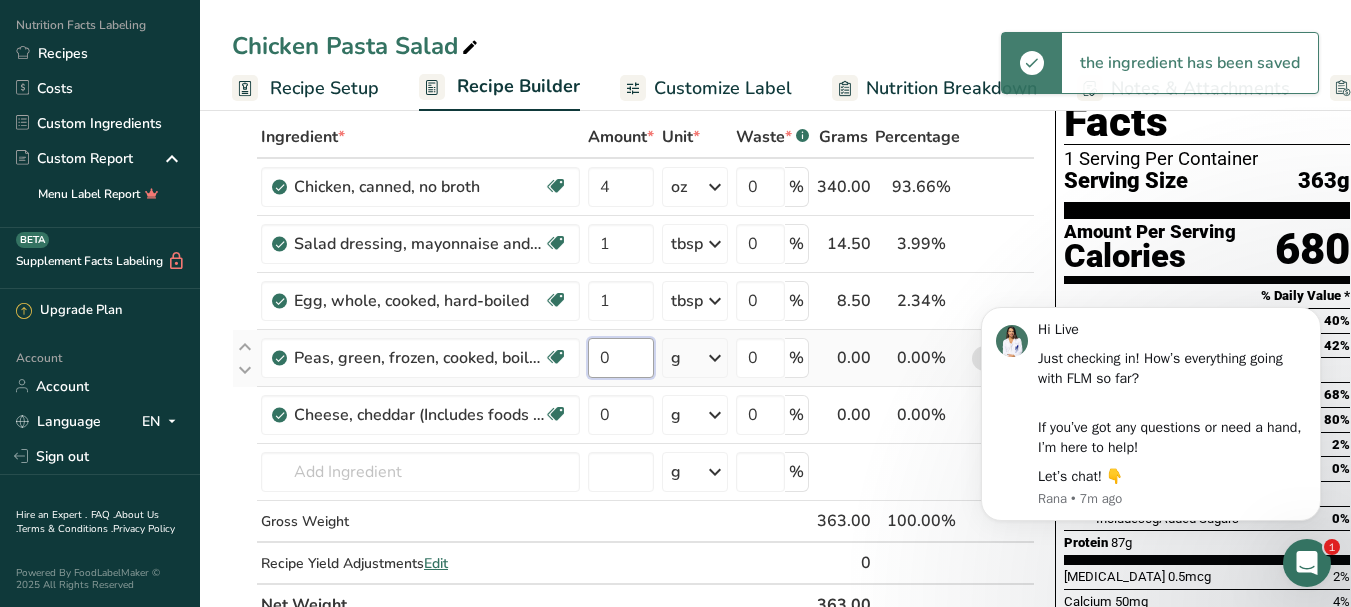 drag, startPoint x: 627, startPoint y: 363, endPoint x: 584, endPoint y: 362, distance: 43.011627 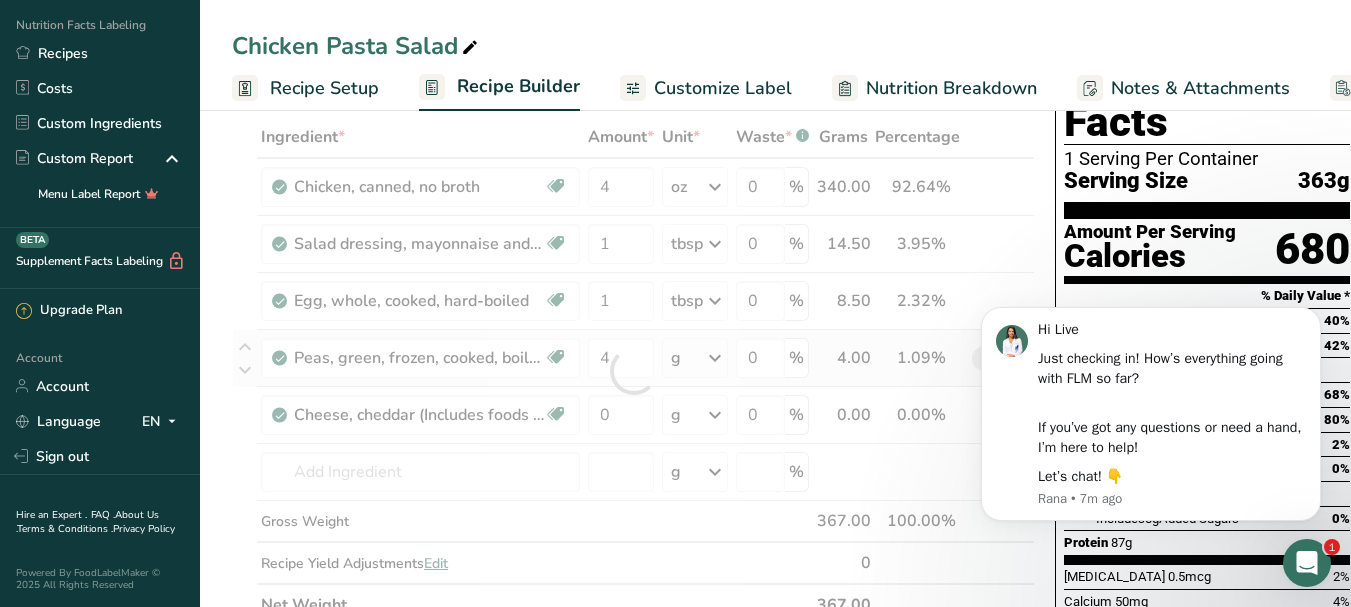 click on "Ingredient *
Amount *
Unit *
Waste *   .a-a{fill:#347362;}.b-a{fill:#fff;}          Grams
Percentage
Chicken, canned, no broth
Dairy free
Gluten free
Soy free
4
oz
Portions
3 oz
1 cup
1 can (5 oz) yields
Weight Units
g
kg
mg
See more
Volume Units
l
Volume units require a density conversion. If you know your ingredient's density enter it below. Otherwise, click on "RIA" our AI Regulatory bot - she will be able to help you
lb/ft3
g/cm3
Confirm
mL
lb/ft3
fl oz" at bounding box center (633, 371) 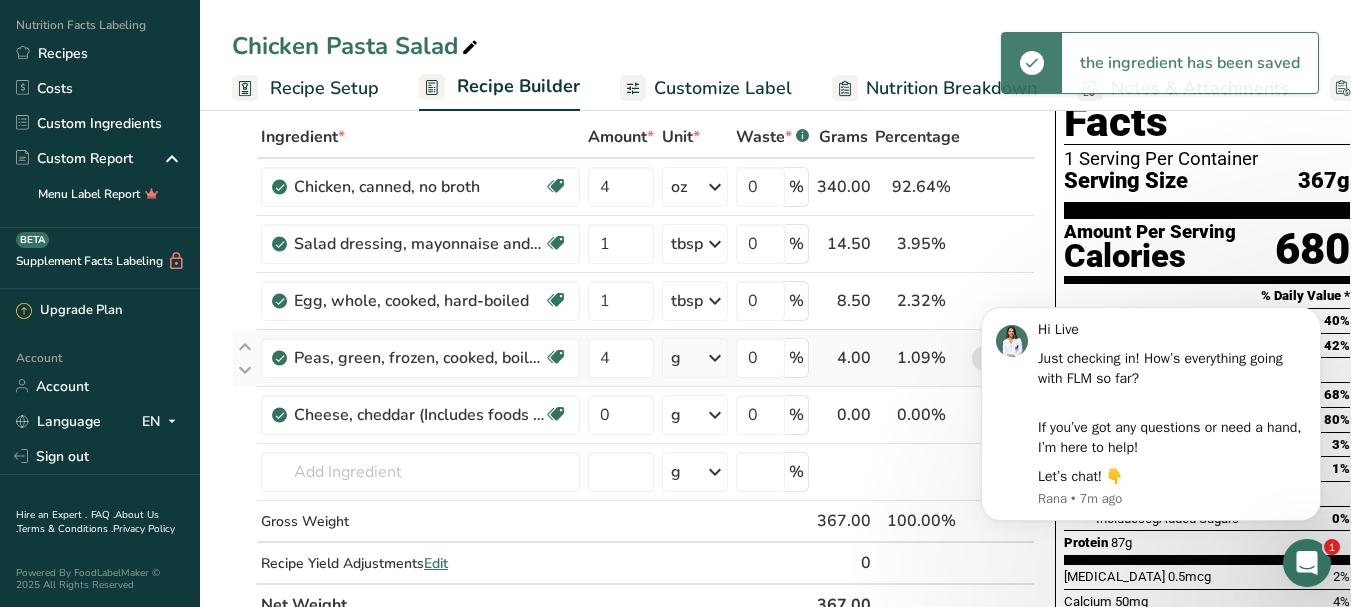 click at bounding box center [715, 358] 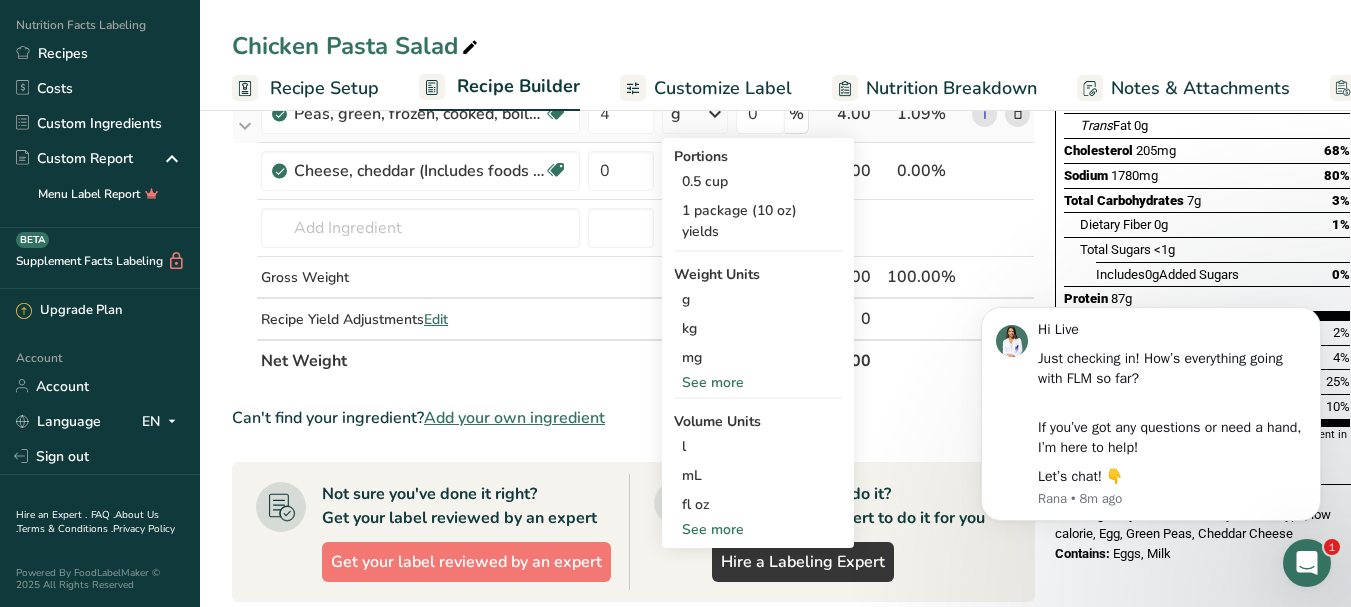 scroll, scrollTop: 300, scrollLeft: 0, axis: vertical 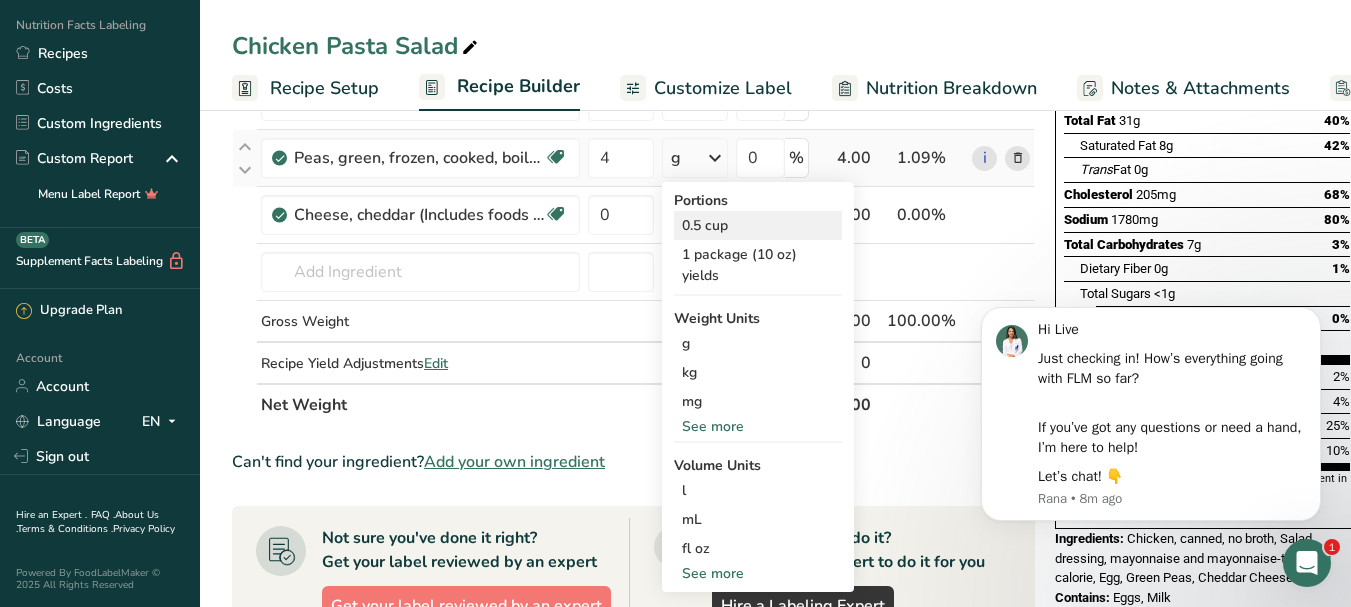 click on "0.5 cup" at bounding box center (758, 225) 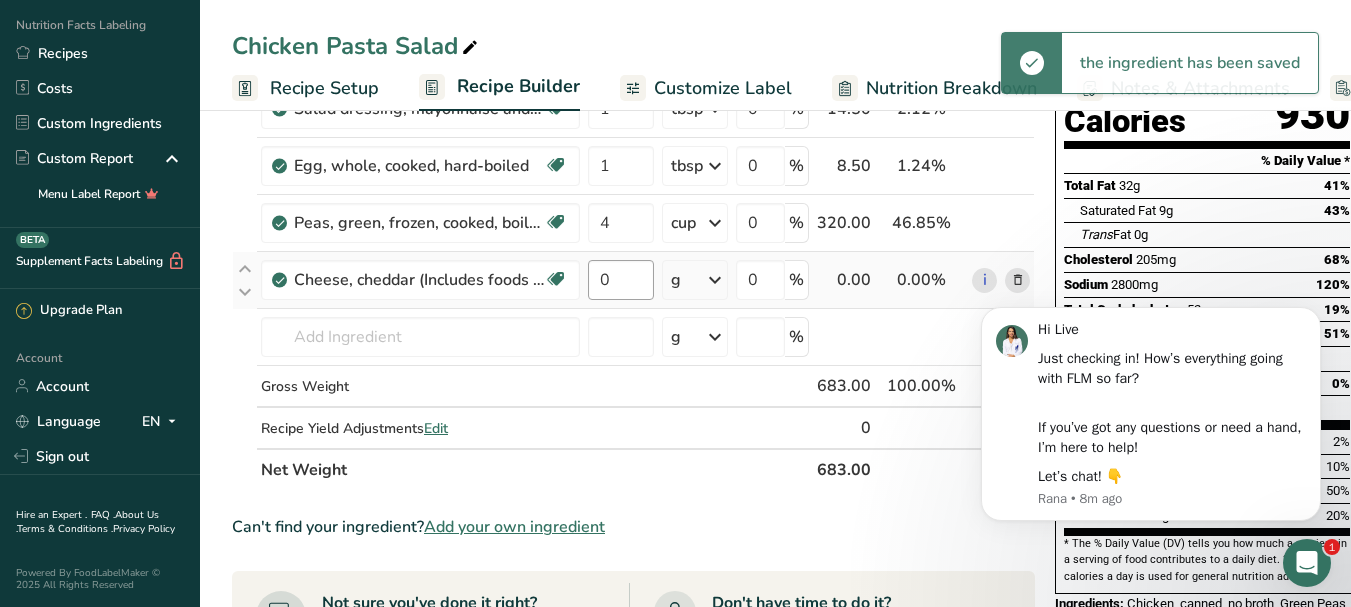 scroll, scrollTop: 200, scrollLeft: 0, axis: vertical 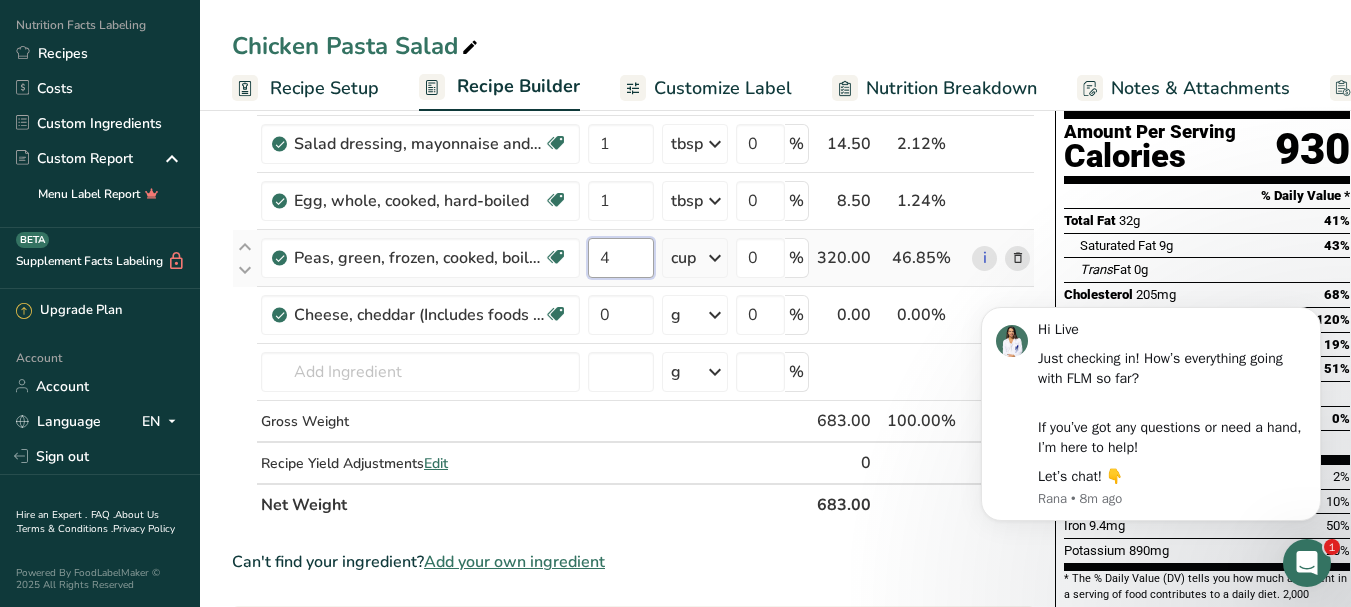 drag, startPoint x: 620, startPoint y: 257, endPoint x: 591, endPoint y: 261, distance: 29.274563 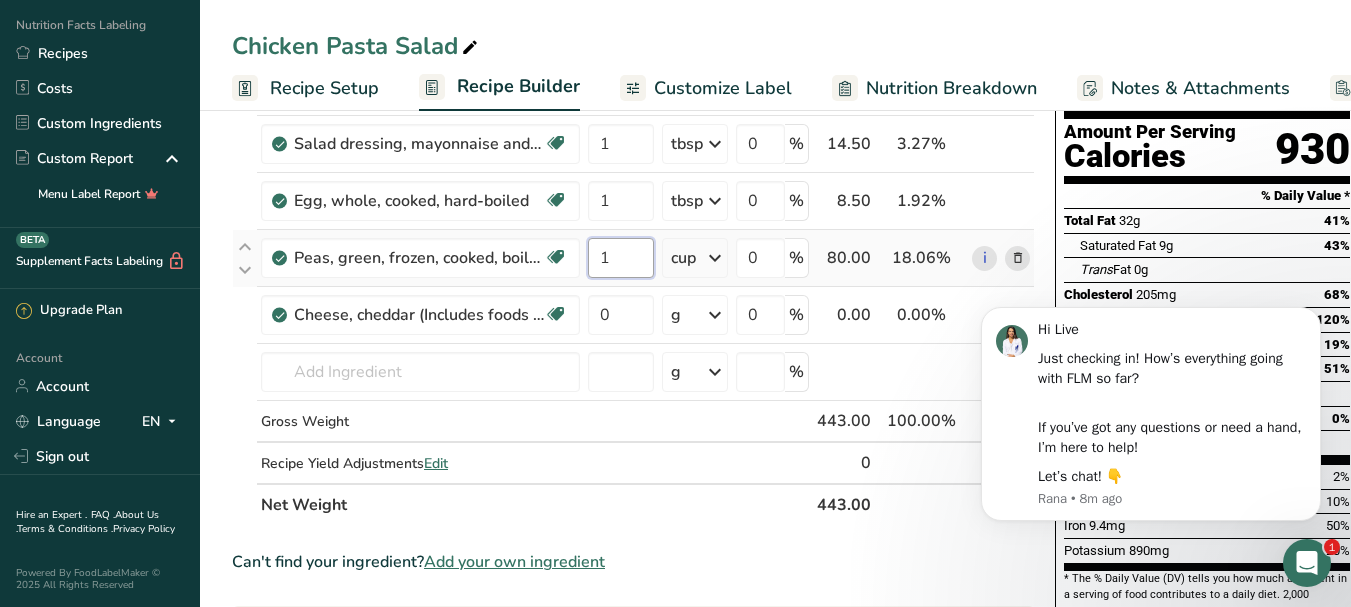 type on "1" 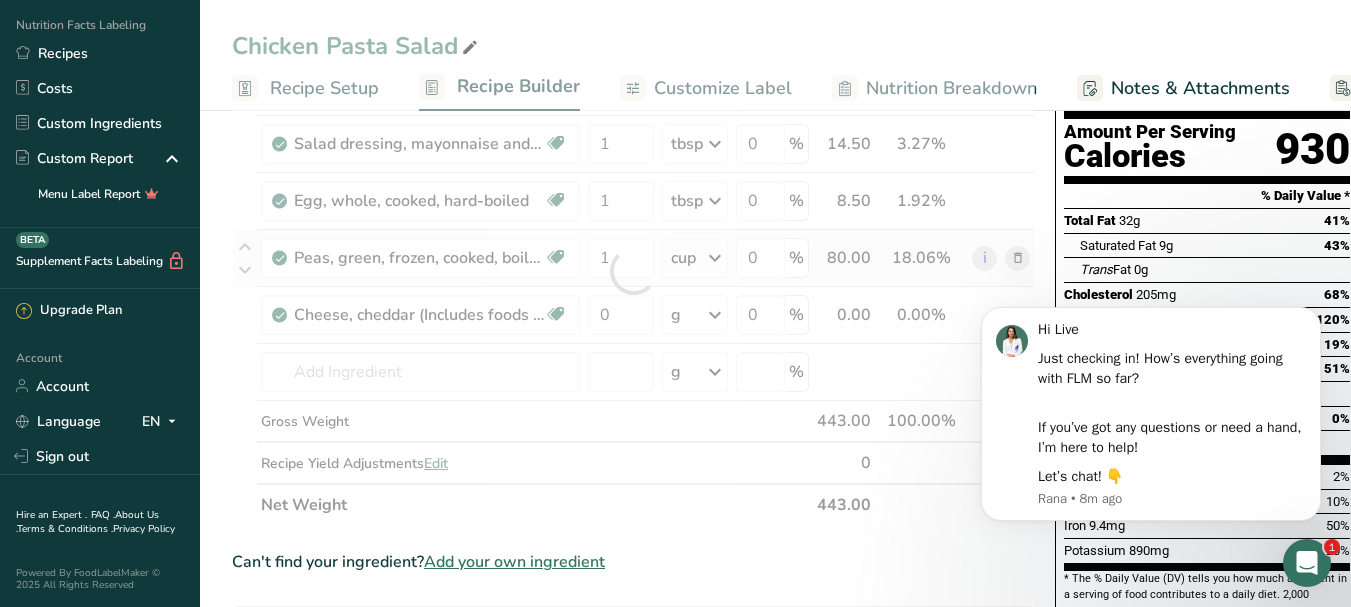 click on "Ingredient *
Amount *
Unit *
Waste *   .a-a{fill:#347362;}.b-a{fill:#fff;}          Grams
Percentage
Chicken, canned, no broth
Dairy free
Gluten free
Soy free
4
oz
Portions
3 oz
1 cup
1 can (5 oz) yields
Weight Units
g
kg
mg
See more
Volume Units
l
Volume units require a density conversion. If you know your ingredient's density enter it below. Otherwise, click on "RIA" our AI Regulatory bot - she will be able to help you
lb/ft3
g/cm3
Confirm
mL
lb/ft3
fl oz" at bounding box center [633, 271] 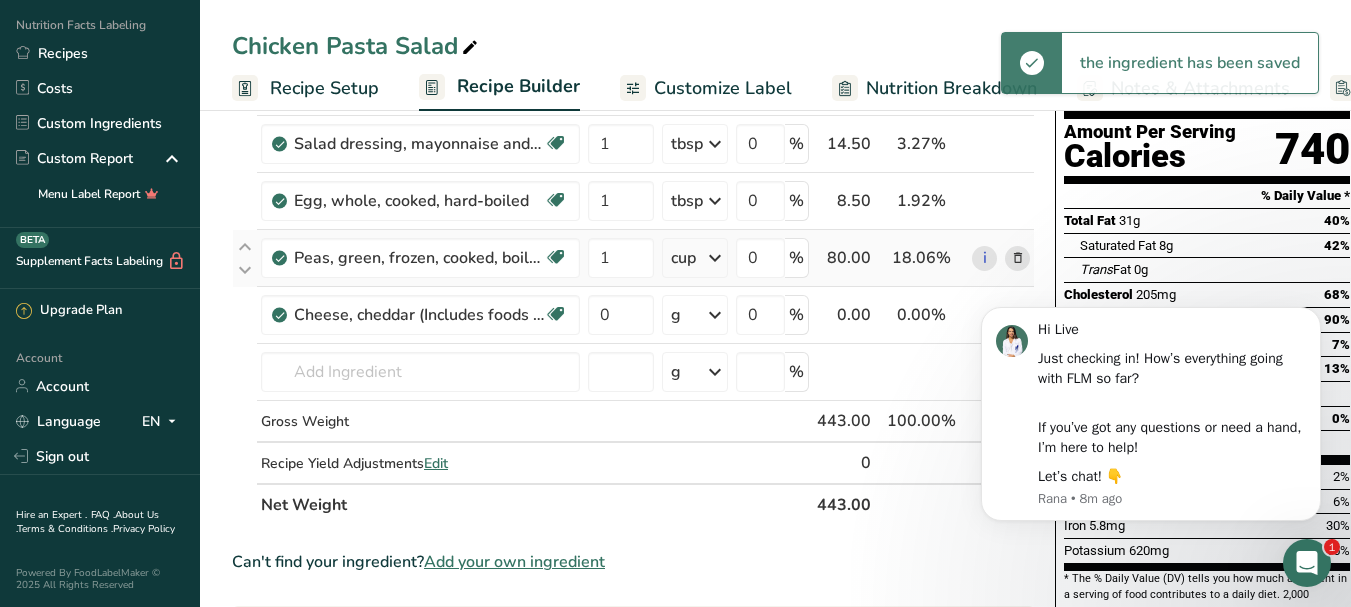 click at bounding box center (715, 258) 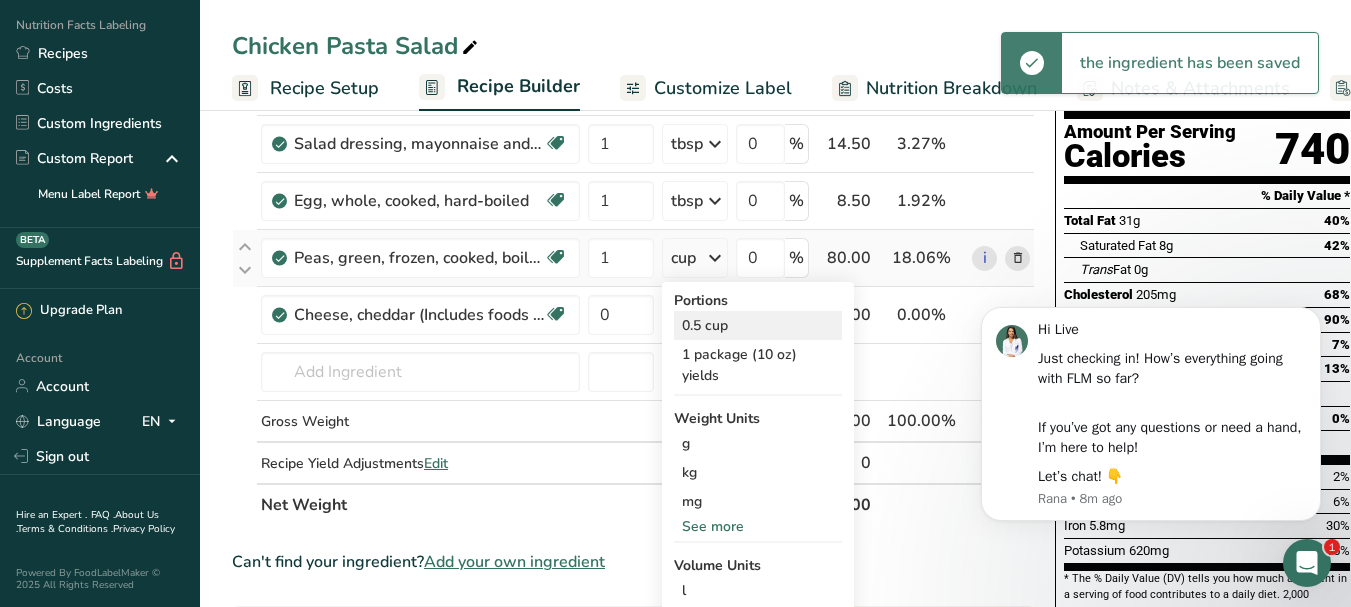 click on "0.5 cup" at bounding box center [758, 325] 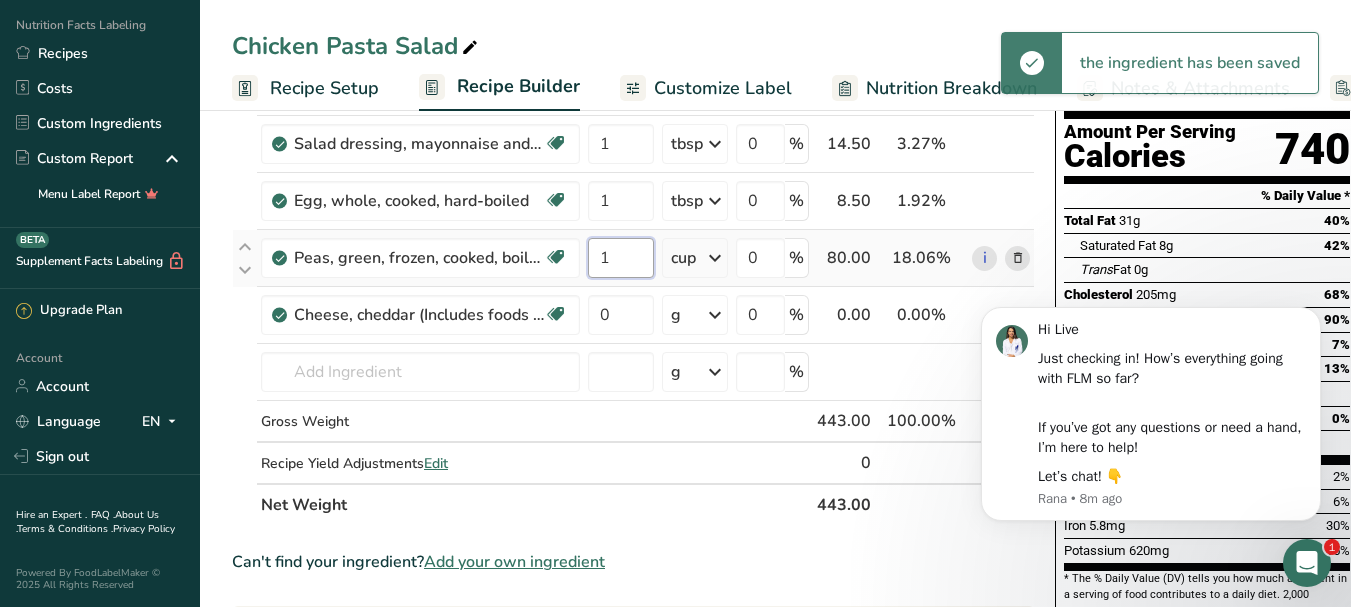 drag, startPoint x: 639, startPoint y: 264, endPoint x: 592, endPoint y: 264, distance: 47 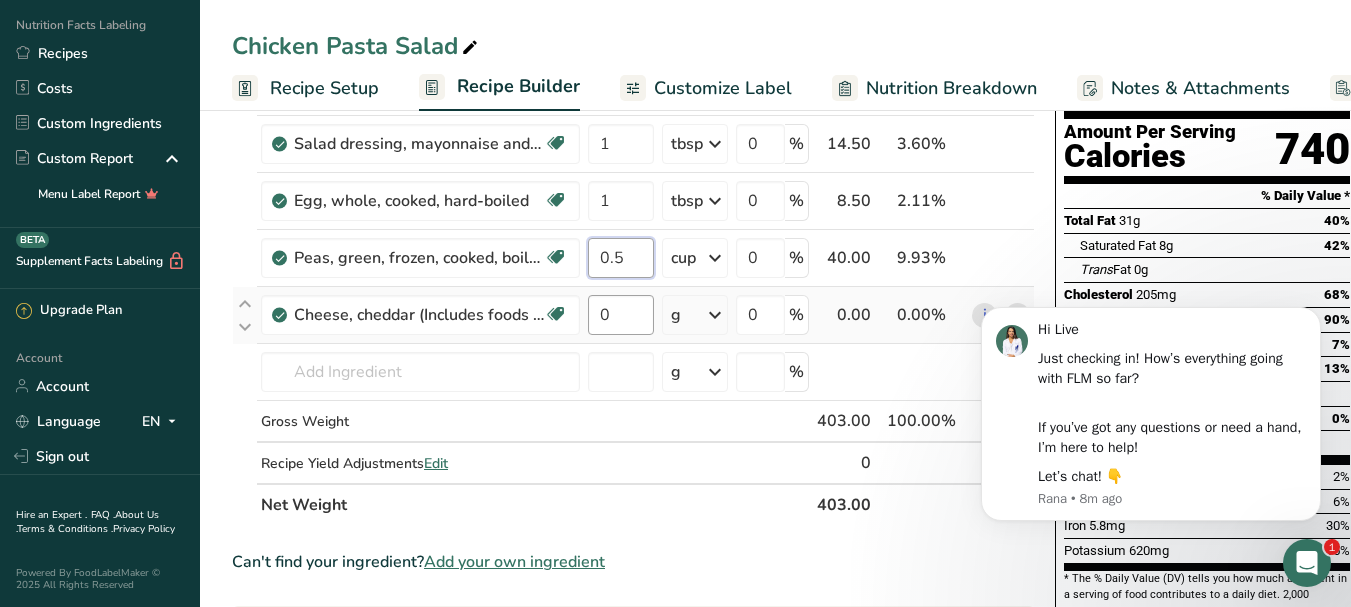 type on "0.5" 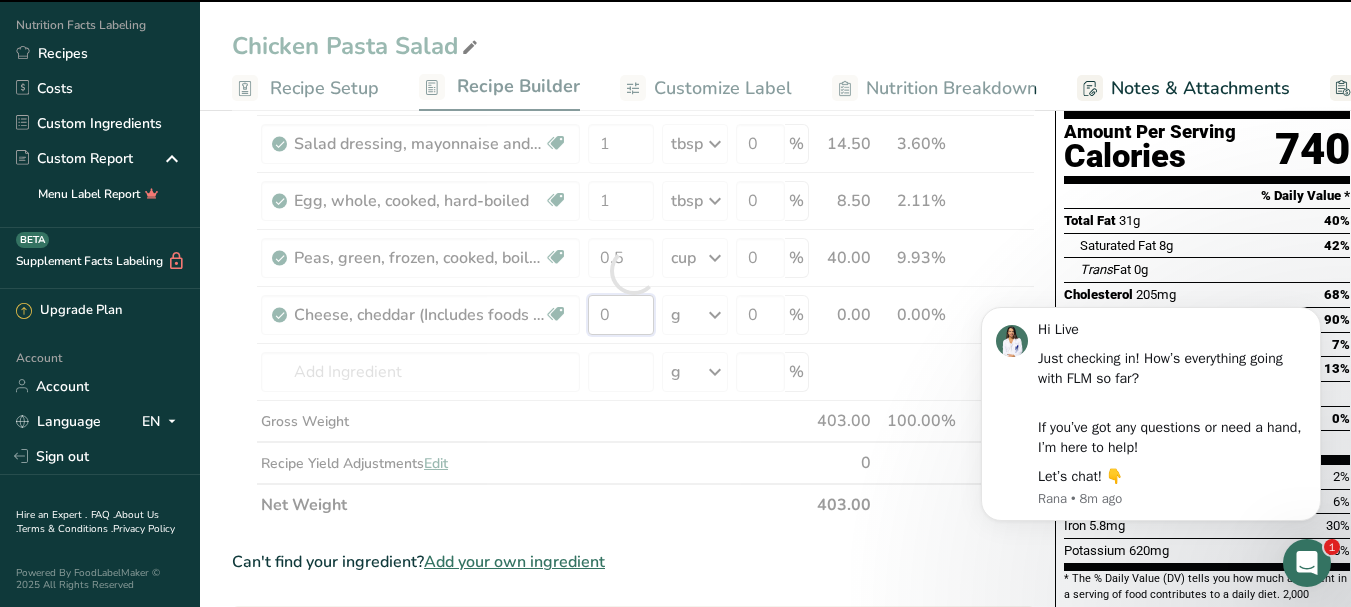 click on "Ingredient *
Amount *
Unit *
Waste *   .a-a{fill:#347362;}.b-a{fill:#fff;}          Grams
Percentage
Chicken, canned, no broth
Dairy free
Gluten free
Soy free
4
oz
Portions
3 oz
1 cup
1 can (5 oz) yields
Weight Units
g
kg
mg
See more
Volume Units
l
Volume units require a density conversion. If you know your ingredient's density enter it below. Otherwise, click on "RIA" our AI Regulatory bot - she will be able to help you
lb/ft3
g/cm3
Confirm
mL
lb/ft3
fl oz" at bounding box center (633, 271) 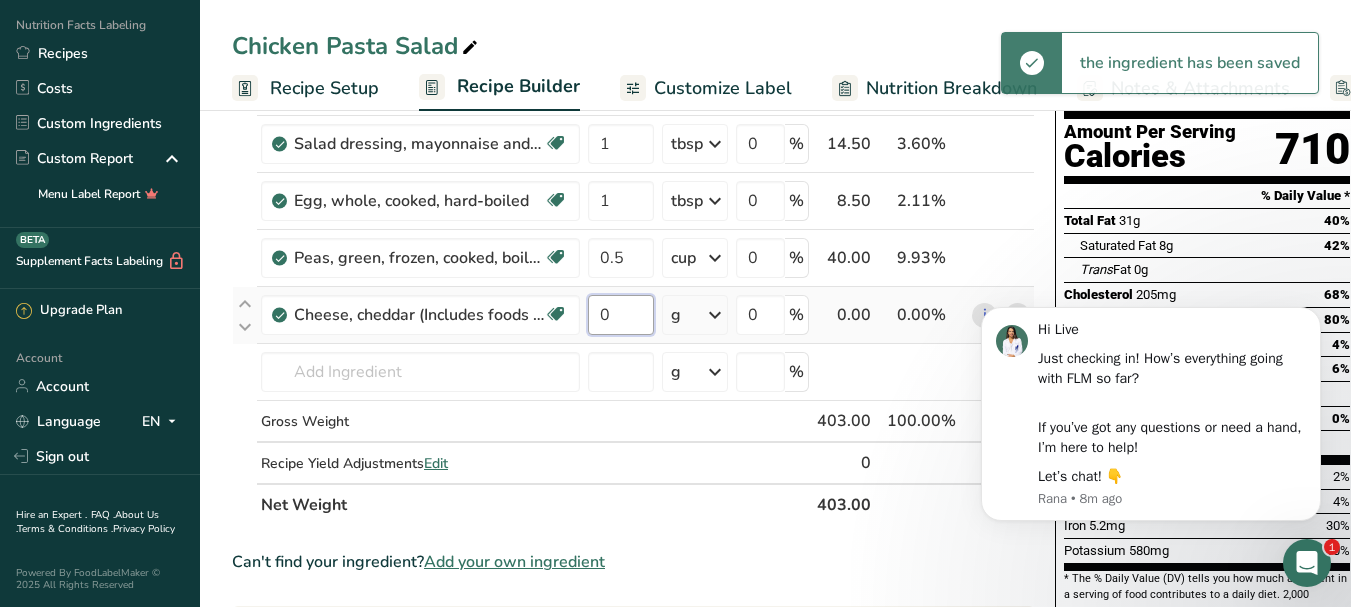 drag, startPoint x: 619, startPoint y: 317, endPoint x: 599, endPoint y: 310, distance: 21.189621 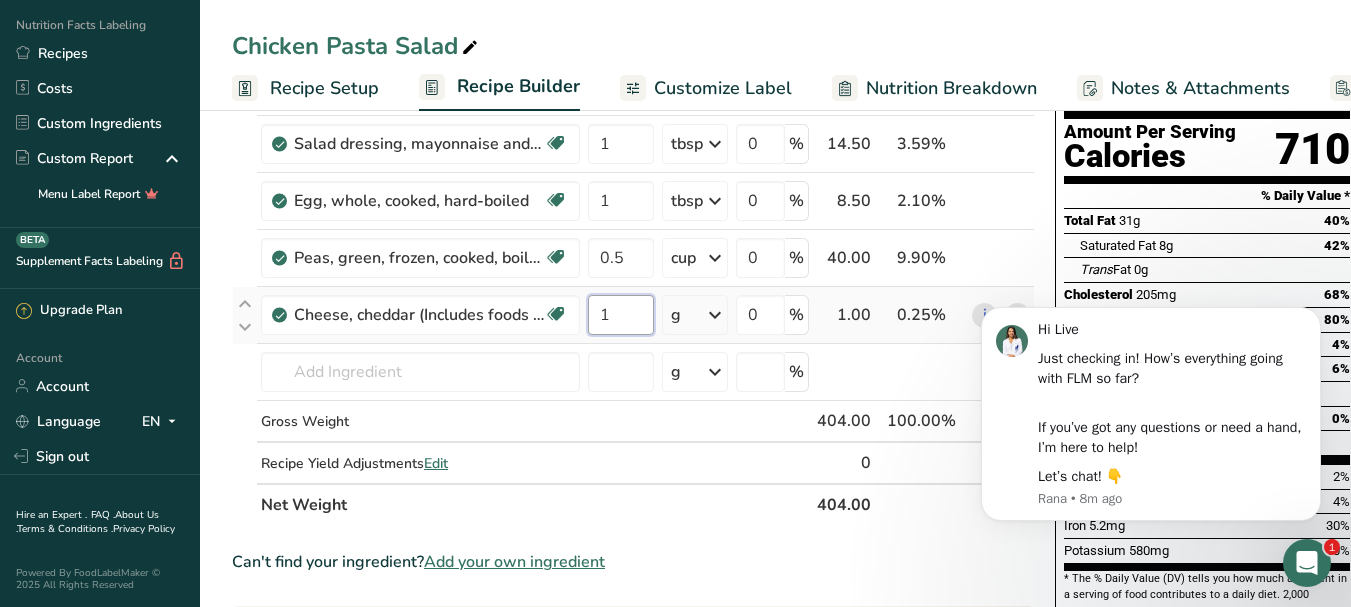 type on "1" 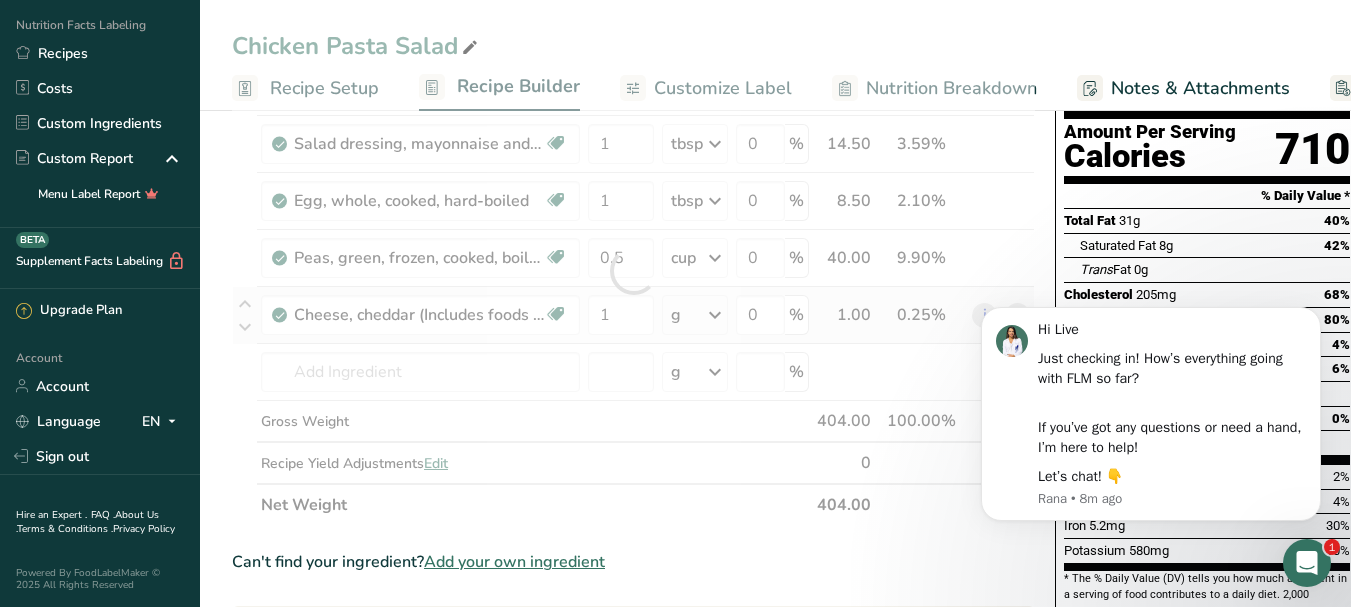 click on "Ingredient *
Amount *
Unit *
Waste *   .a-a{fill:#347362;}.b-a{fill:#fff;}          Grams
Percentage
Chicken, canned, no broth
Dairy free
Gluten free
Soy free
4
oz
Portions
3 oz
1 cup
1 can (5 oz) yields
Weight Units
g
kg
mg
See more
Volume Units
l
Volume units require a density conversion. If you know your ingredient's density enter it below. Otherwise, click on "RIA" our AI Regulatory bot - she will be able to help you
lb/ft3
g/cm3
Confirm
mL
lb/ft3
fl oz" at bounding box center (633, 271) 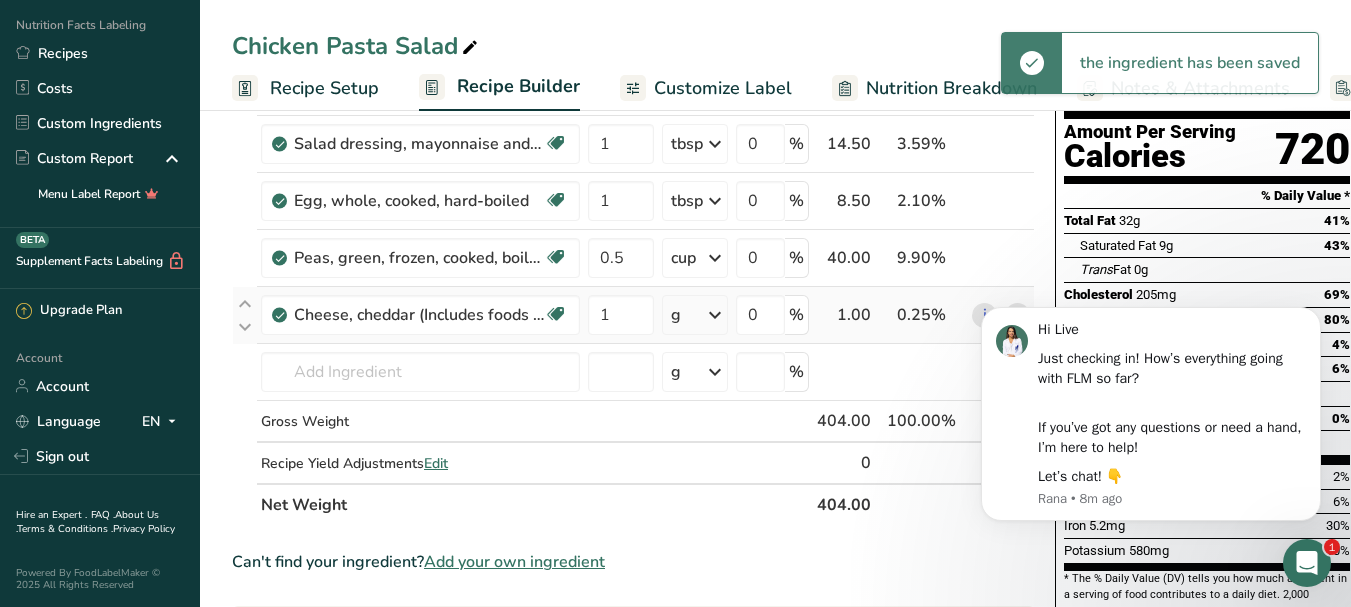 click at bounding box center (715, 315) 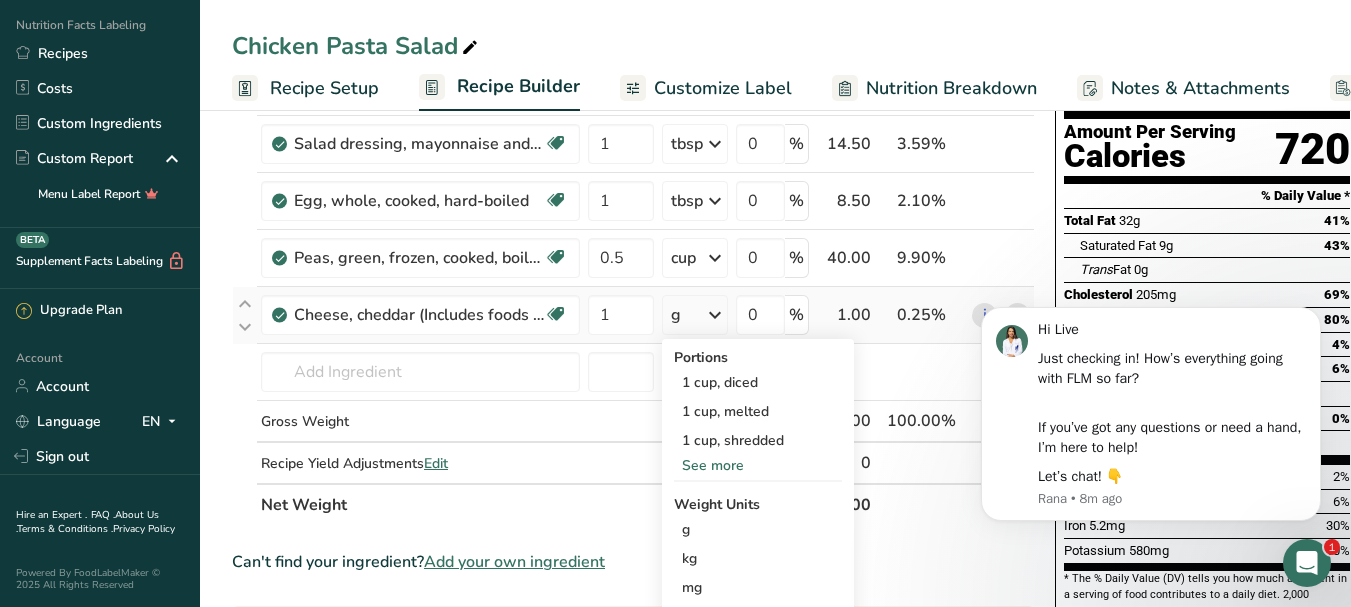 click on "See more" at bounding box center (758, 465) 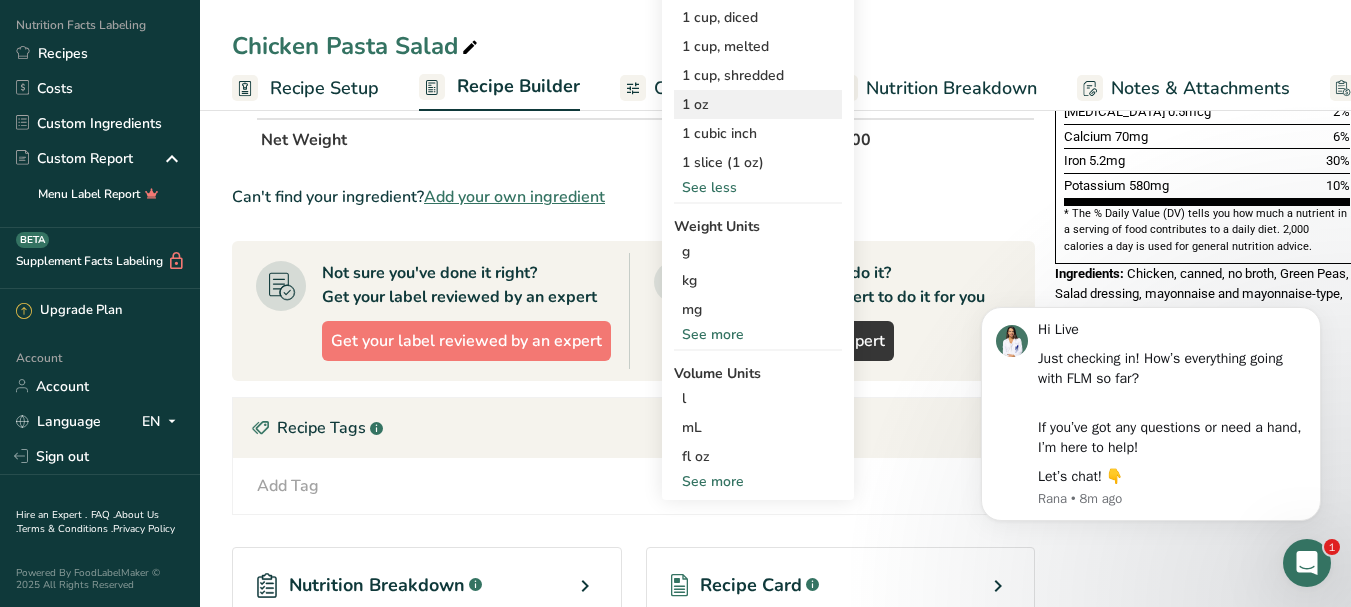 scroll, scrollTop: 600, scrollLeft: 0, axis: vertical 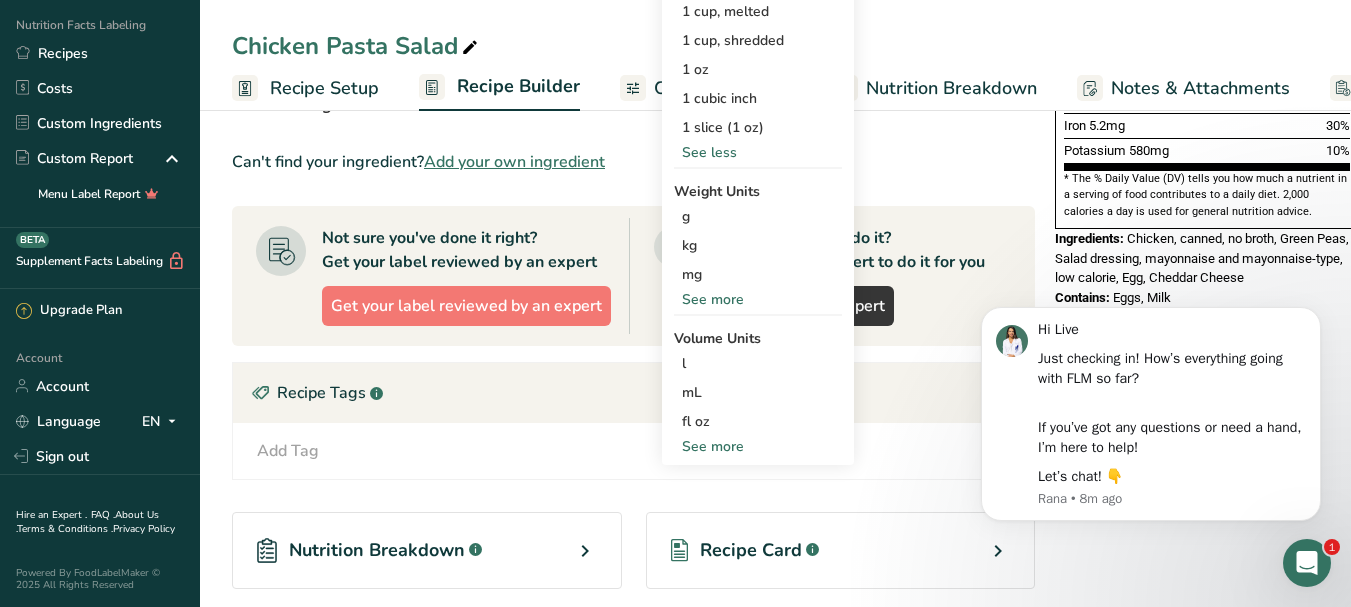 click on "See more" at bounding box center [758, 446] 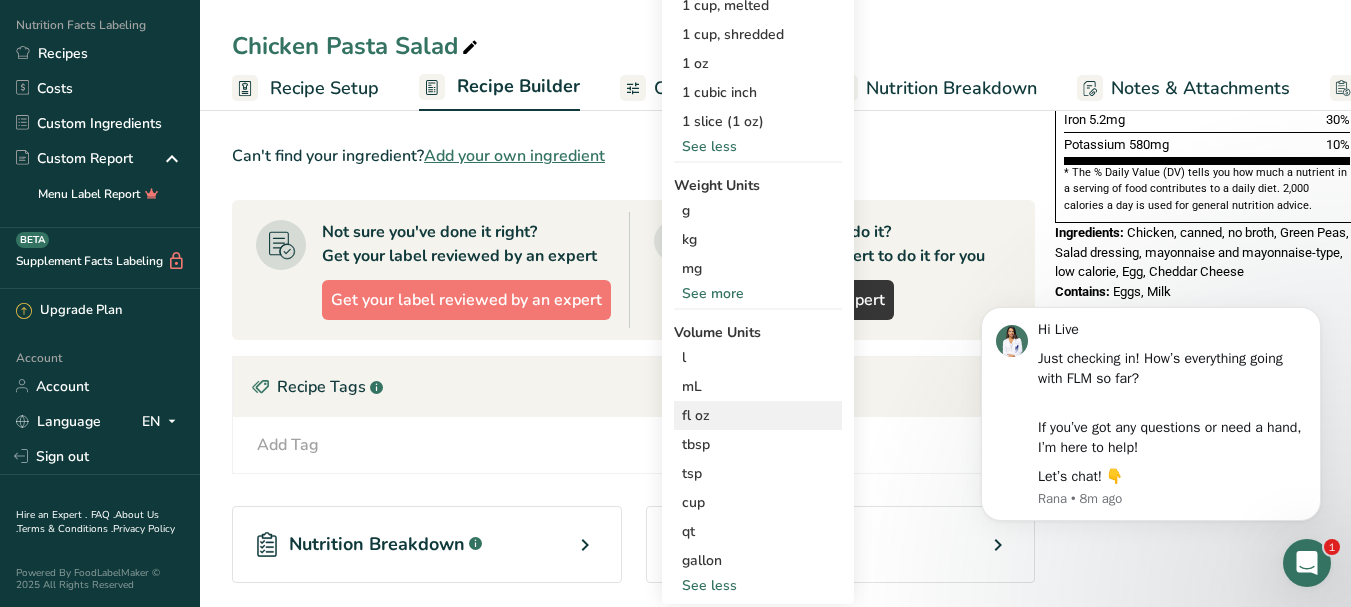 scroll, scrollTop: 600, scrollLeft: 0, axis: vertical 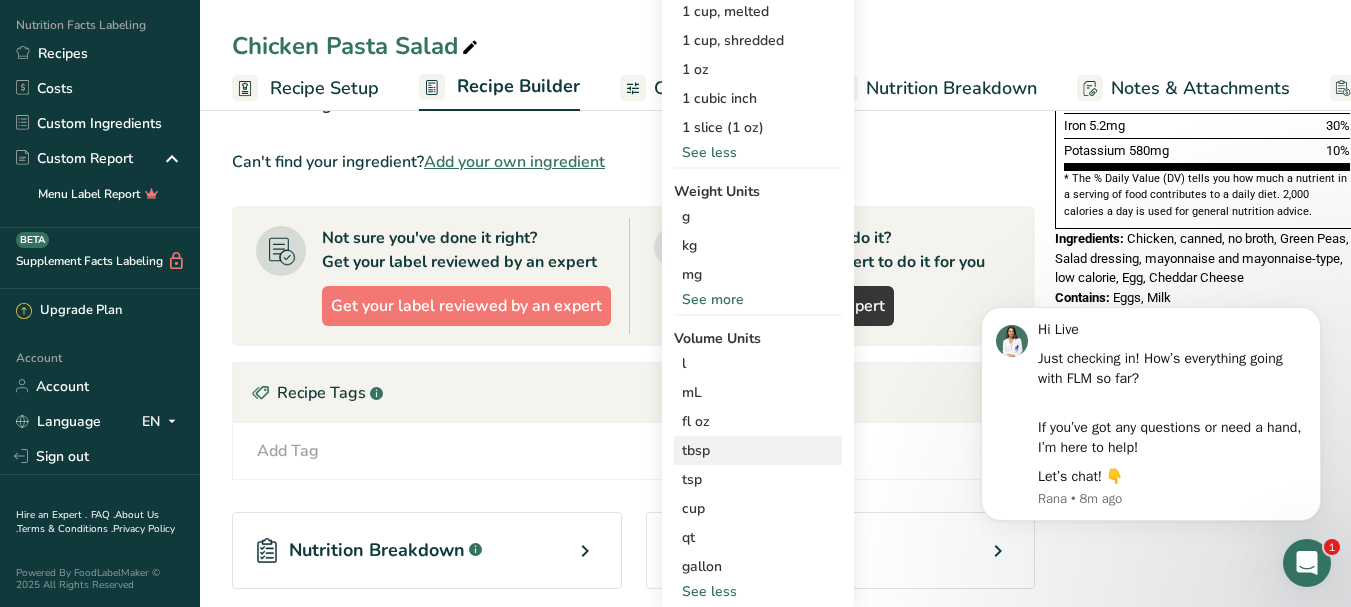click on "tbsp" at bounding box center [758, 450] 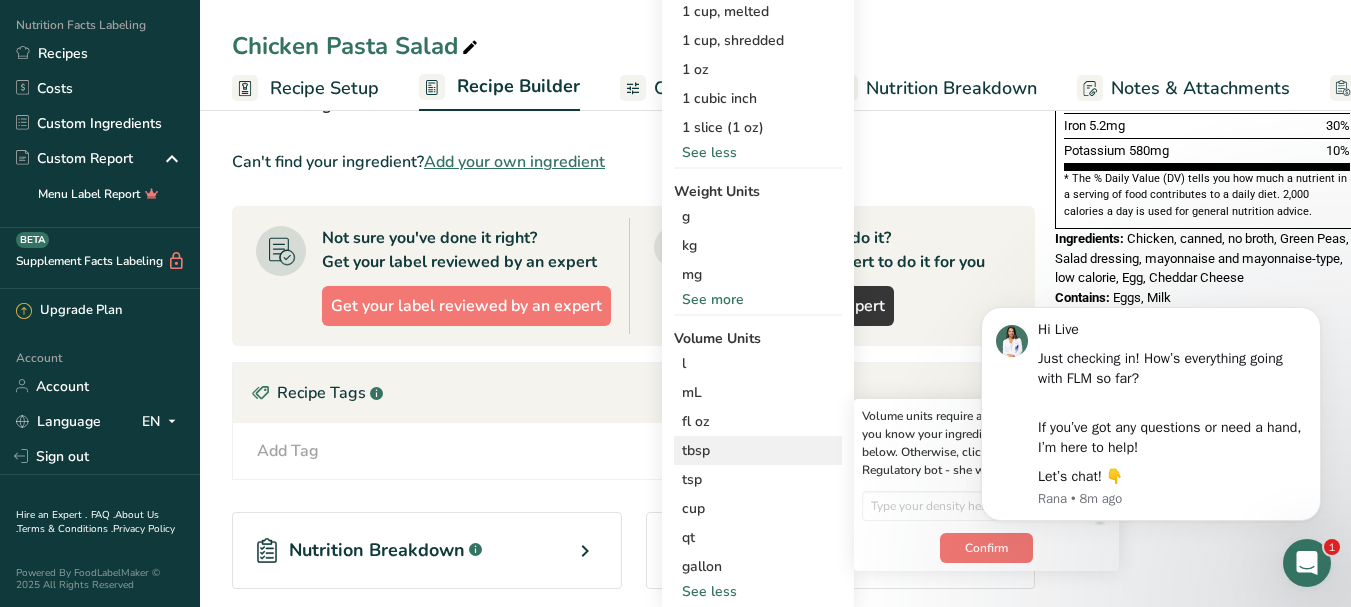 click on "tbsp" at bounding box center (758, 450) 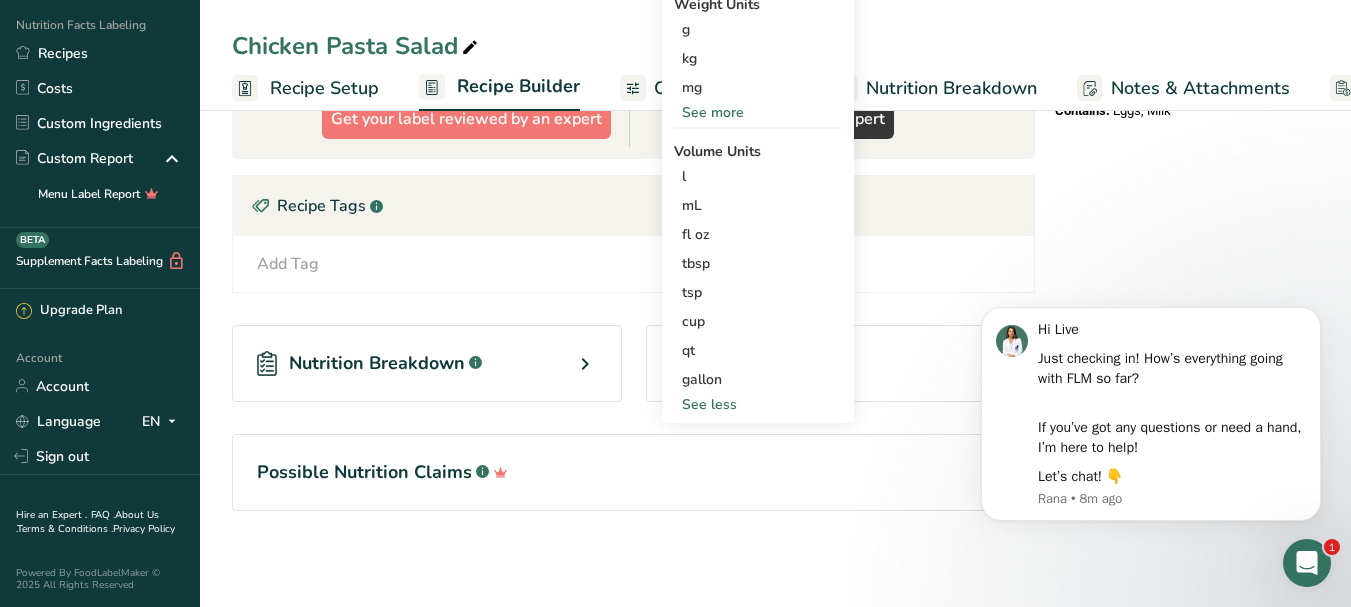 scroll, scrollTop: 800, scrollLeft: 0, axis: vertical 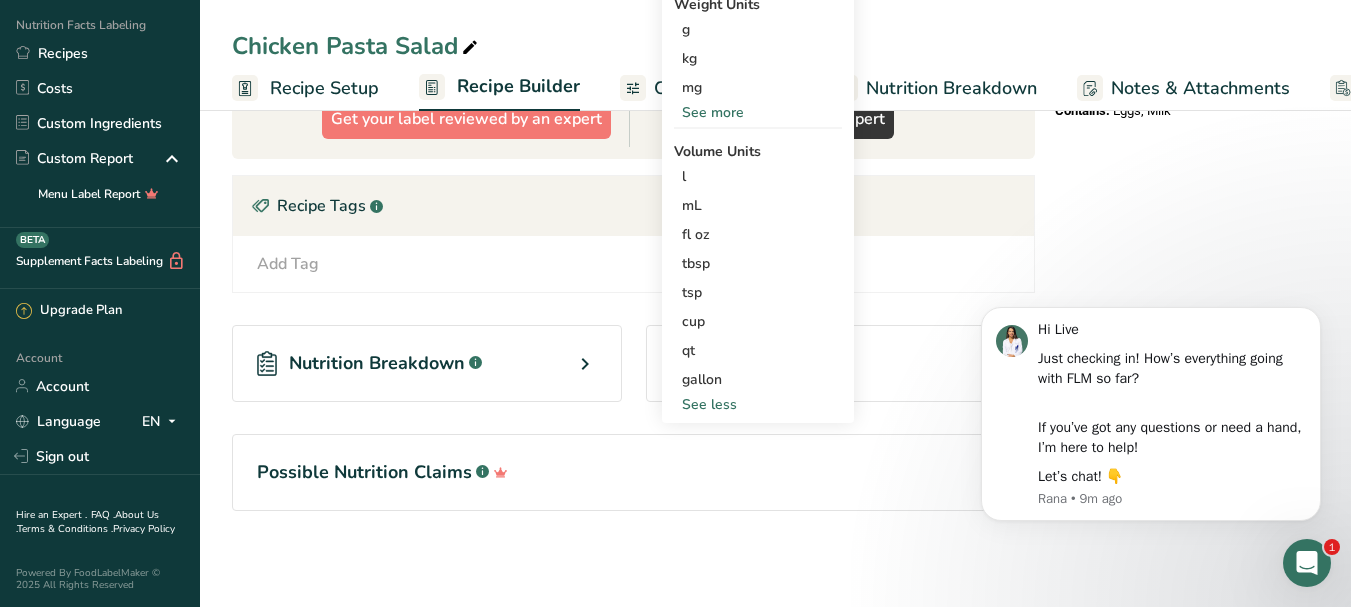 click on "Possible Nutrition Claims
.a-a{fill:#347362;}.b-a{fill:#fff;}" at bounding box center (633, 472) 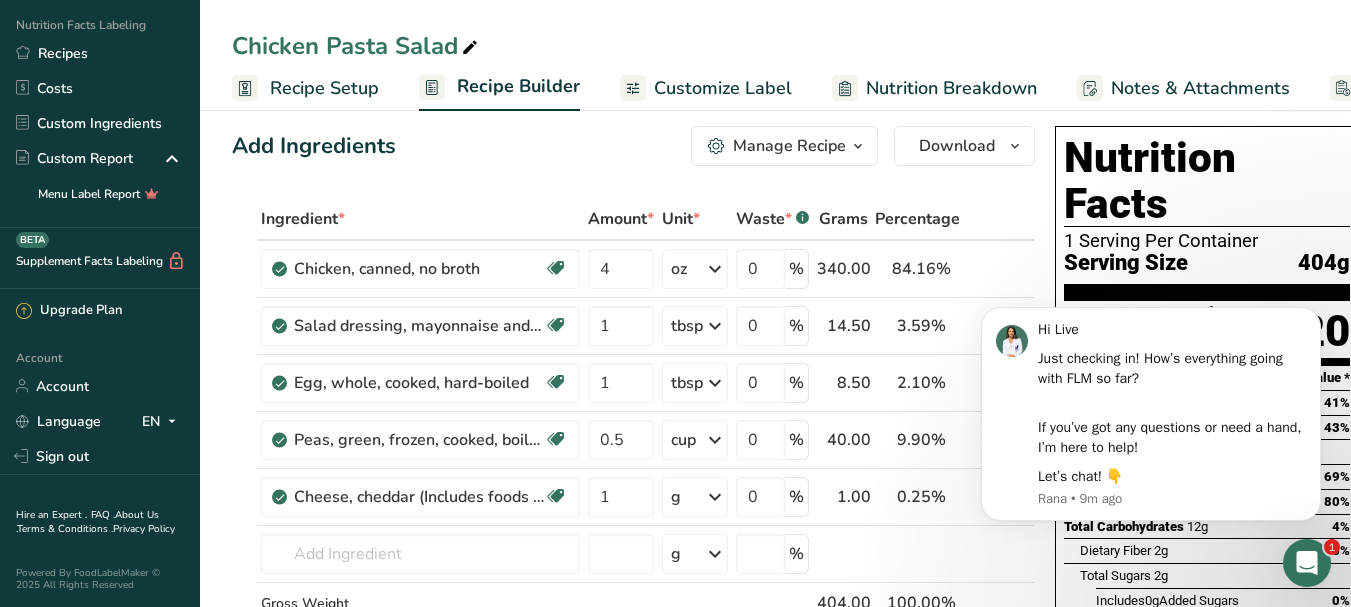 scroll, scrollTop: 0, scrollLeft: 0, axis: both 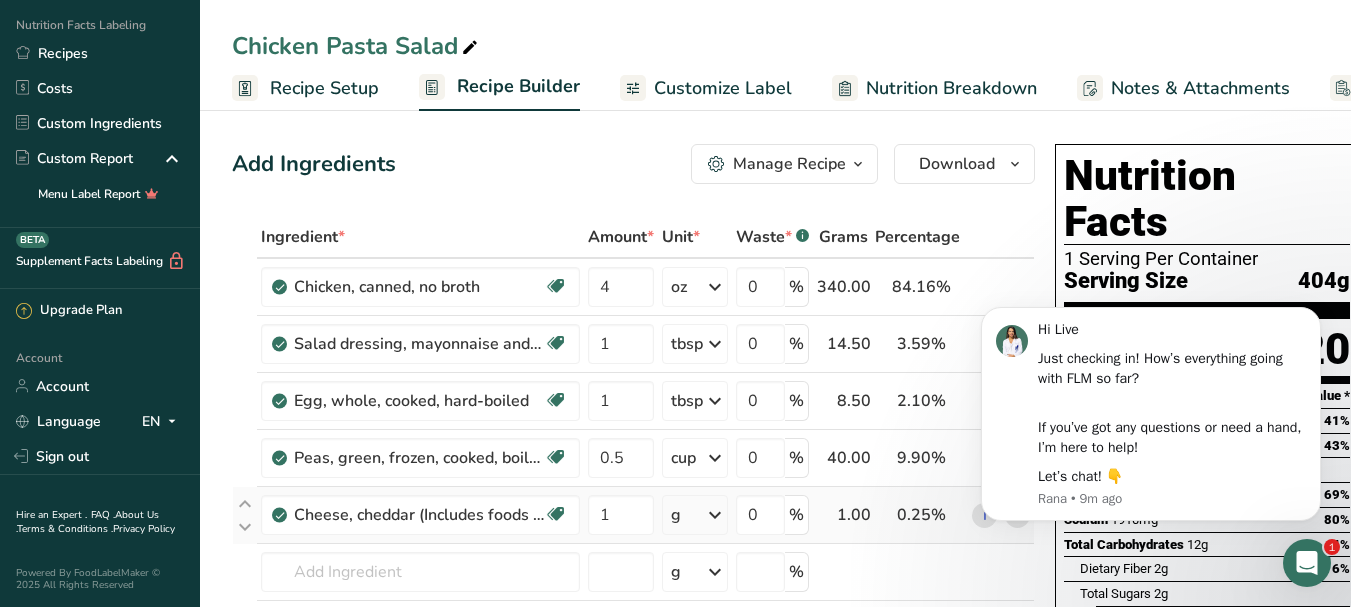 click at bounding box center [715, 515] 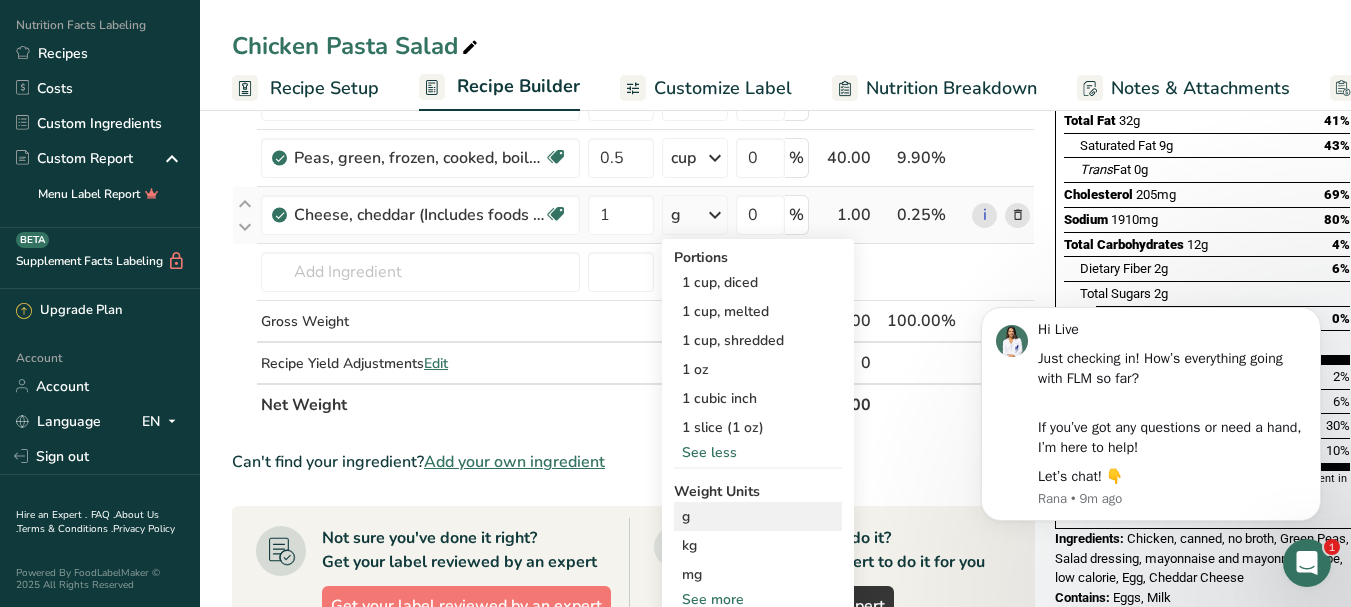 scroll, scrollTop: 400, scrollLeft: 0, axis: vertical 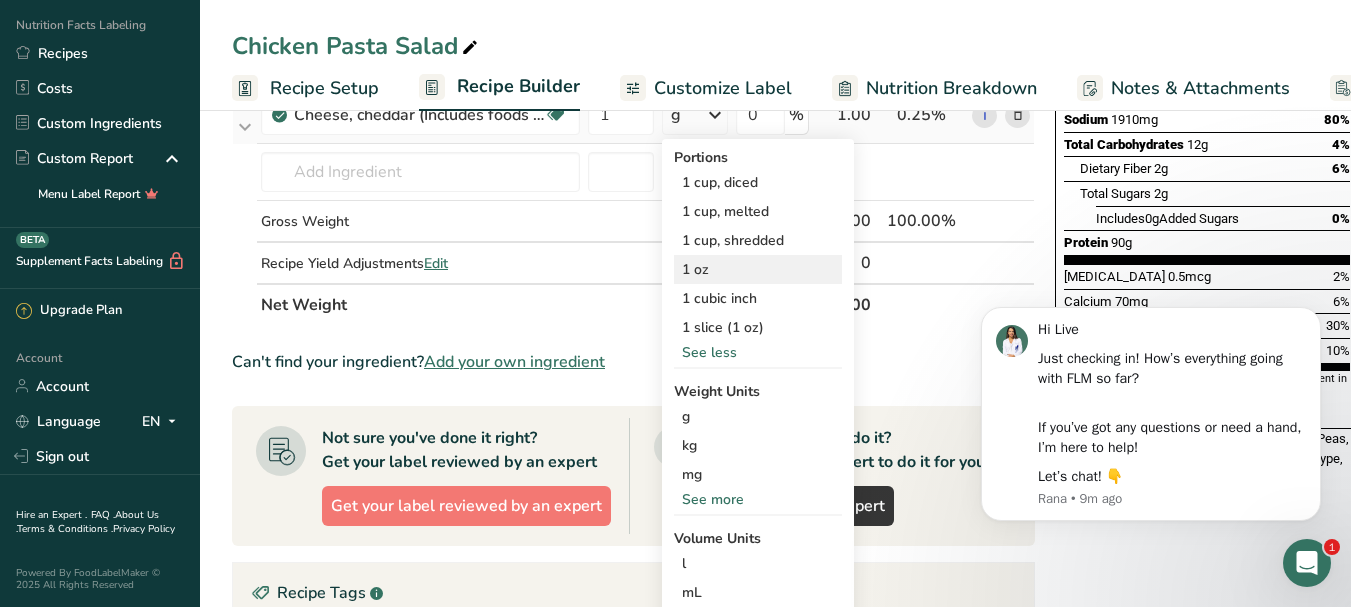 click on "1 oz" at bounding box center [758, 269] 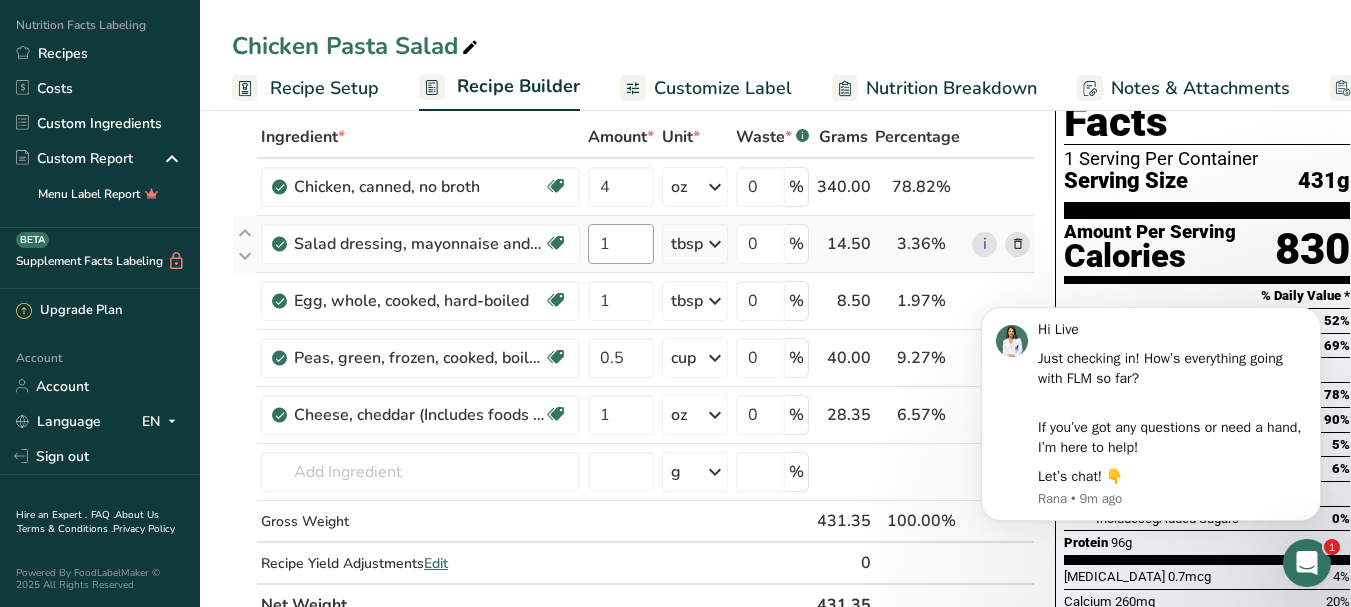 scroll, scrollTop: 0, scrollLeft: 0, axis: both 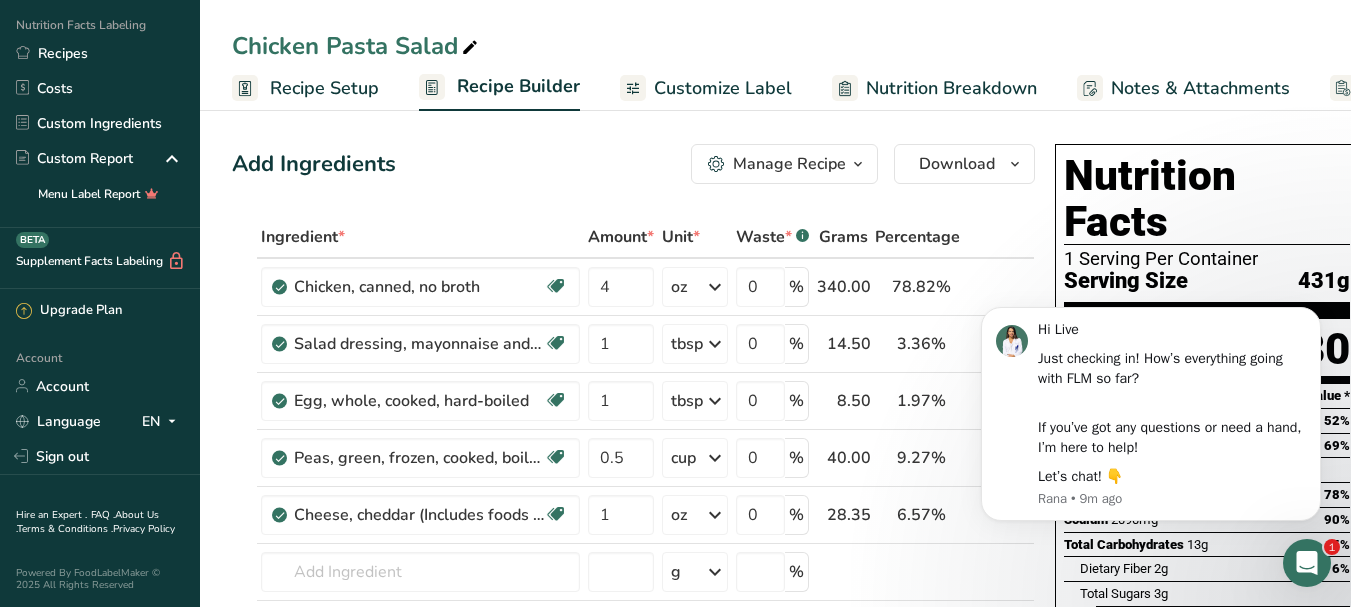 click on "Customize Label" at bounding box center [723, 88] 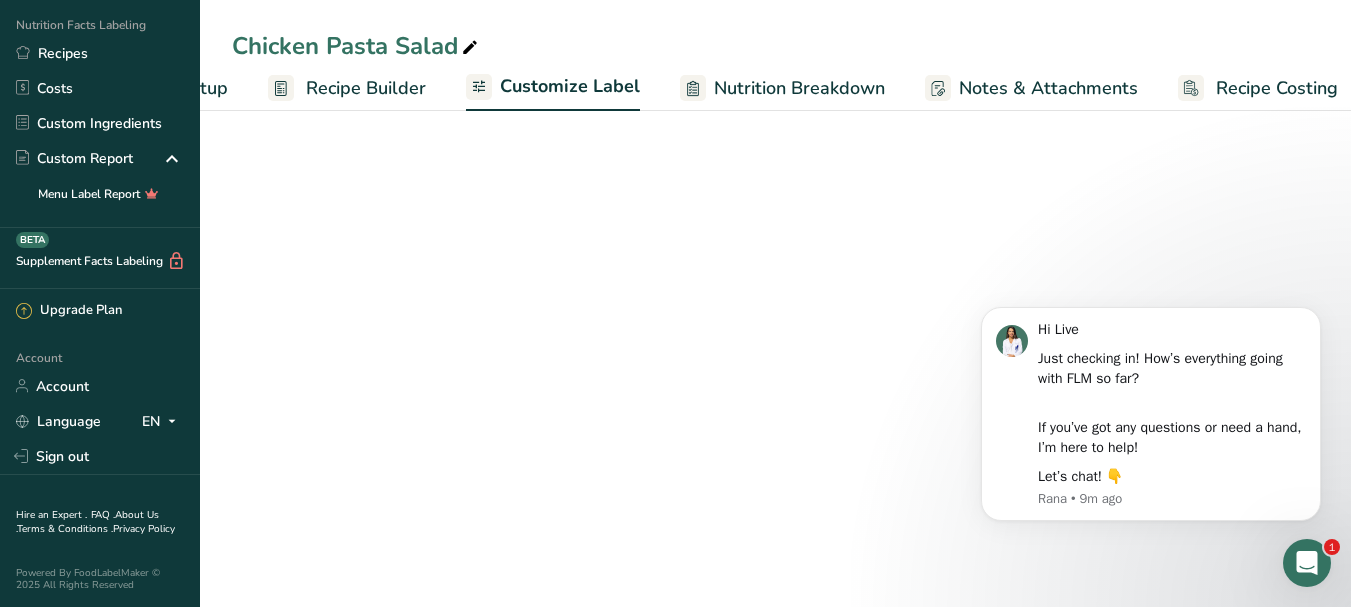 scroll, scrollTop: 0, scrollLeft: 170, axis: horizontal 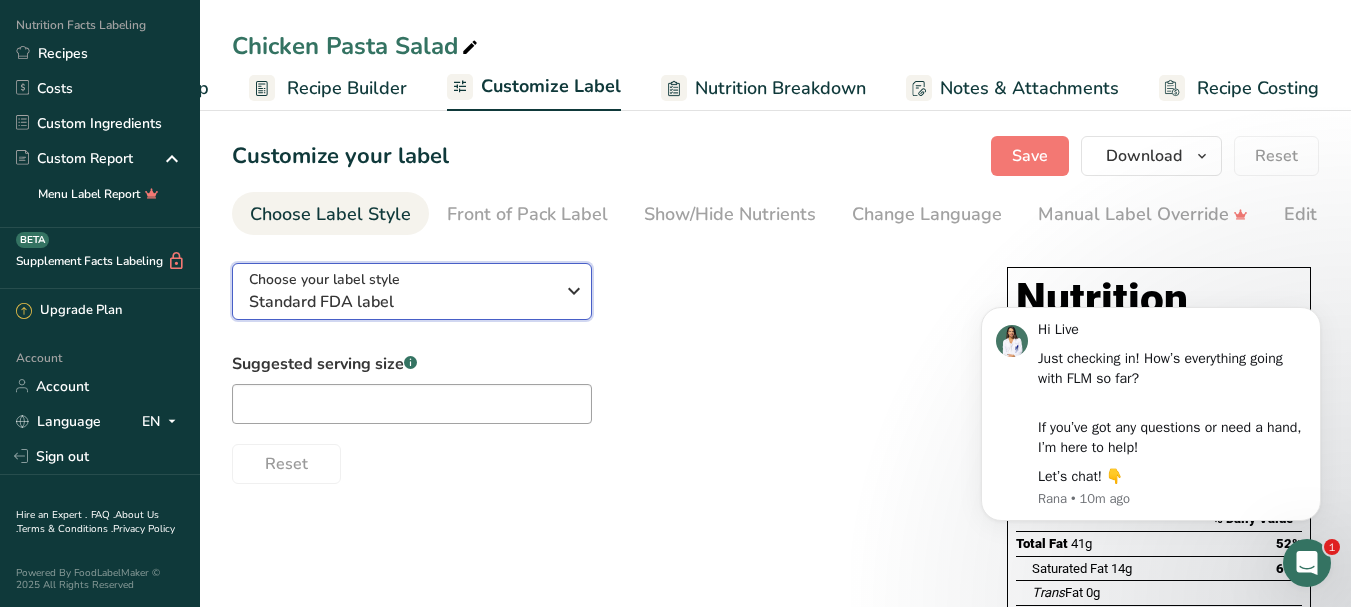 click at bounding box center (574, 291) 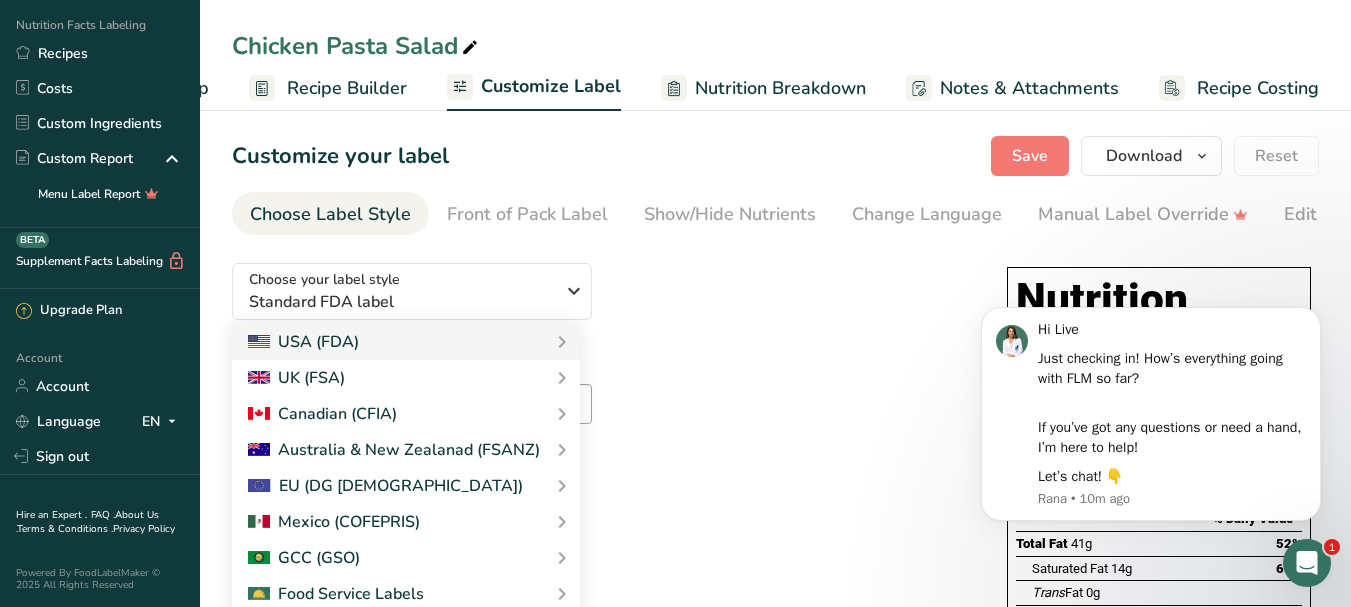 click on "Suggested serving size
.a-a{fill:#347362;}.b-a{fill:#fff;}
Reset" at bounding box center (599, 418) 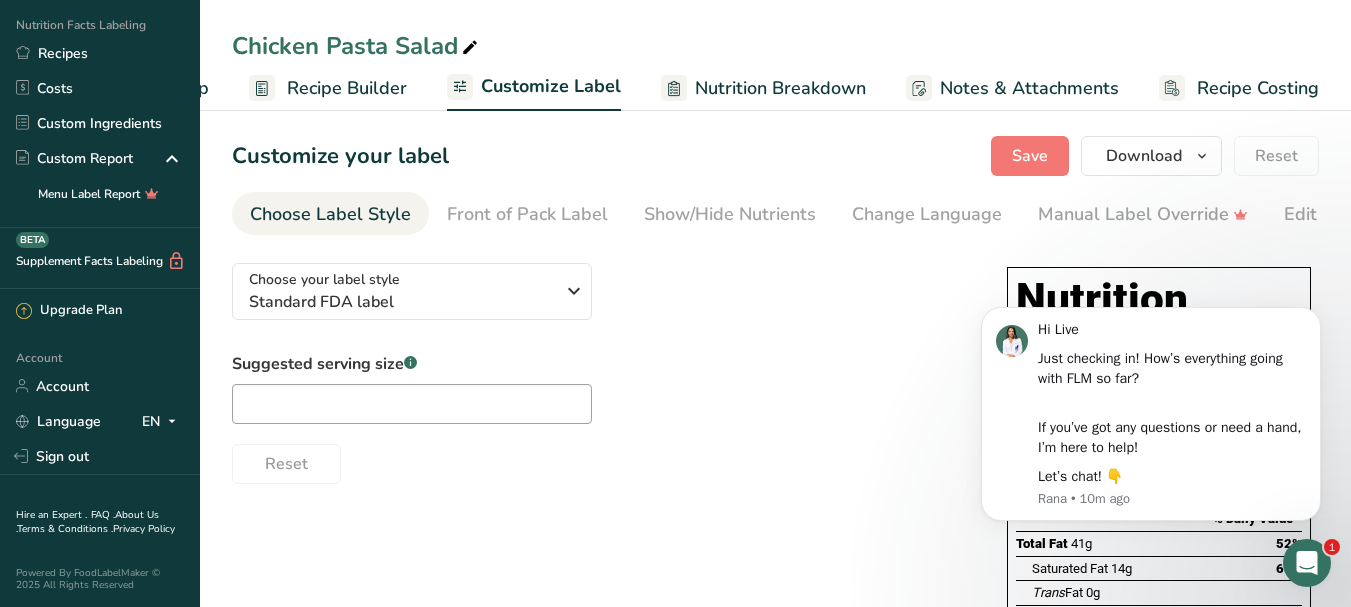 click on "Recipe Builder" at bounding box center (347, 88) 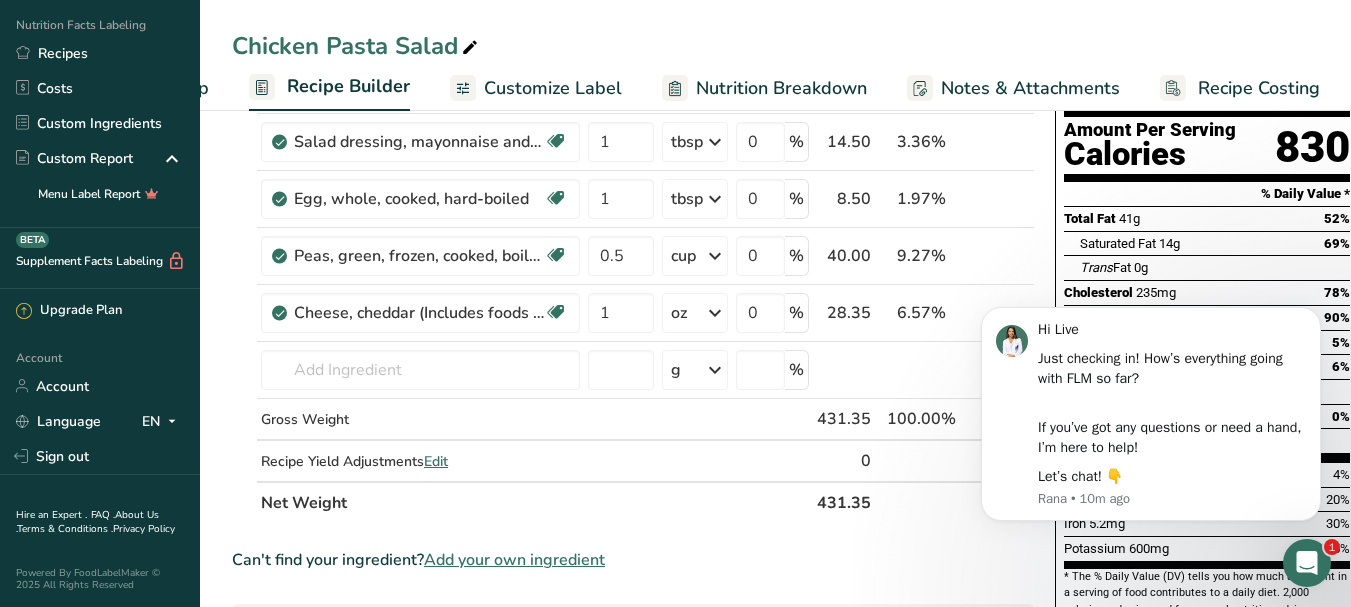 scroll, scrollTop: 0, scrollLeft: 0, axis: both 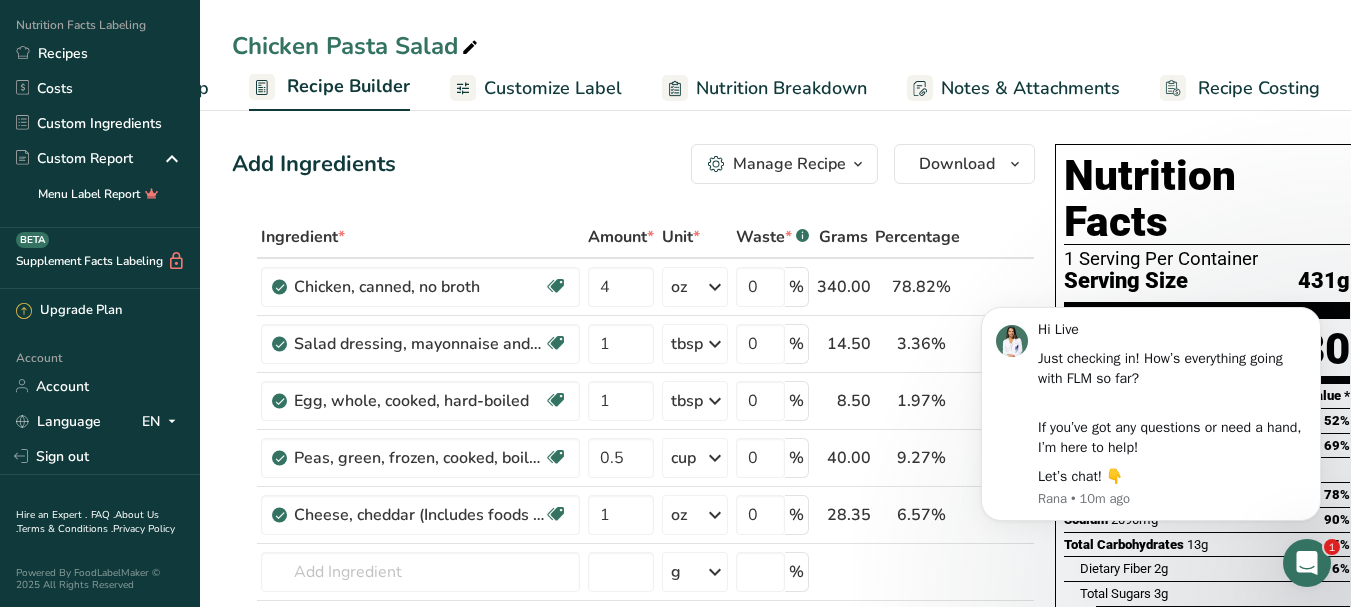 click at bounding box center [858, 164] 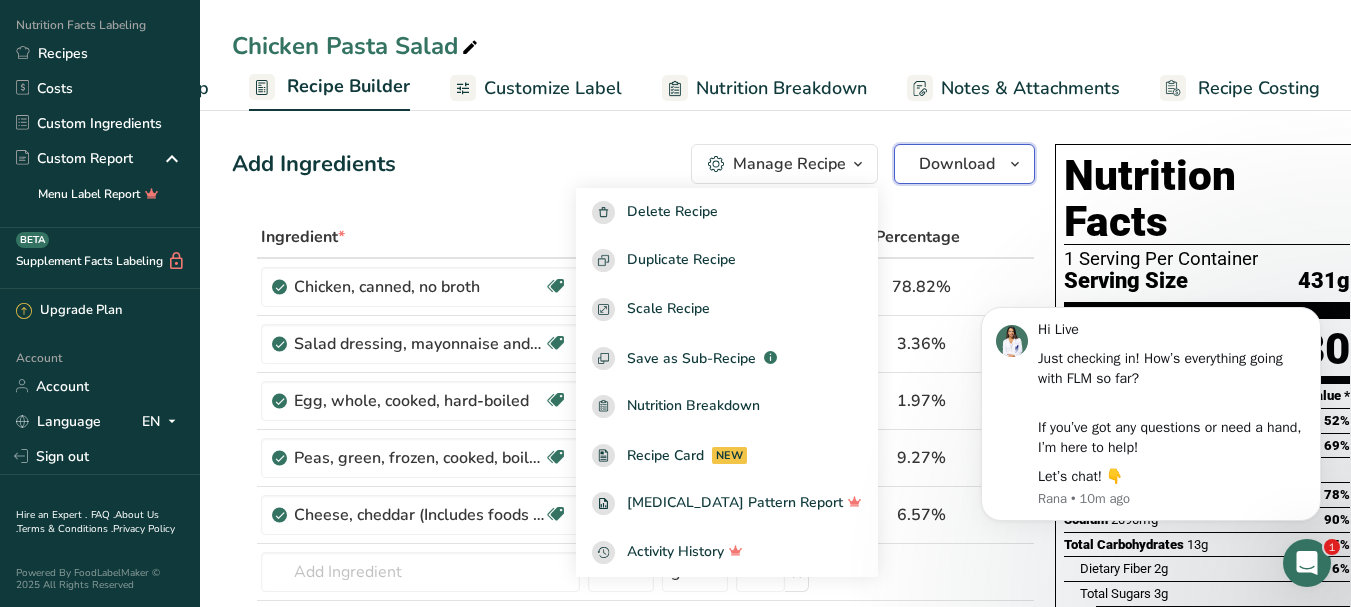 click at bounding box center [1015, 164] 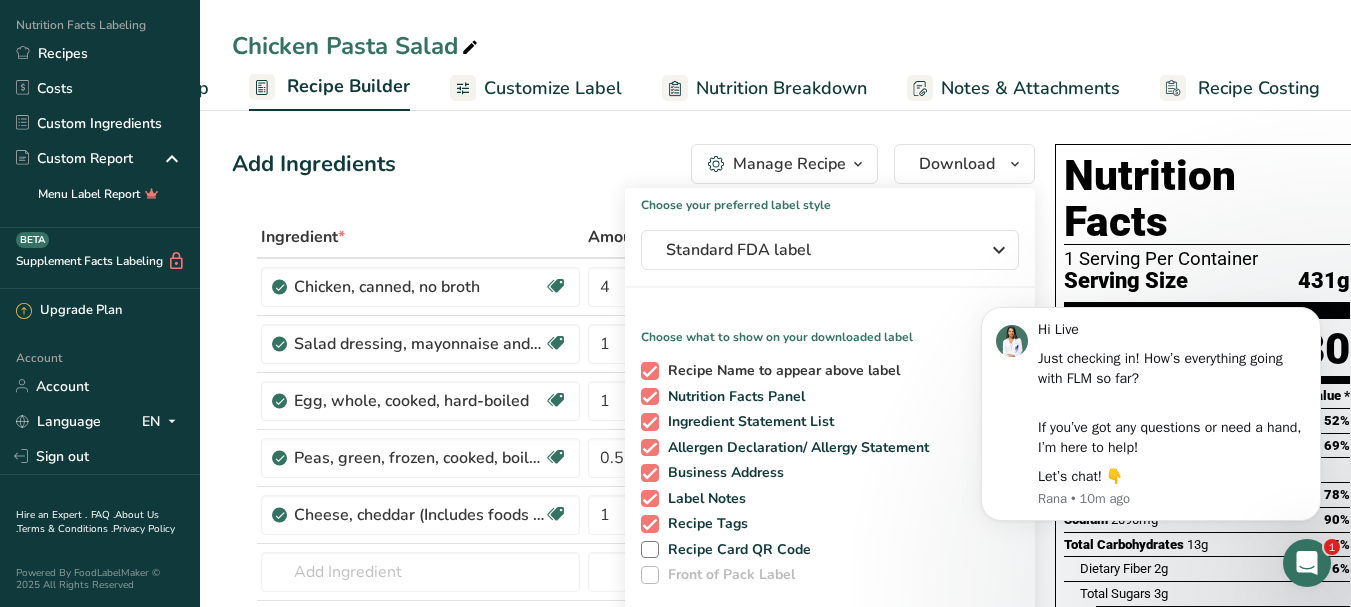 click at bounding box center (650, 371) 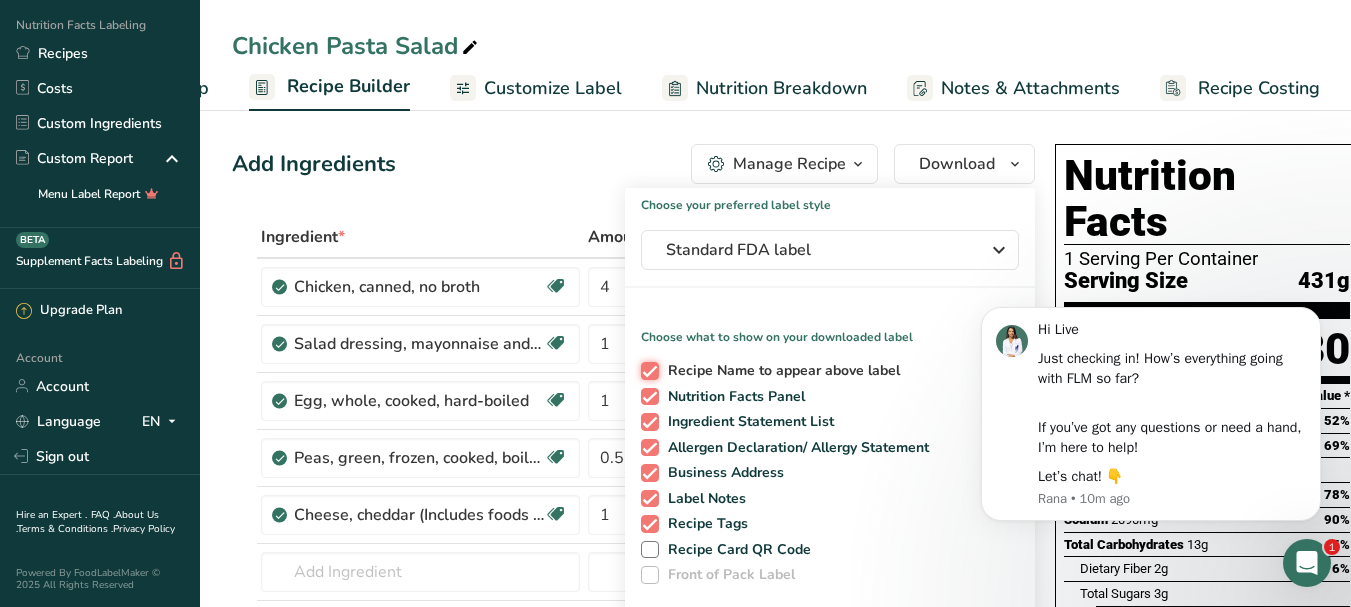 click on "Recipe Name to appear above label" at bounding box center (647, 370) 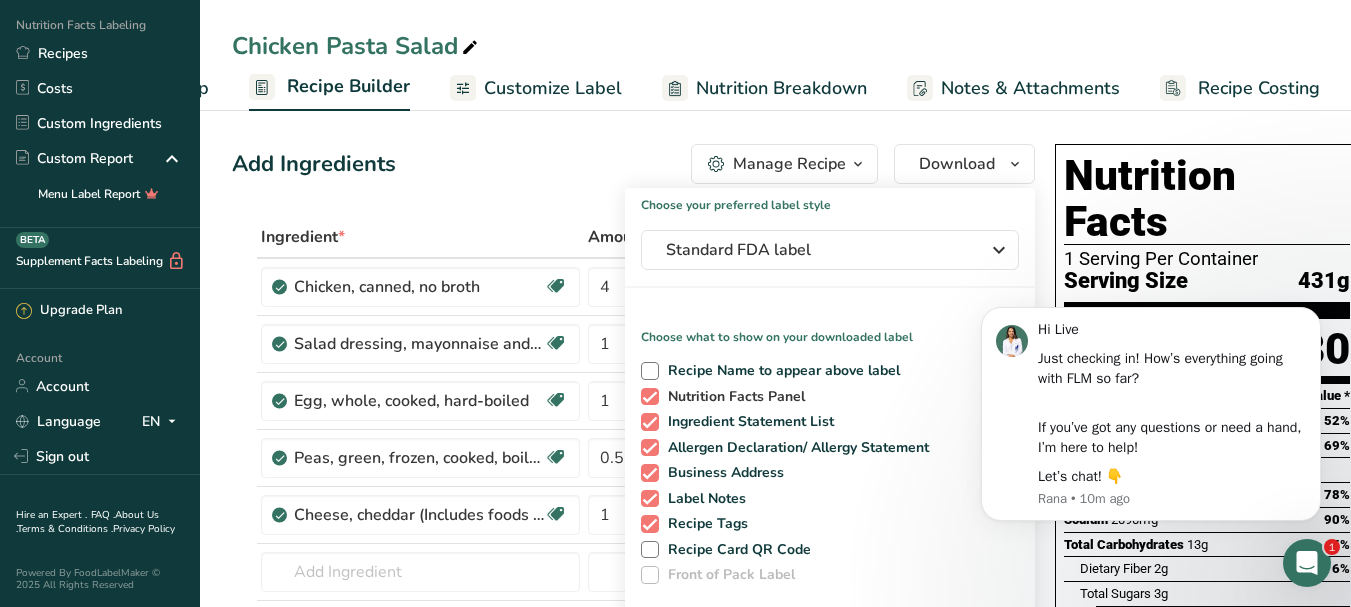 click at bounding box center (650, 397) 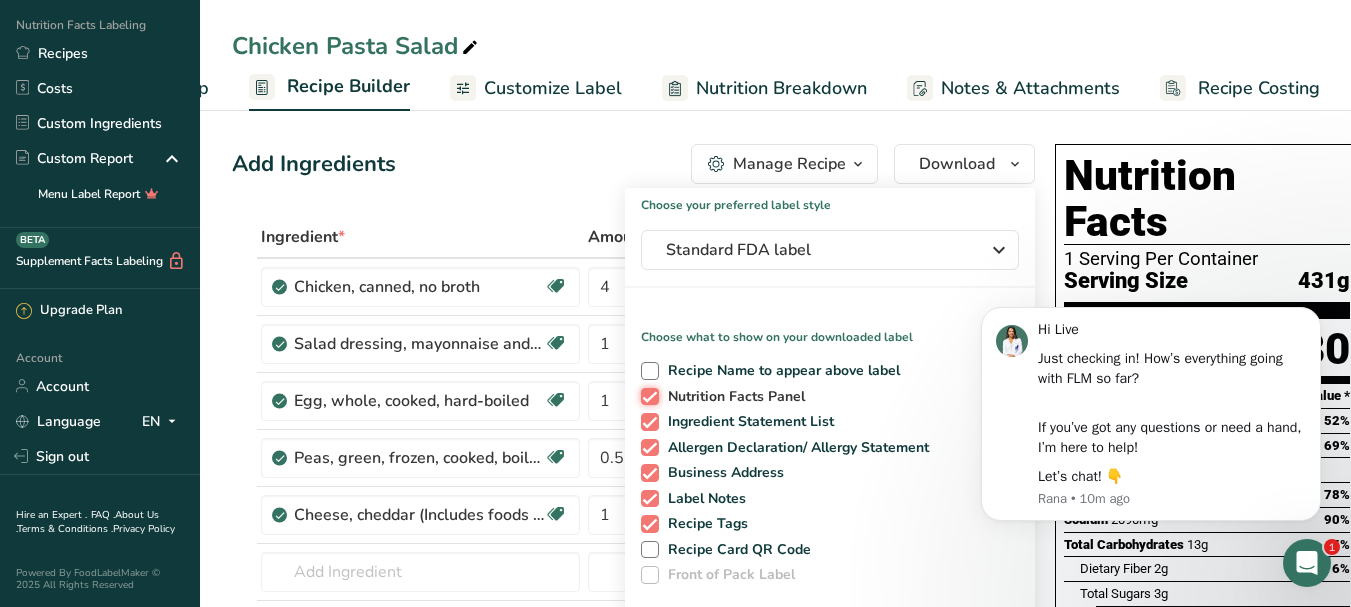 click on "Nutrition Facts Panel" at bounding box center (647, 396) 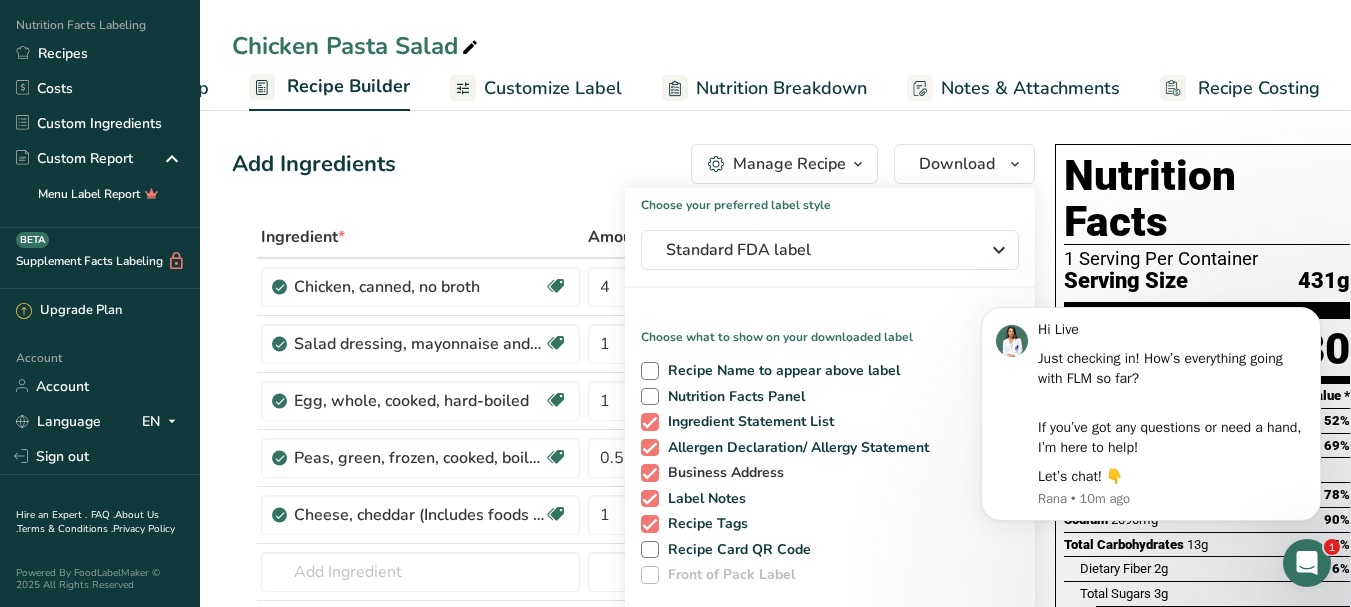 click at bounding box center (650, 473) 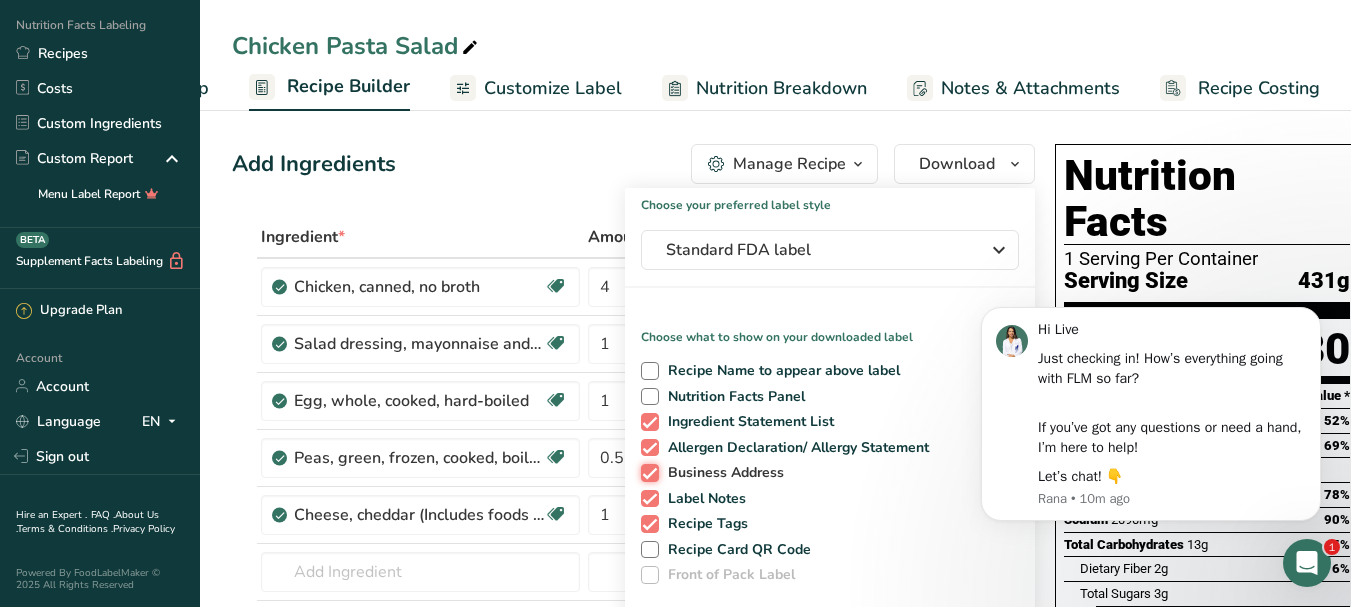 click on "Business Address" at bounding box center (647, 472) 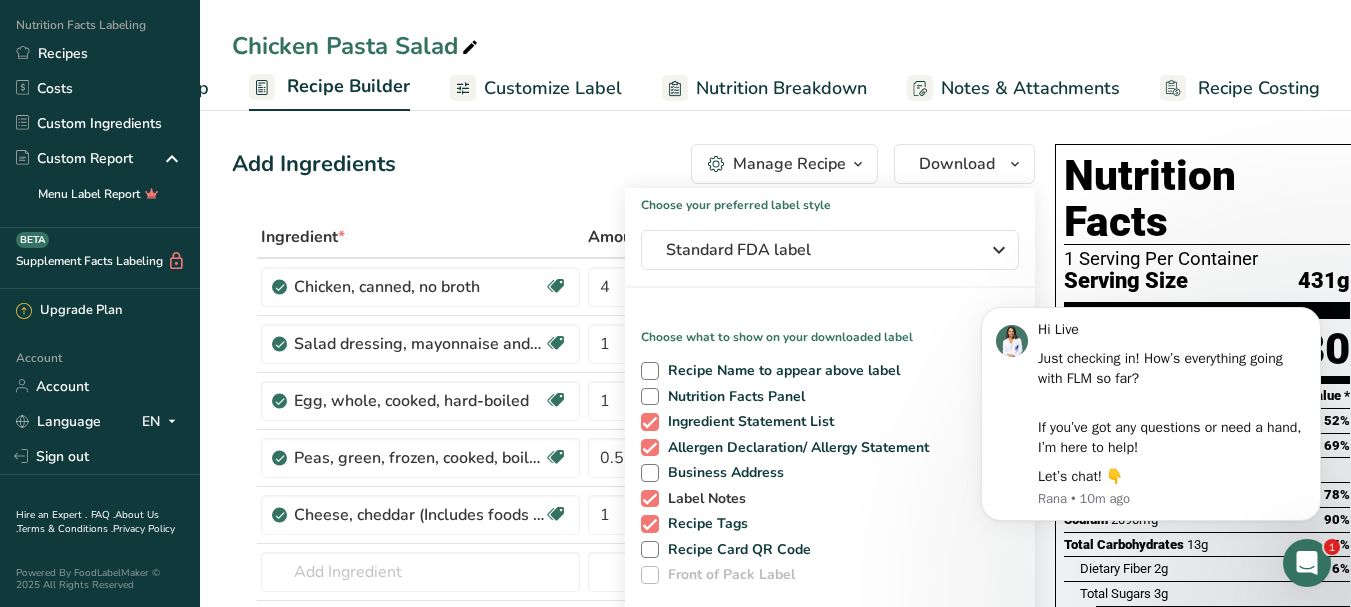 click at bounding box center (650, 499) 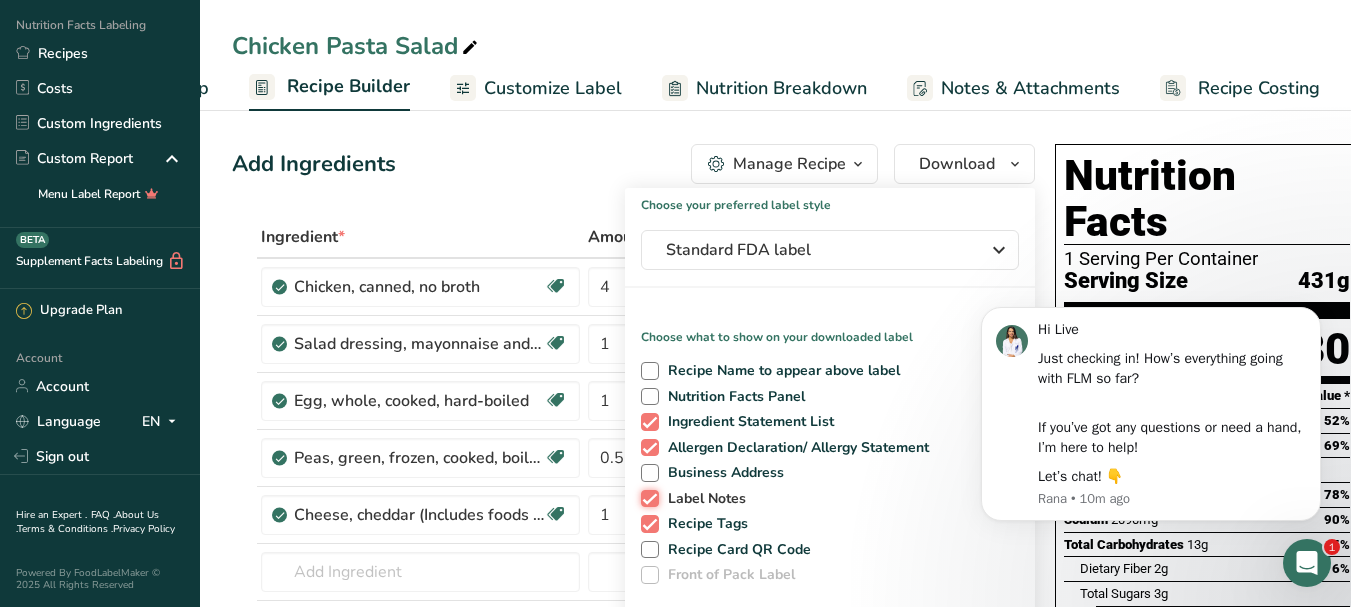 click on "Label Notes" at bounding box center (647, 498) 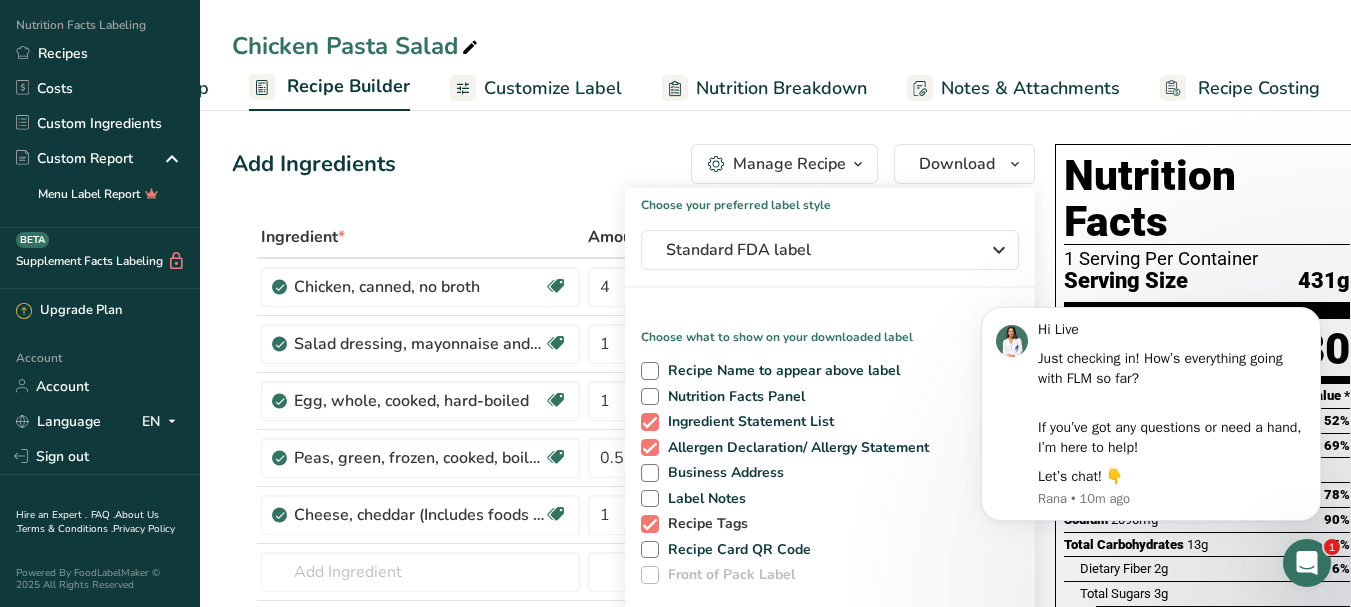 click at bounding box center (650, 524) 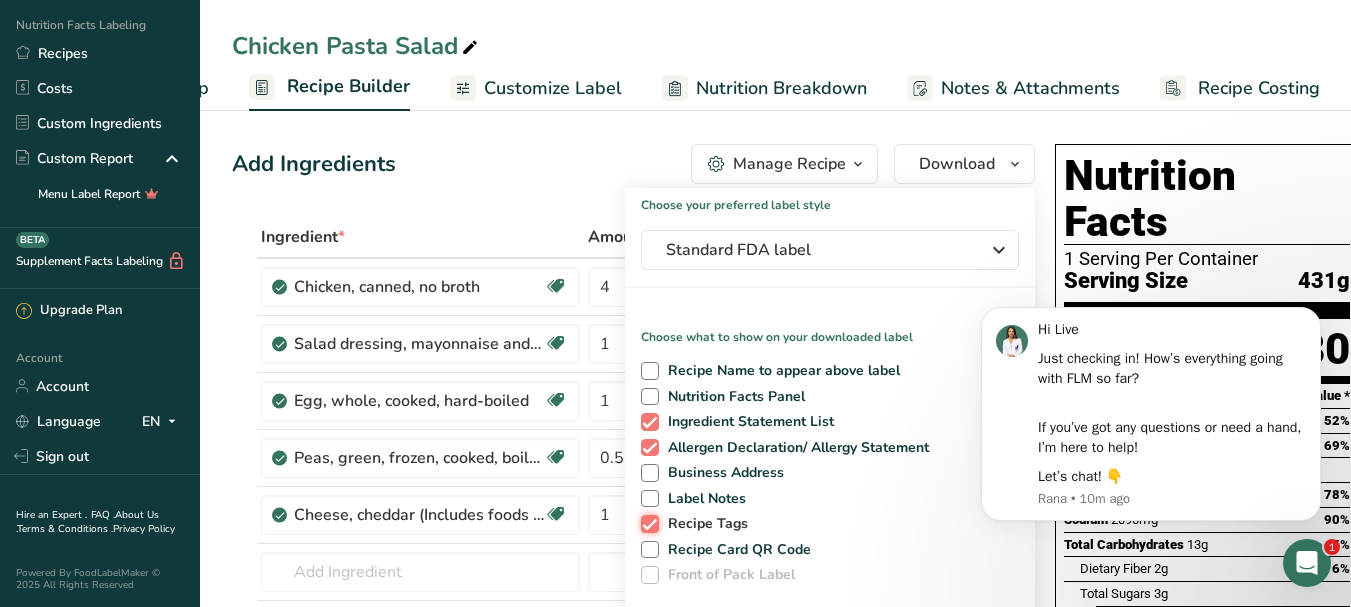 click on "Recipe Tags" at bounding box center [647, 523] 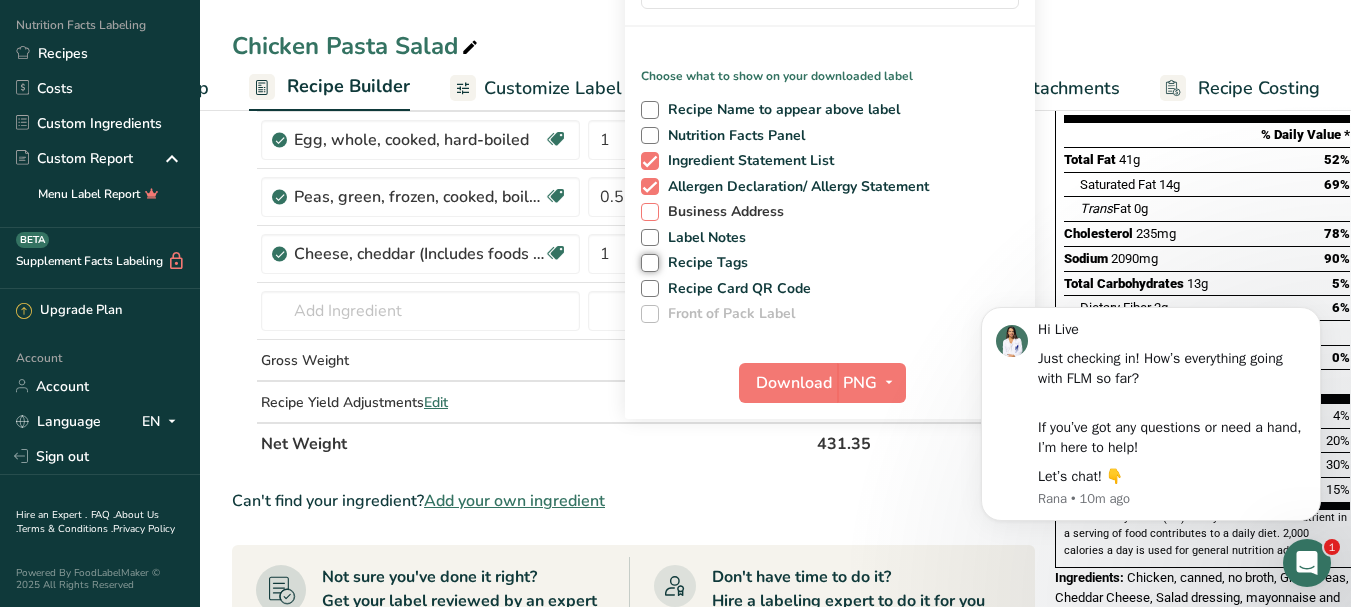 scroll, scrollTop: 300, scrollLeft: 0, axis: vertical 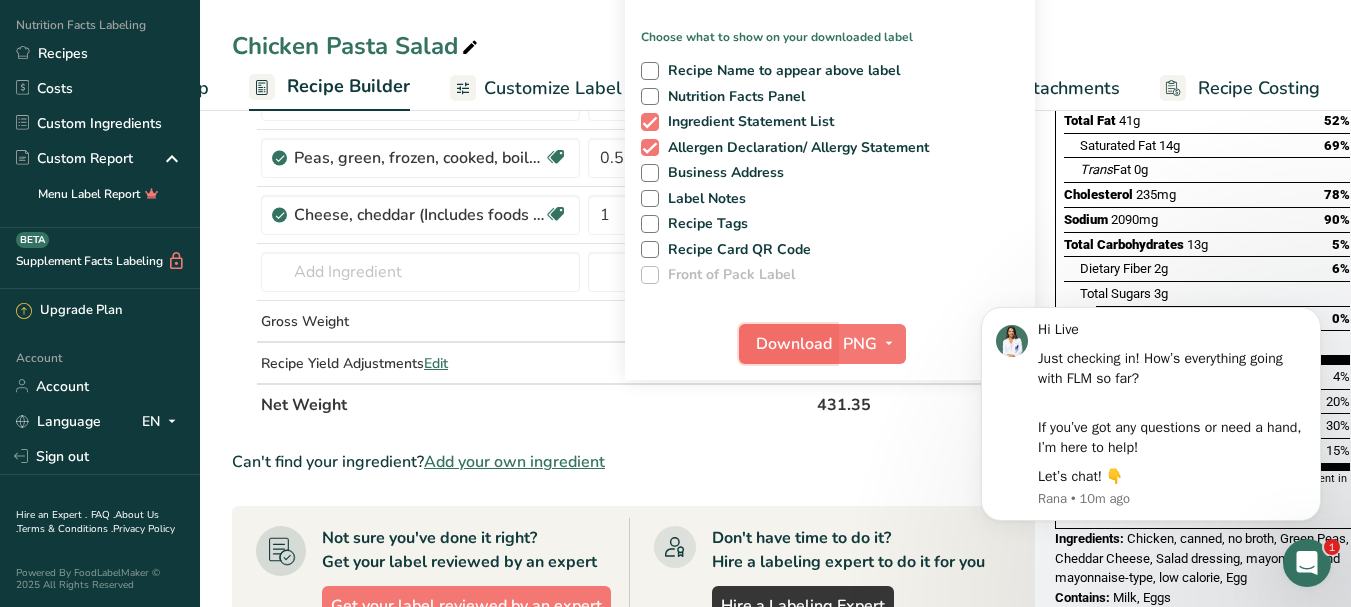 click on "Download" at bounding box center [794, 344] 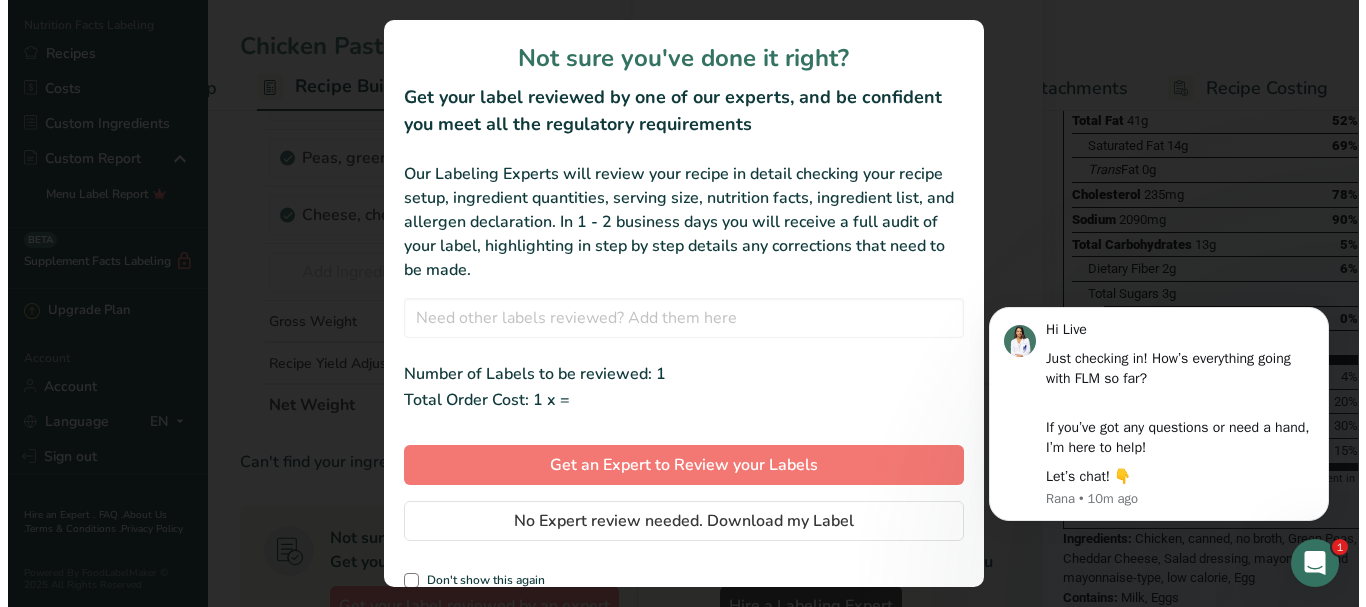 scroll, scrollTop: 0, scrollLeft: 155, axis: horizontal 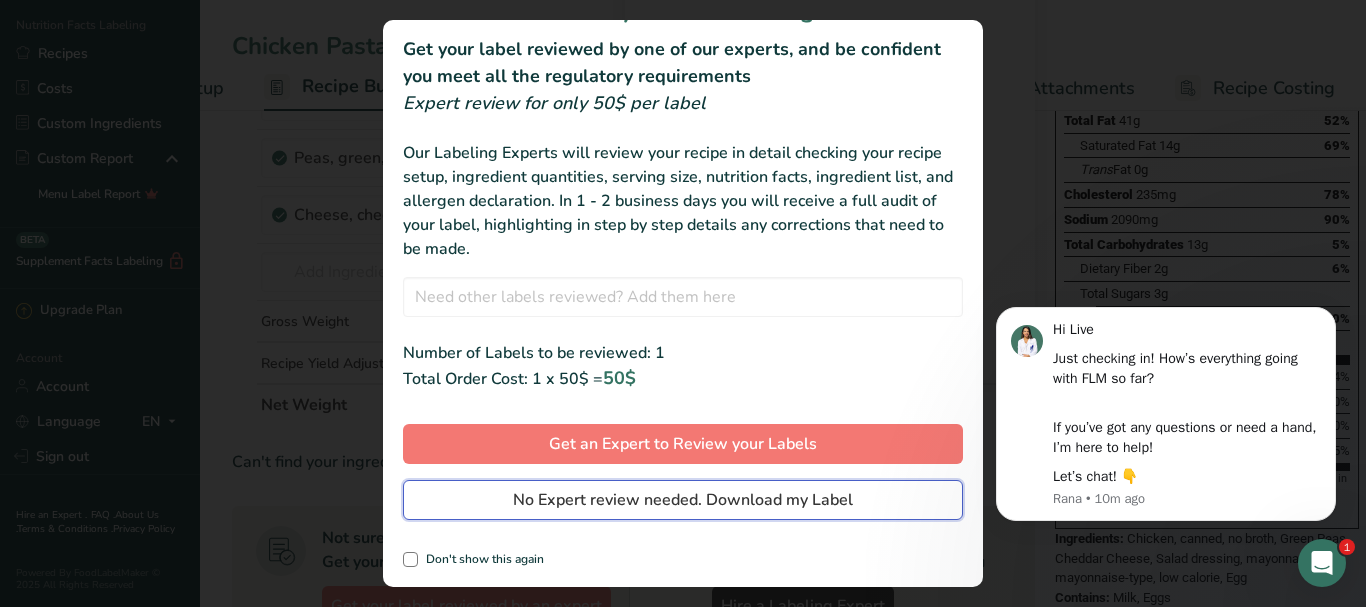 click on "No Expert review needed. Download my Label" at bounding box center [683, 500] 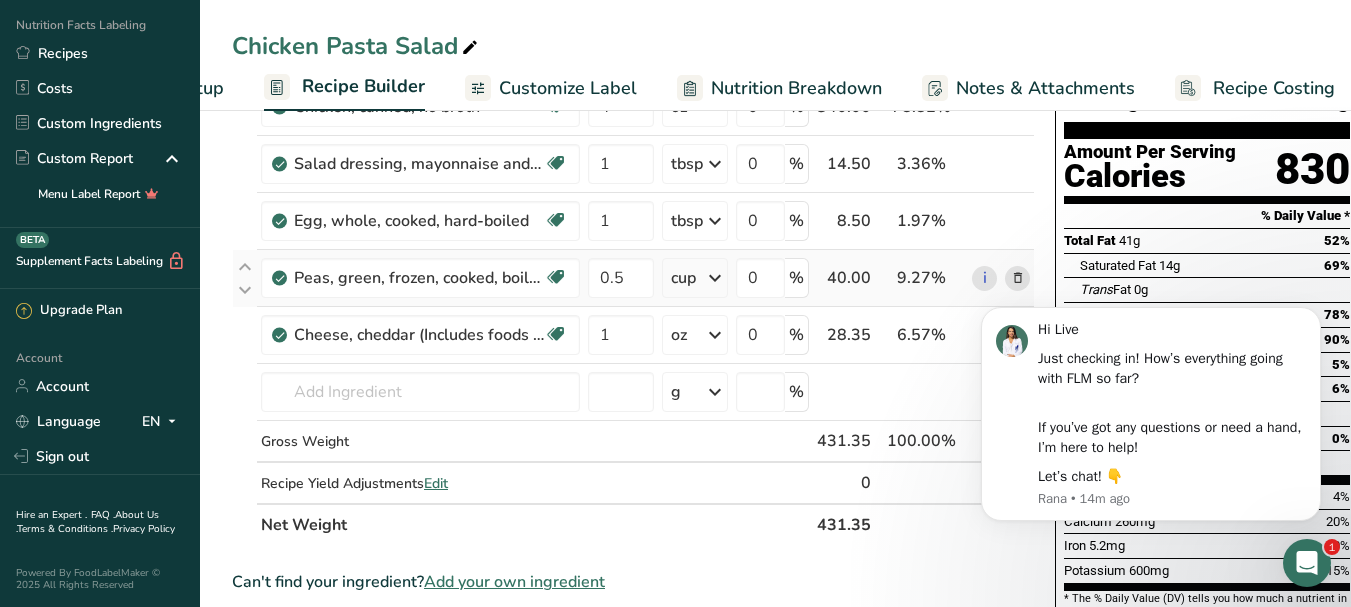 scroll, scrollTop: 0, scrollLeft: 0, axis: both 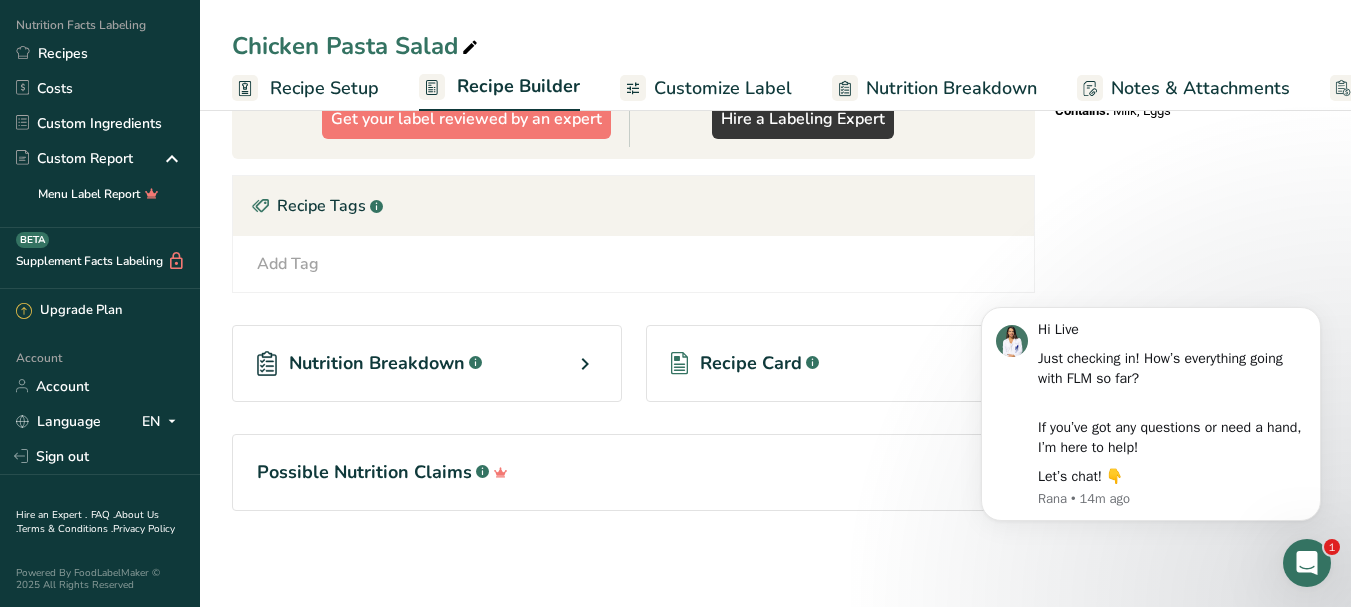 click on "Recipe Card" at bounding box center (751, 363) 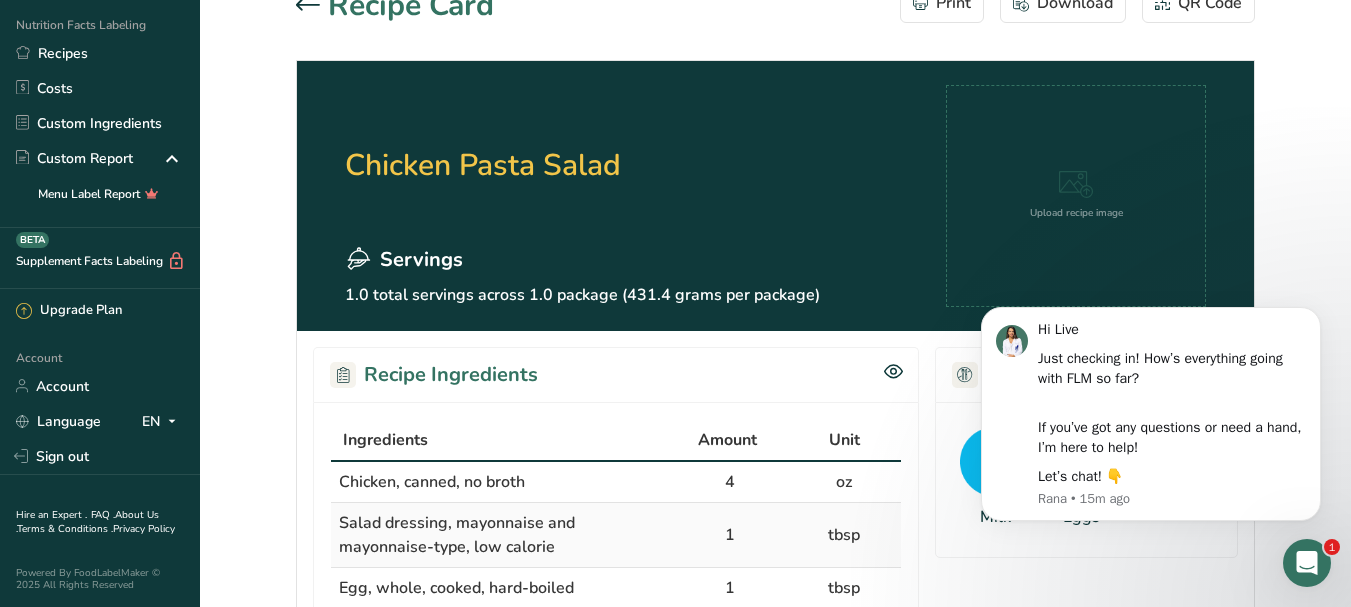 scroll, scrollTop: 0, scrollLeft: 0, axis: both 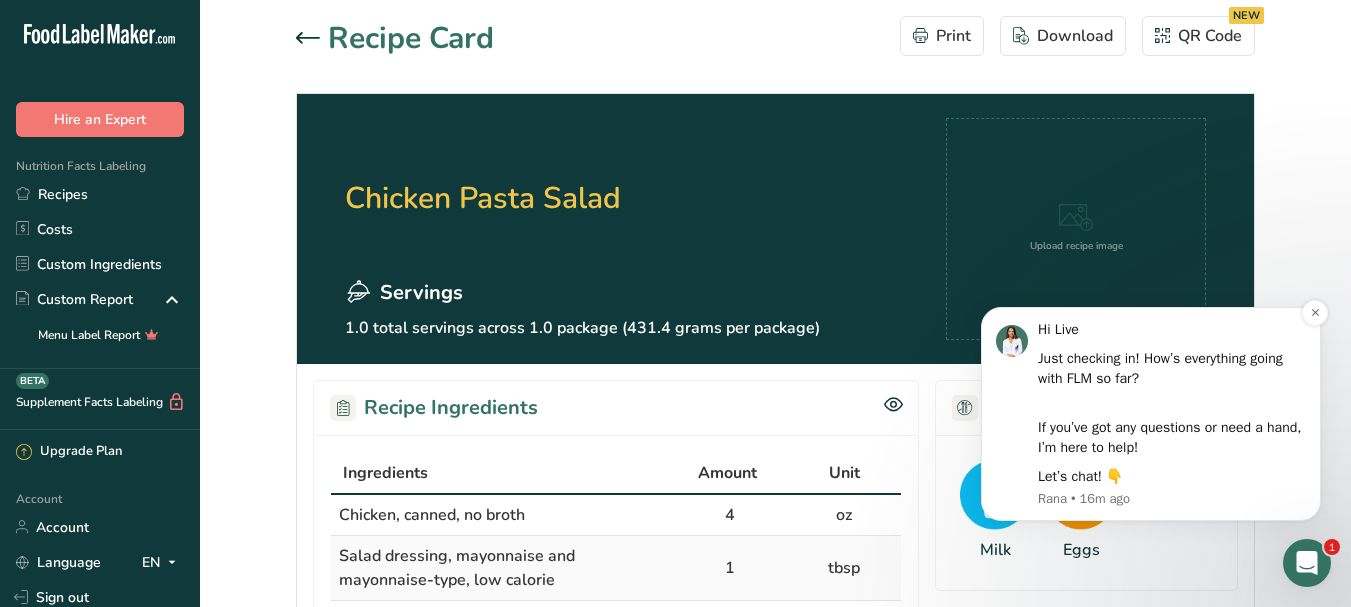 click on "Rana • 16m ago" at bounding box center [1172, 499] 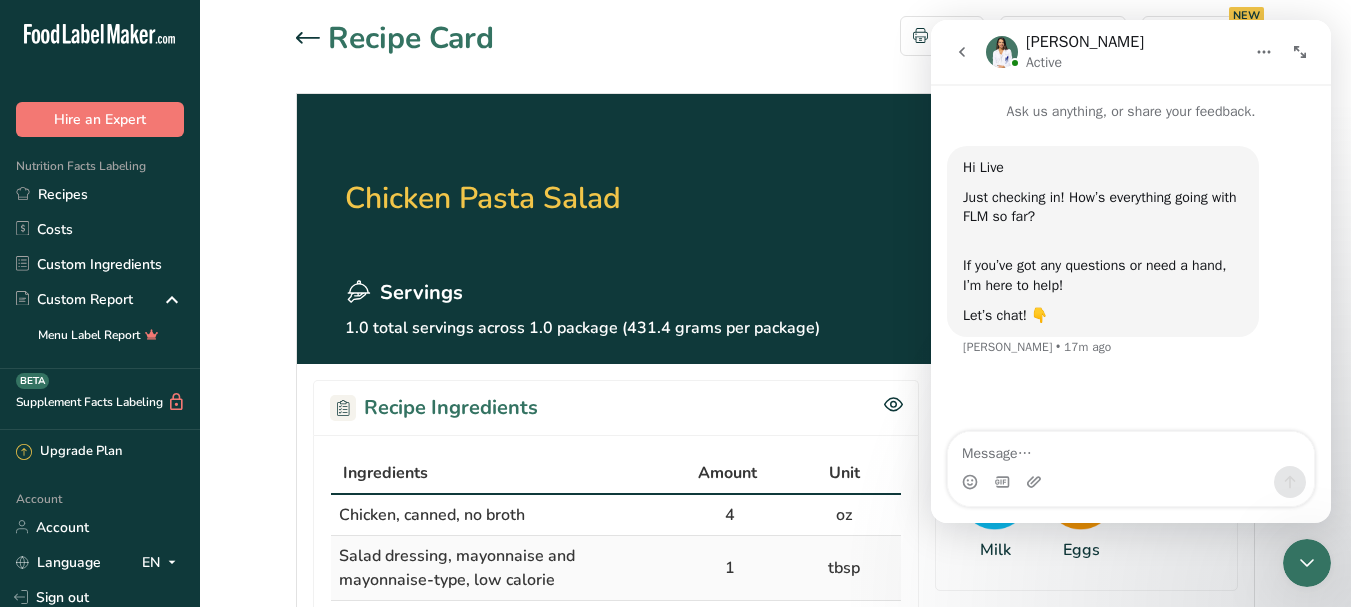 scroll, scrollTop: 0, scrollLeft: 0, axis: both 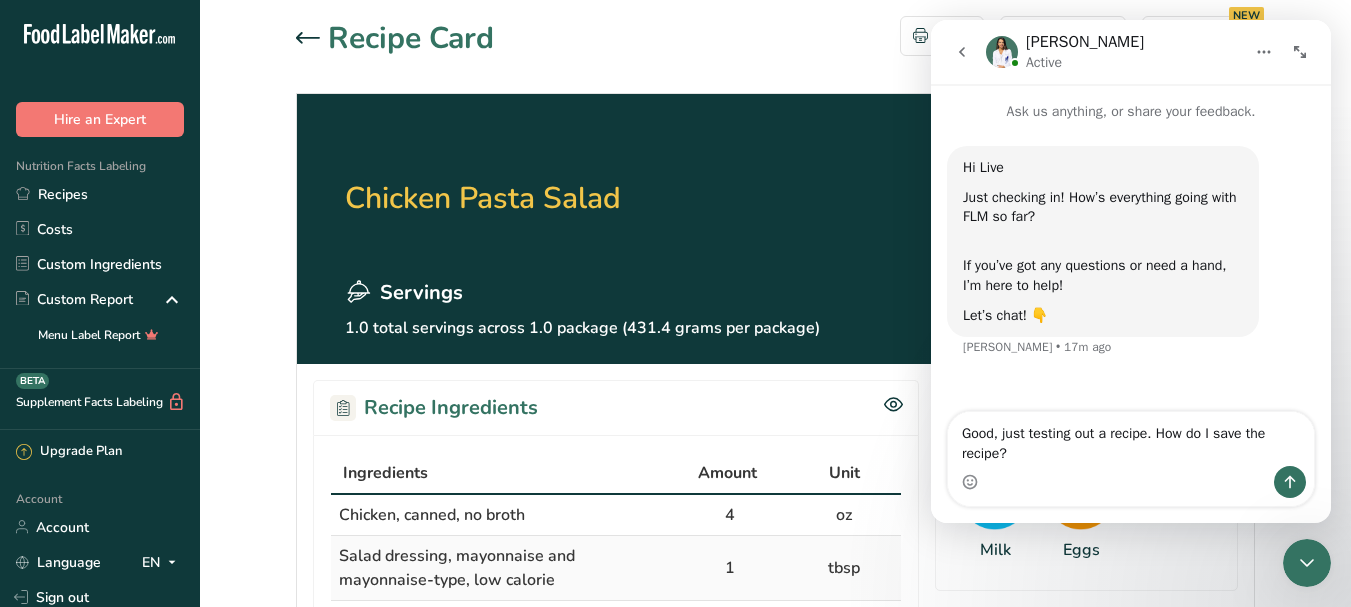 type on "Good, just testing out a recipe. How do I save the recipe?" 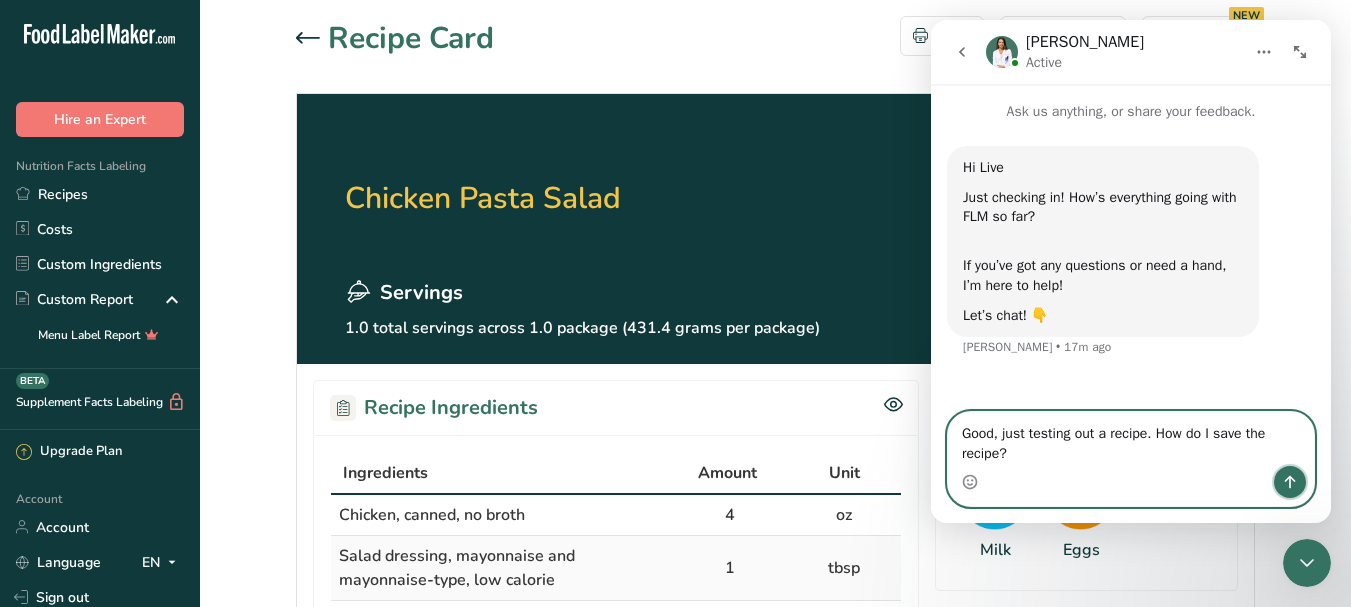 click 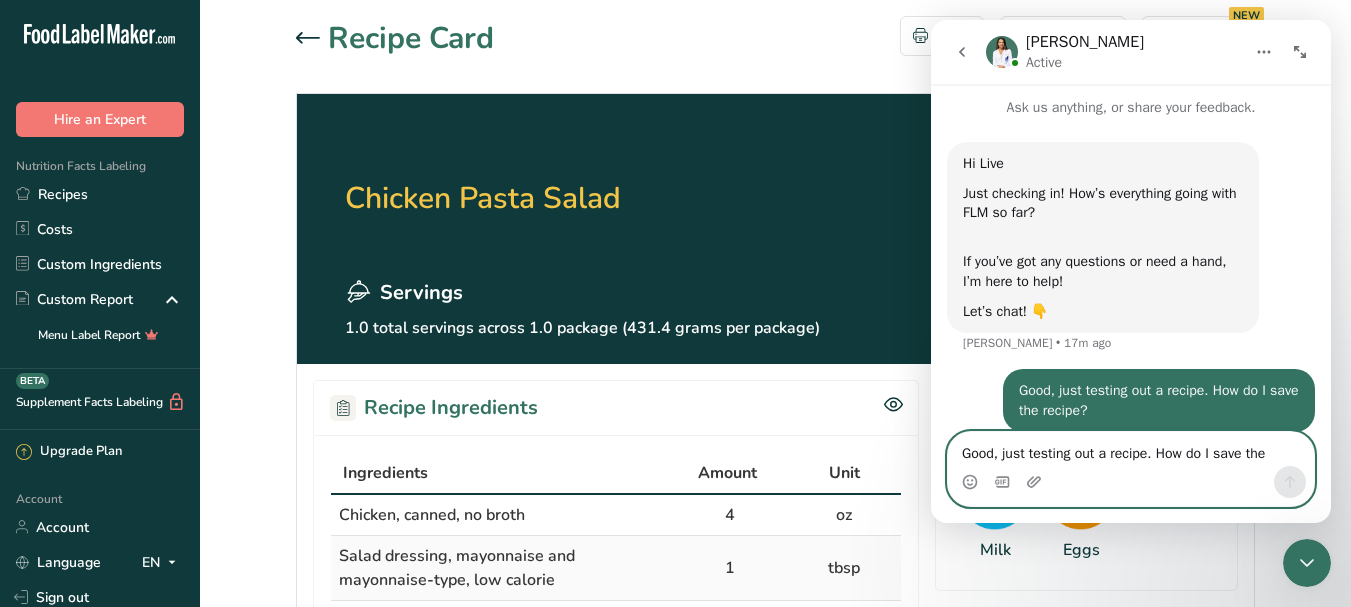 scroll, scrollTop: 0, scrollLeft: 0, axis: both 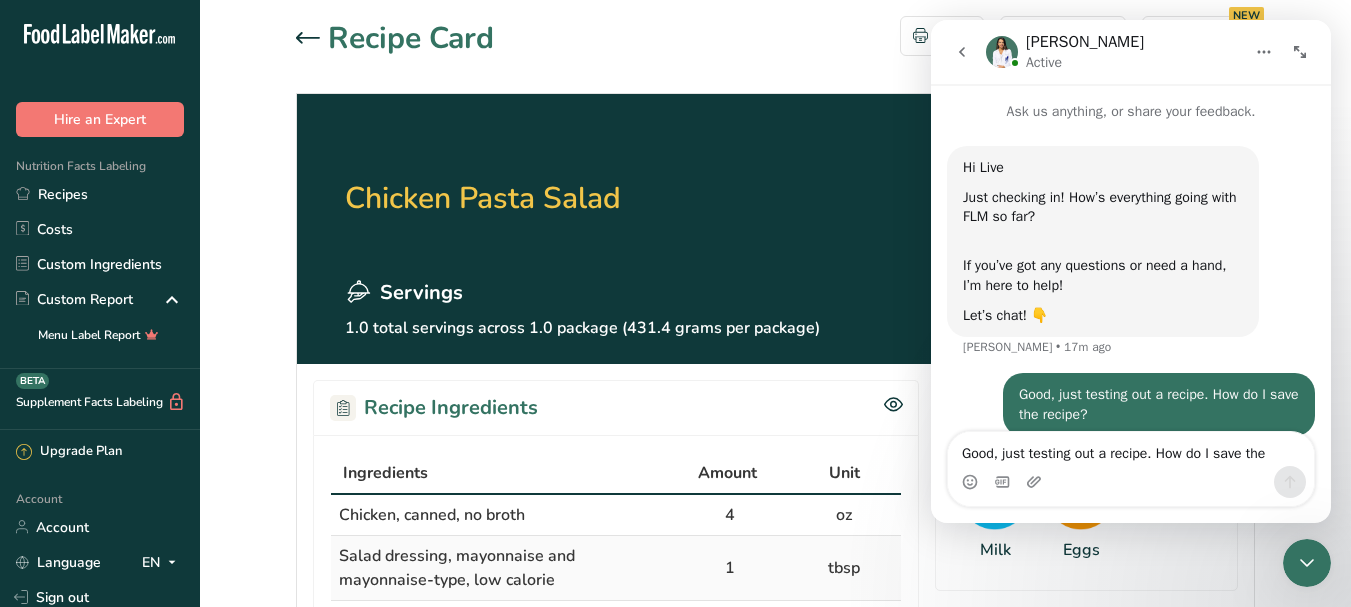 click on "Recipe Card
Print
Download
QR Code
NEW" at bounding box center (775, 38) 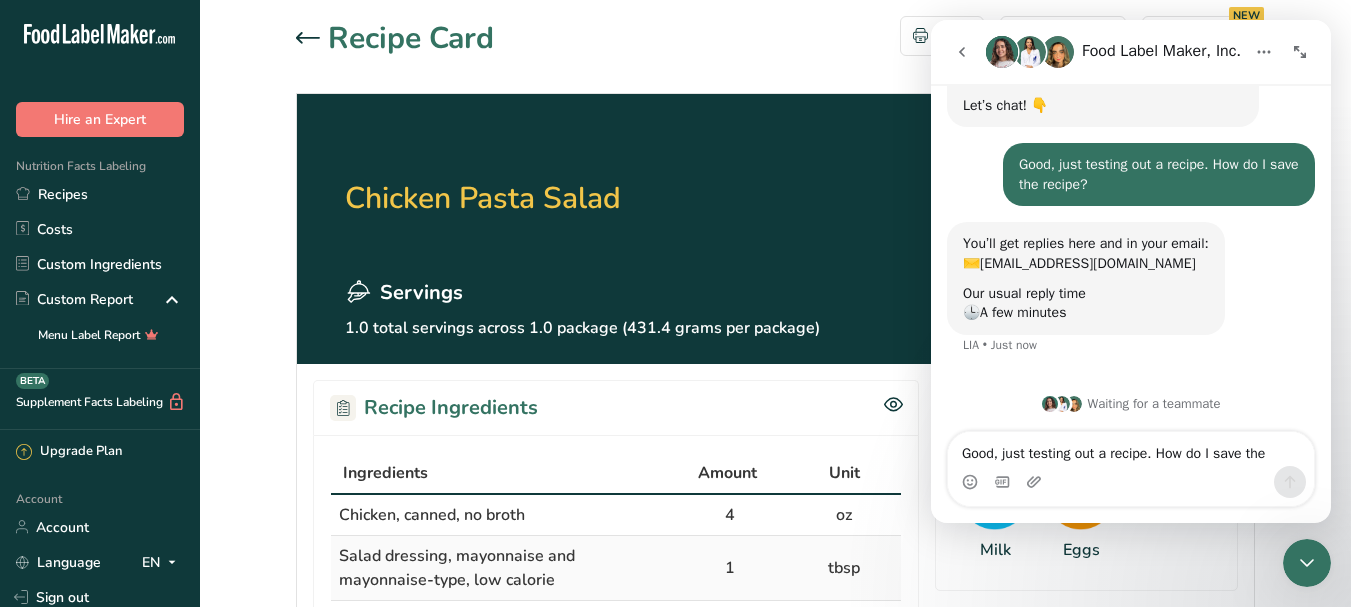scroll, scrollTop: 211, scrollLeft: 0, axis: vertical 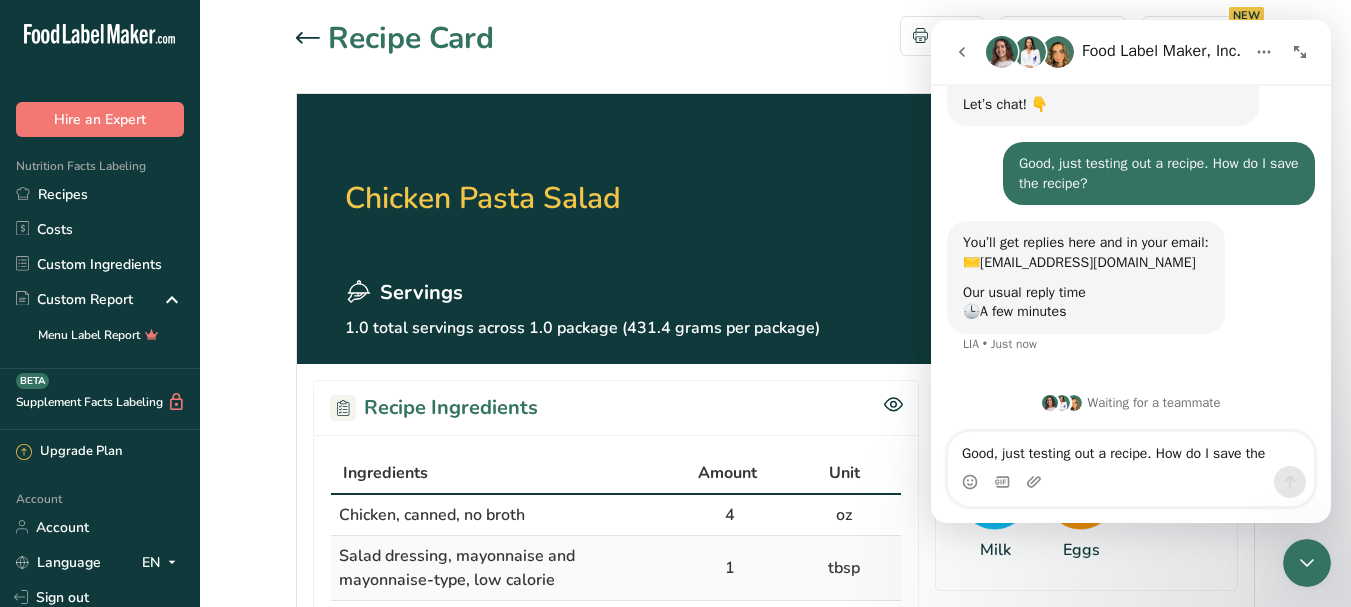 click on "Recipe Card
Print
Download
QR Code
NEW" at bounding box center [775, 38] 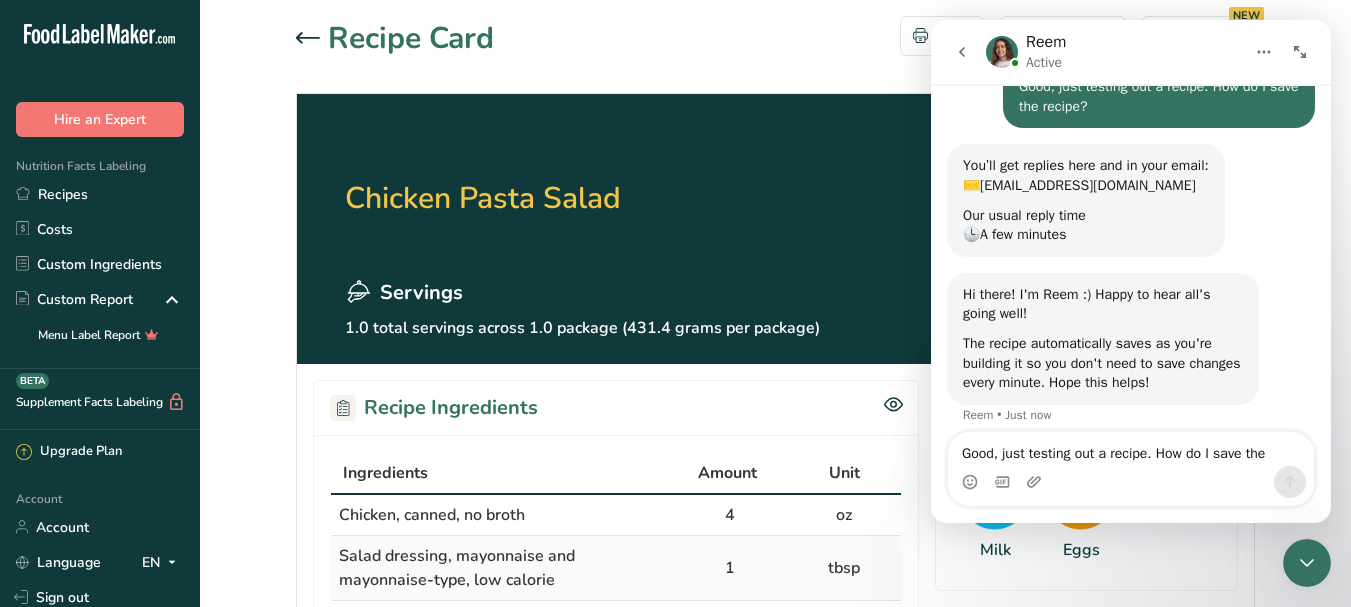 scroll, scrollTop: 303, scrollLeft: 0, axis: vertical 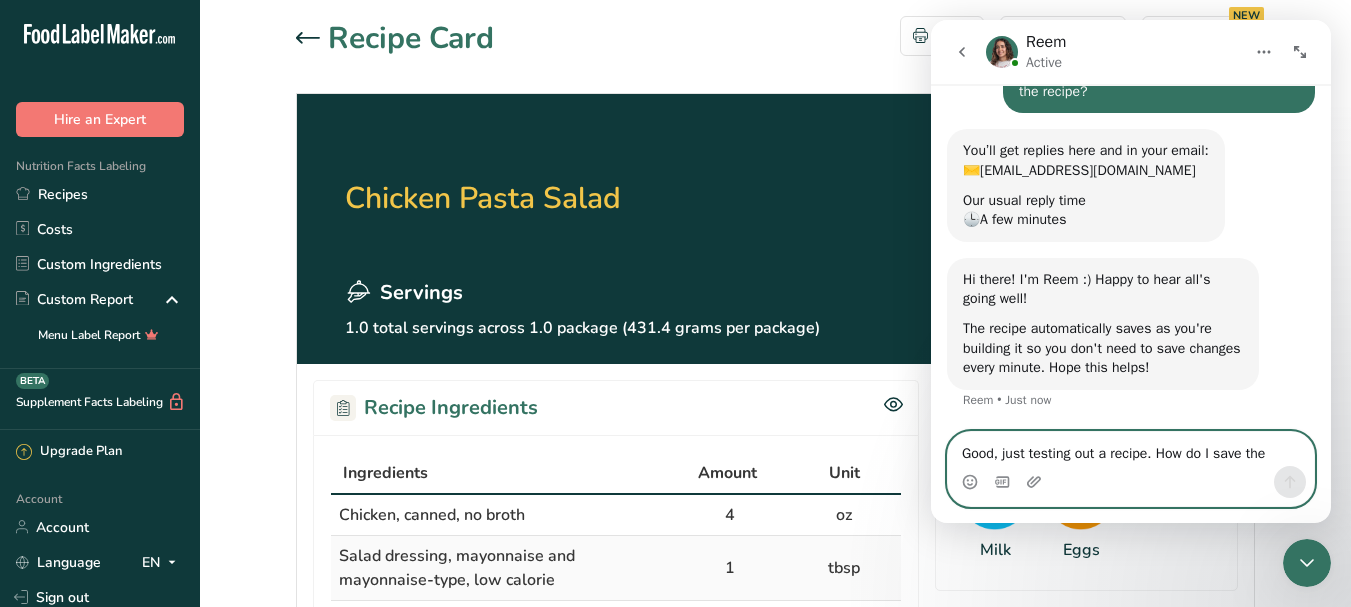 click on "Good, just testing out a recipe. How do I save the recipe?" at bounding box center (1131, 449) 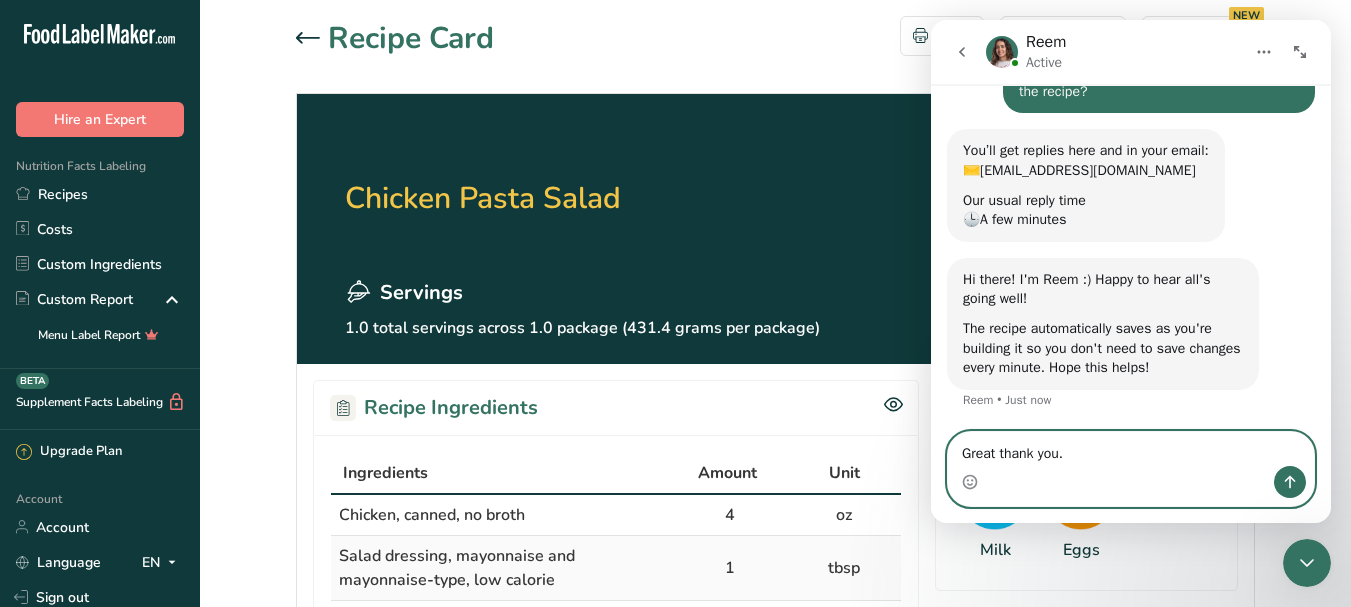 type on "Great thank you." 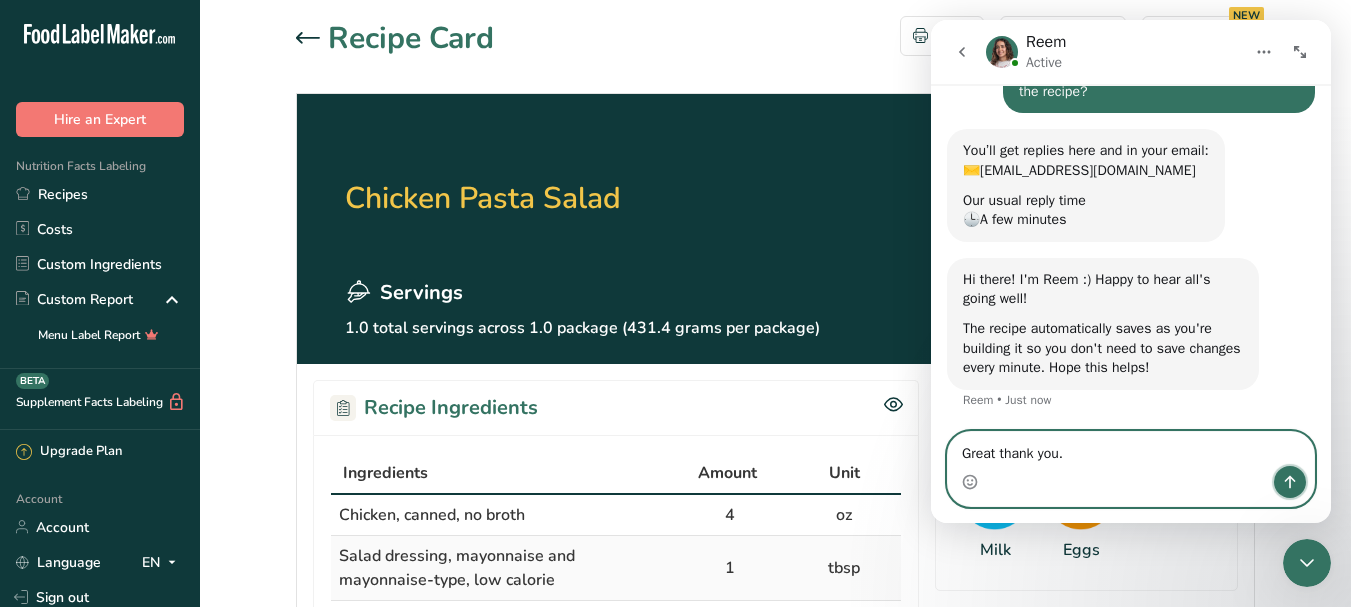 click 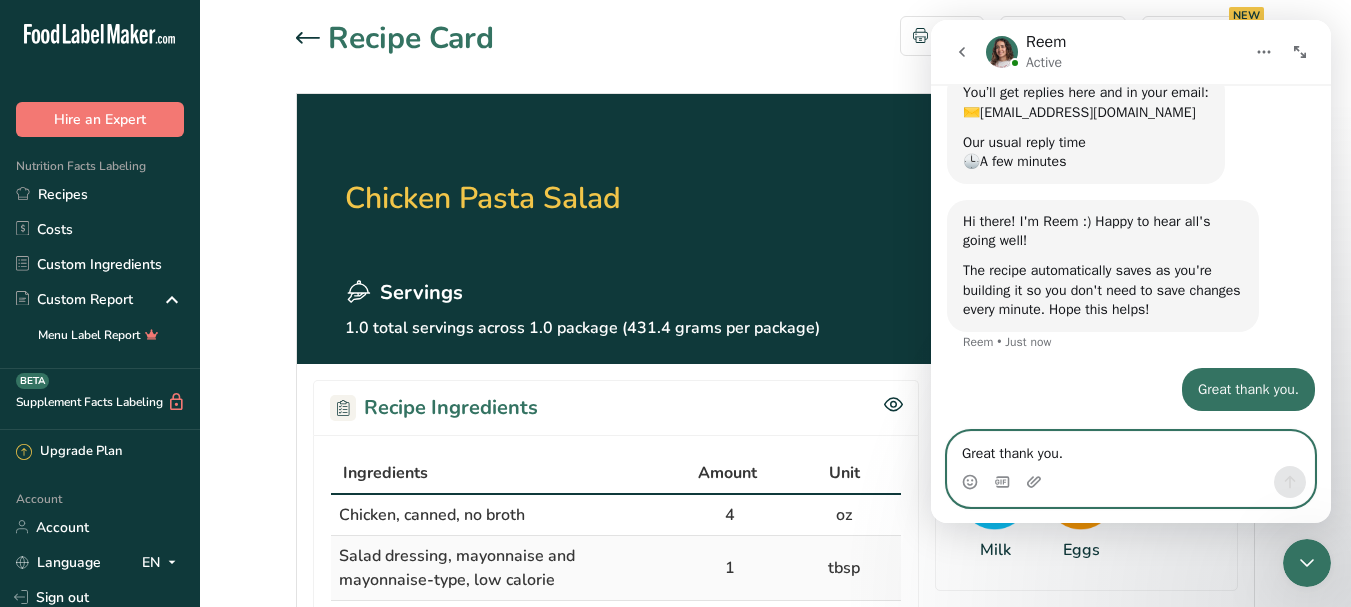 scroll, scrollTop: 362, scrollLeft: 0, axis: vertical 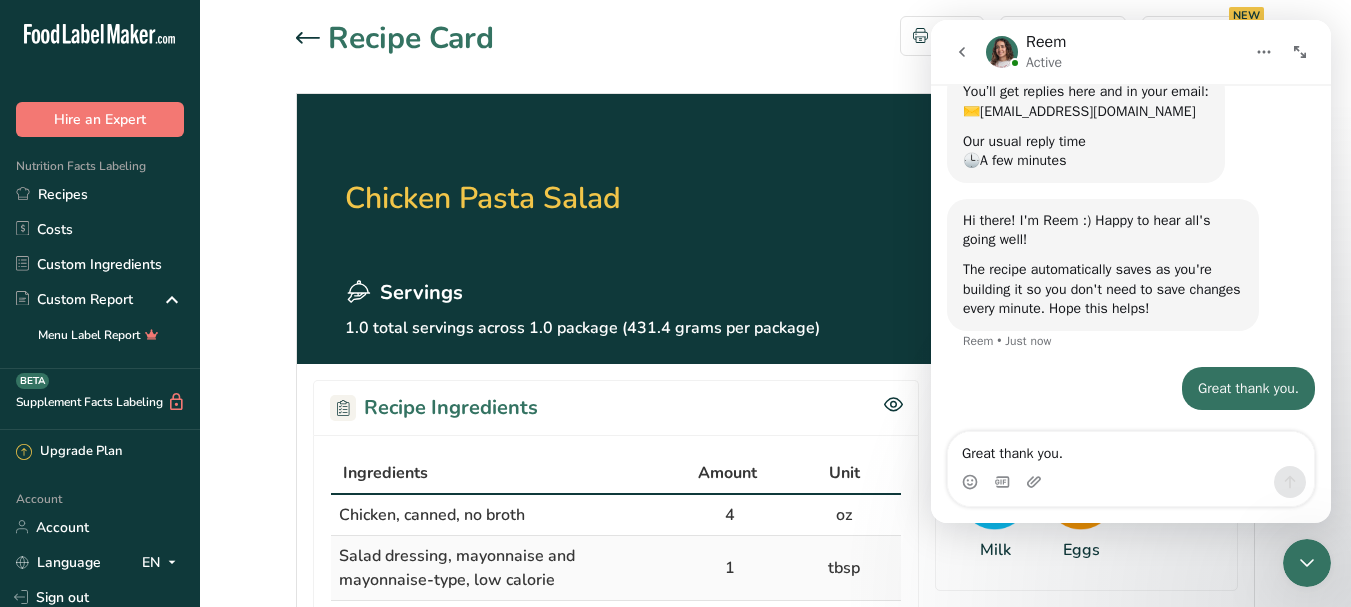 click on "Milk
Eggs" at bounding box center (1086, 513) 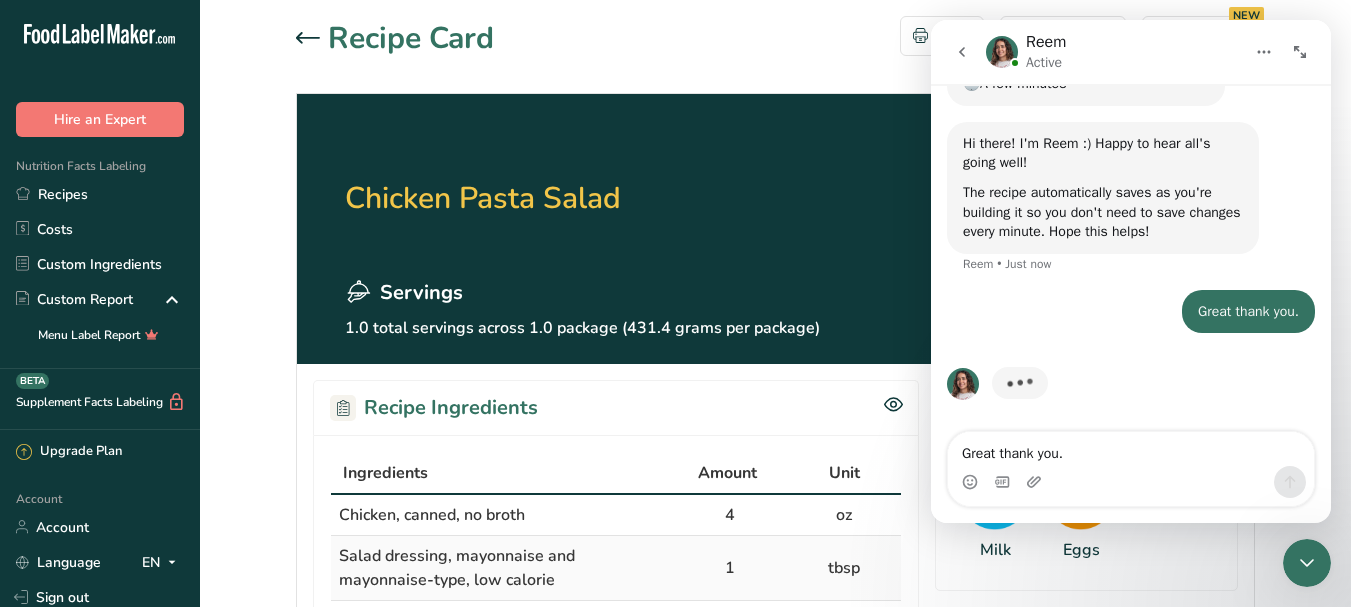click on "Recipe Card
Print
Download
QR Code
NEW
Chicken Pasta Salad
Servings
1.0
total servings across
1.0 package
(431.4 grams per package)
Upload recipe image
Recipe Ingredients
Ingredients   Amount   Unit
Chicken, canned, no broth
4
oz
Salad dressing, mayonnaise and mayonnaise-type, low calorie
1
tbsp
Egg, whole, cooked, hard-boiled
1
tbsp" at bounding box center [775, 698] 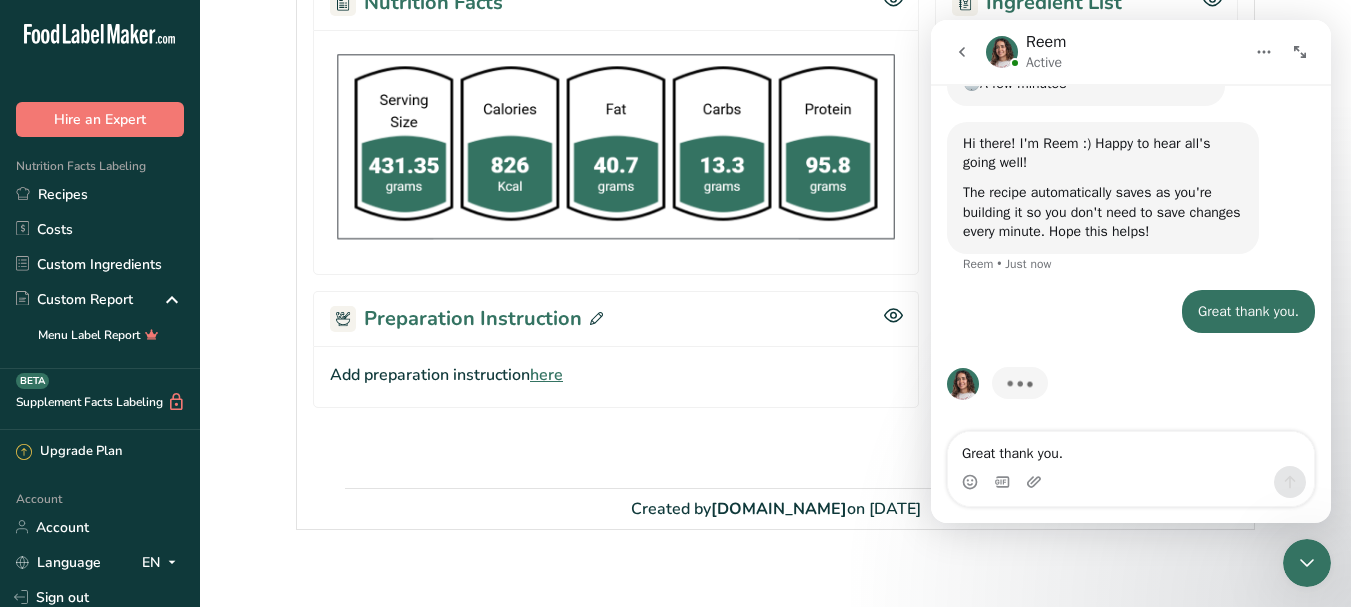 scroll, scrollTop: 853, scrollLeft: 0, axis: vertical 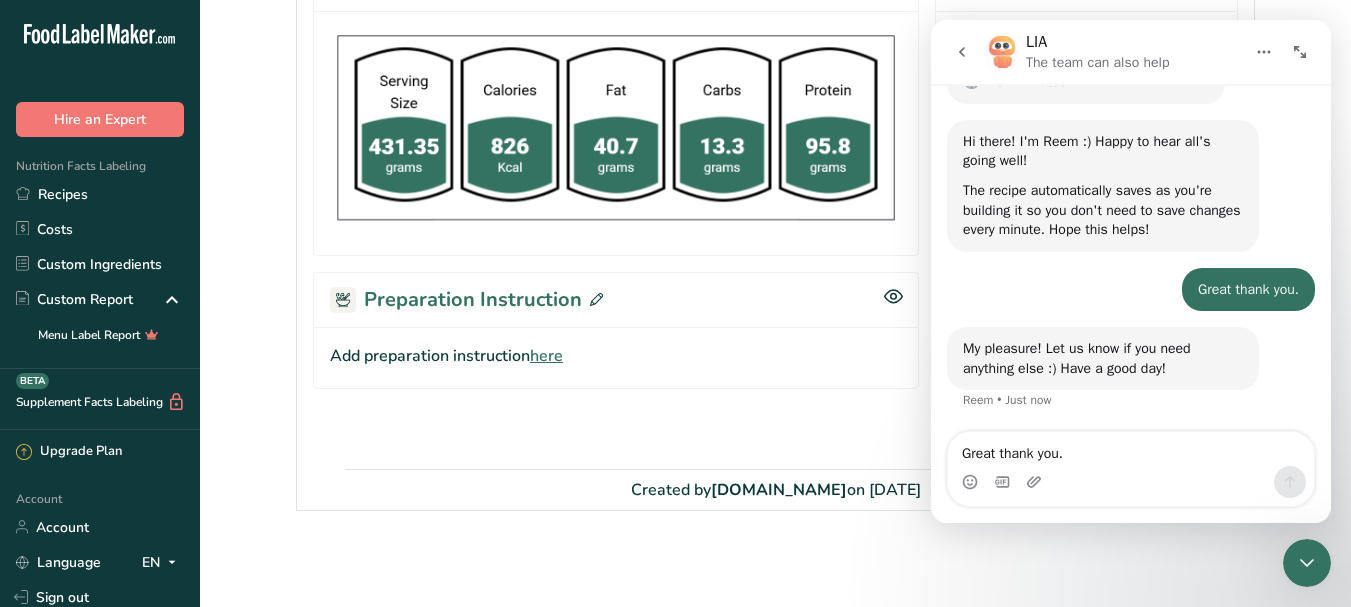 click 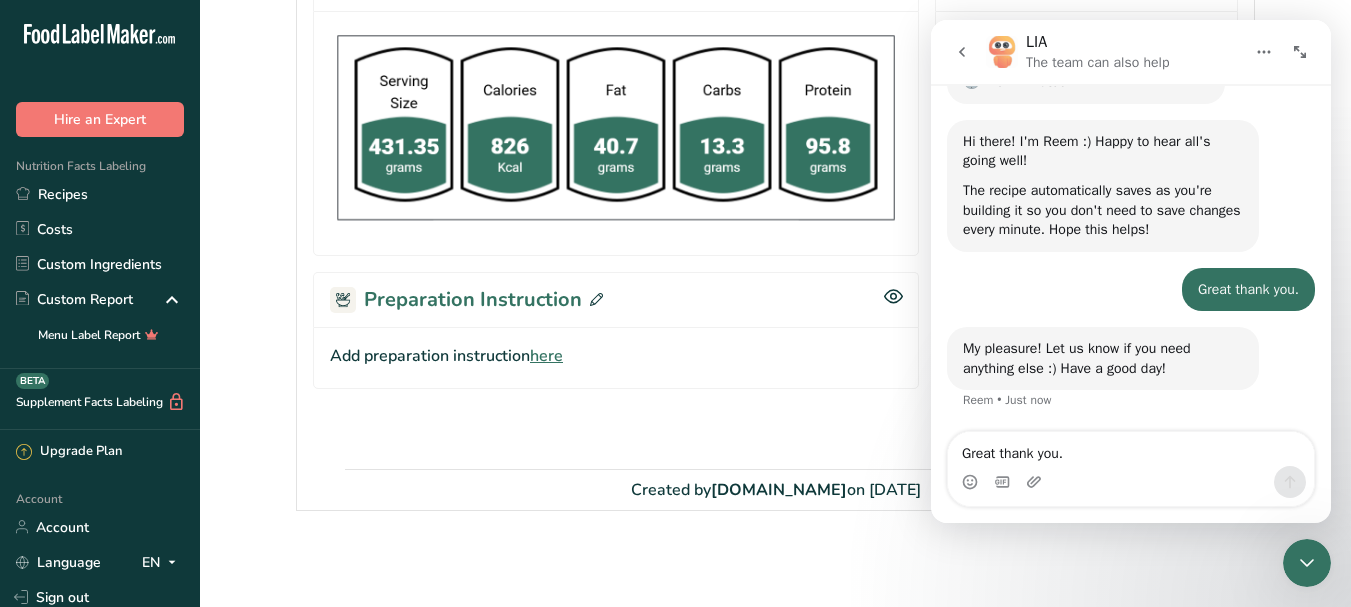 scroll, scrollTop: 324, scrollLeft: 0, axis: vertical 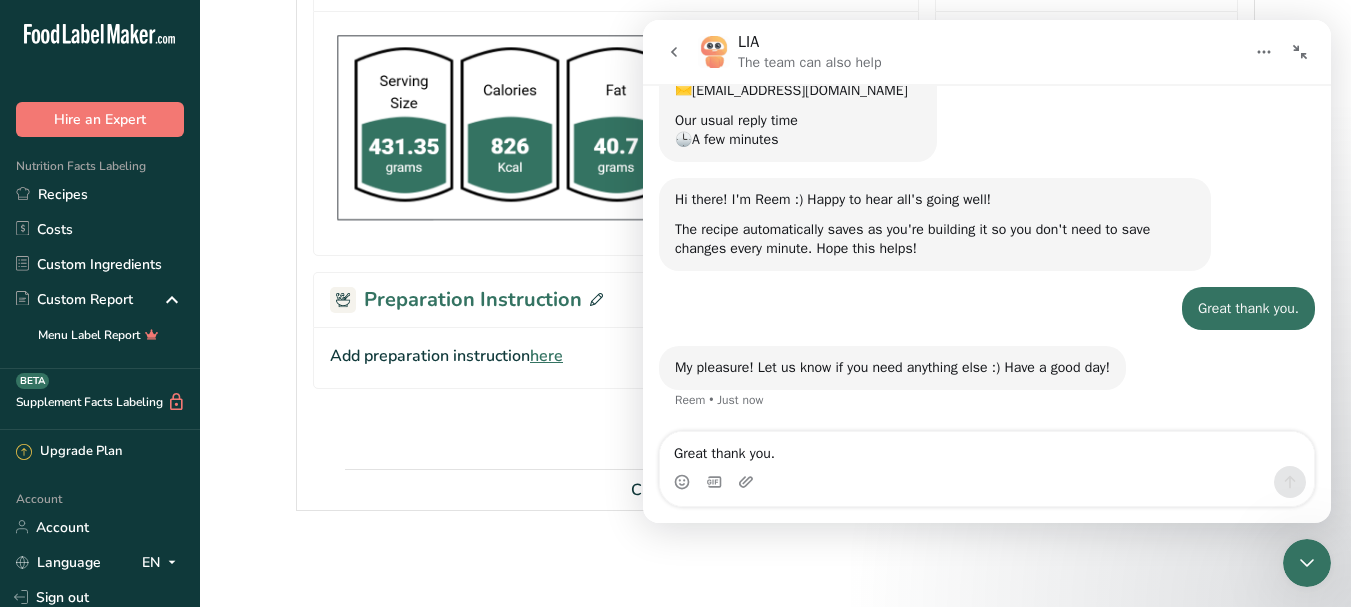 click 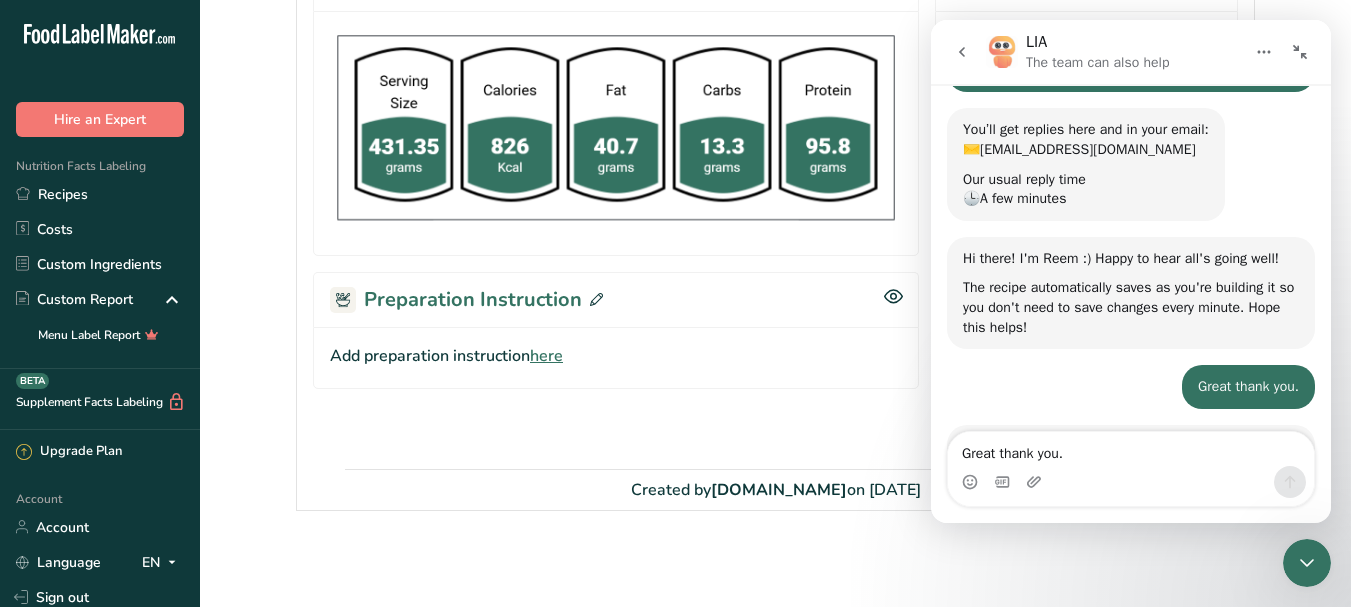 scroll, scrollTop: 441, scrollLeft: 0, axis: vertical 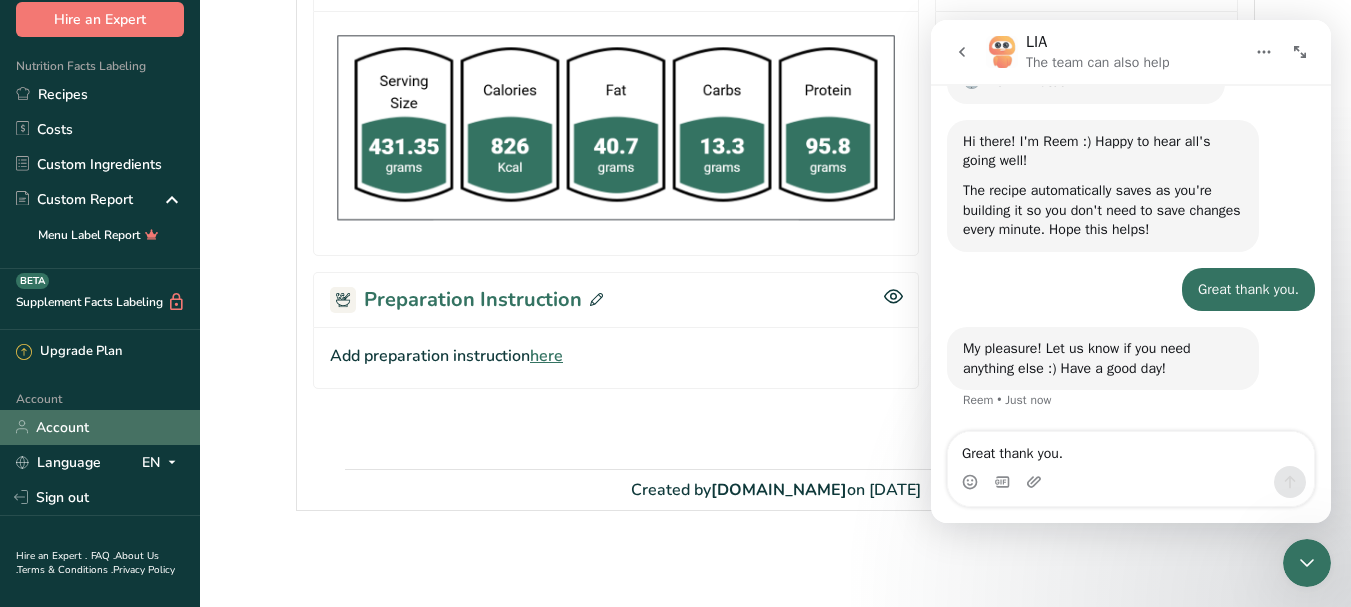 click on "Account" at bounding box center (100, 427) 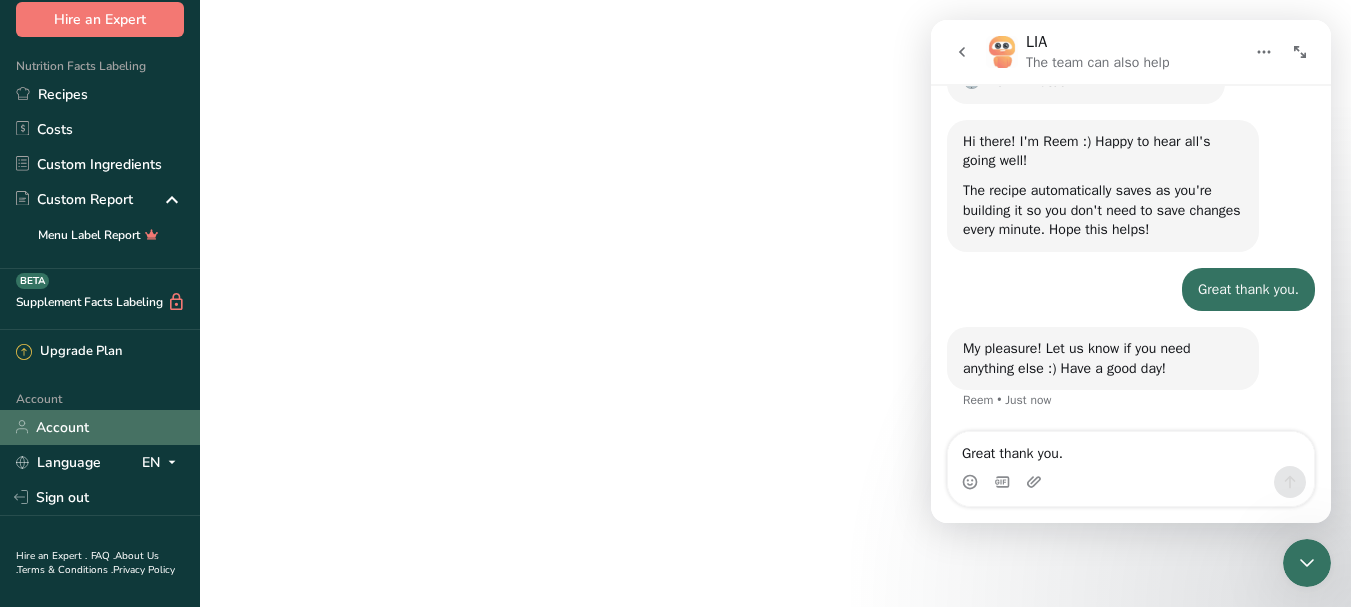 scroll, scrollTop: 0, scrollLeft: 0, axis: both 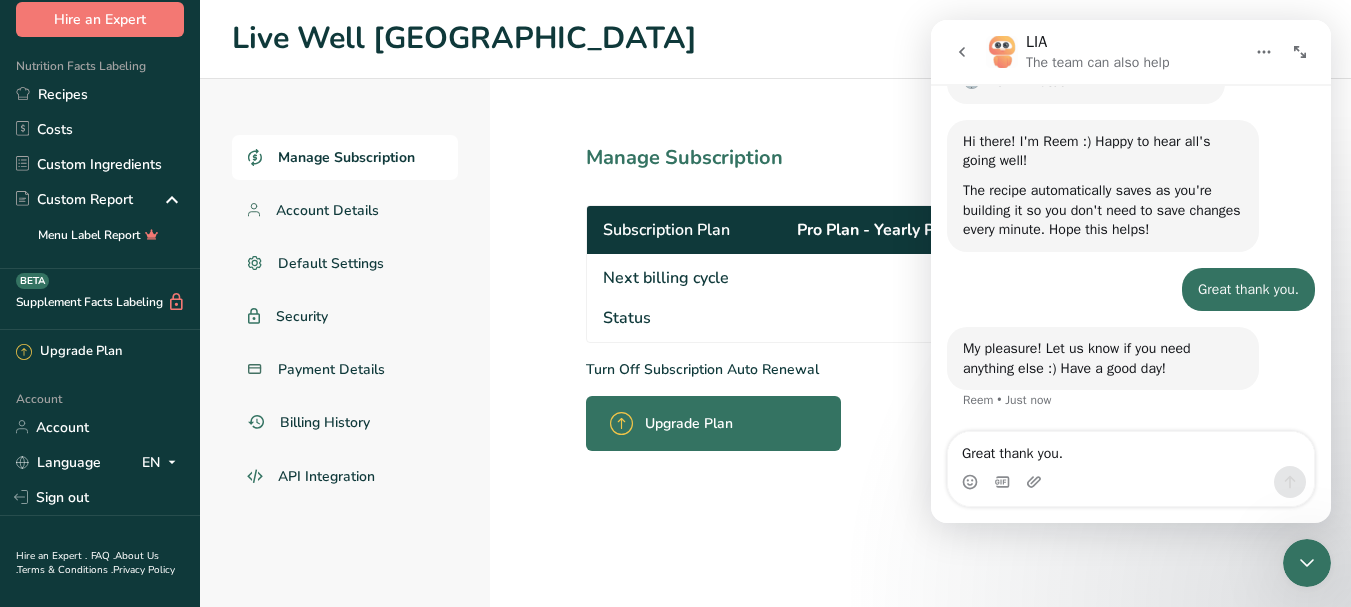click on "Manage Subscription
Subscription Plan
Pro Plan - Yearly Payment
Next billing cycle
[DATE]
Status
Active
Turn Off Subscription Auto Renewal
Upgrade Plan" at bounding box center (840, 343) 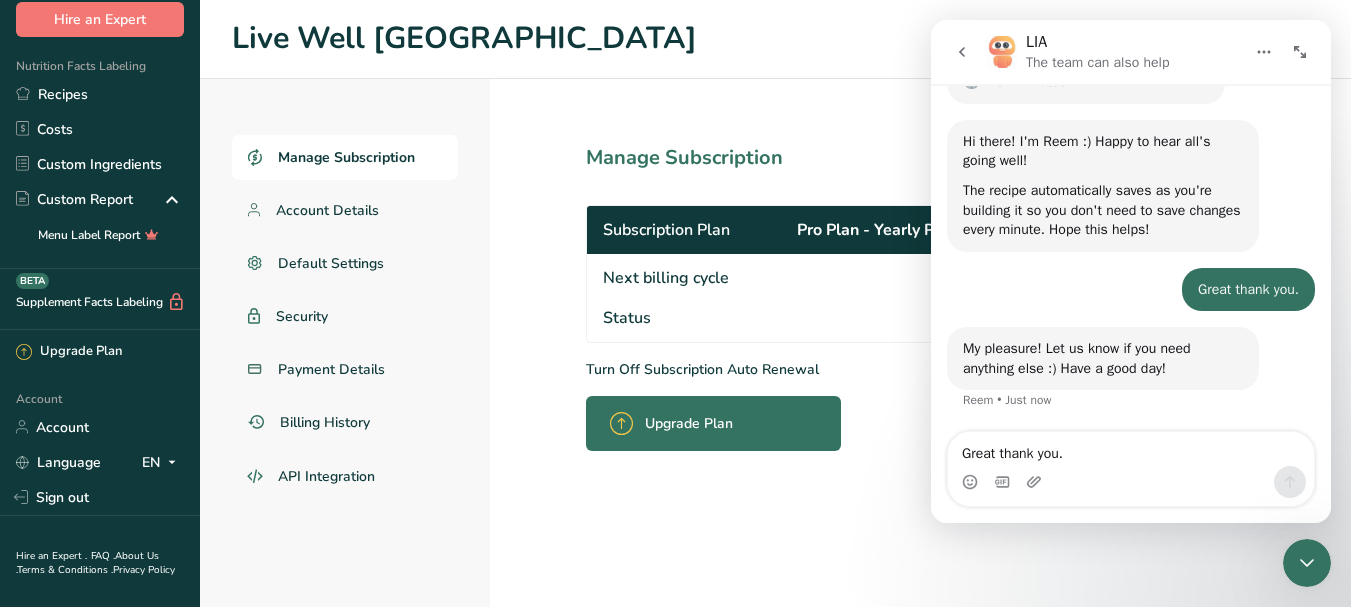 click 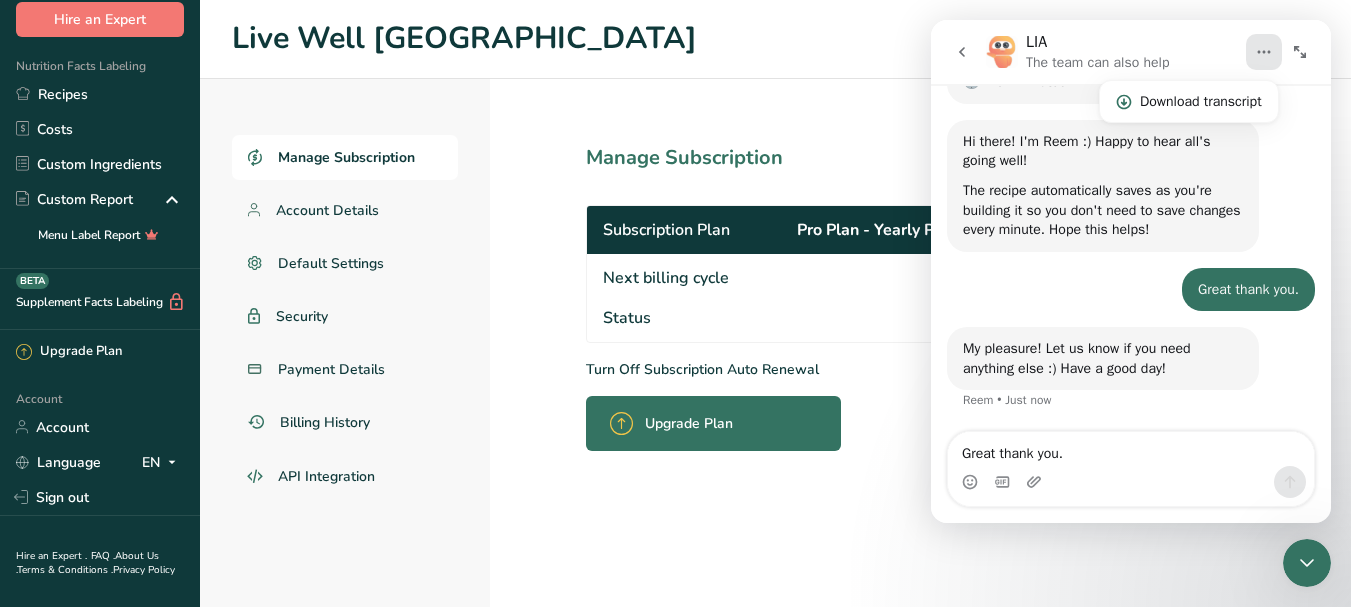 click 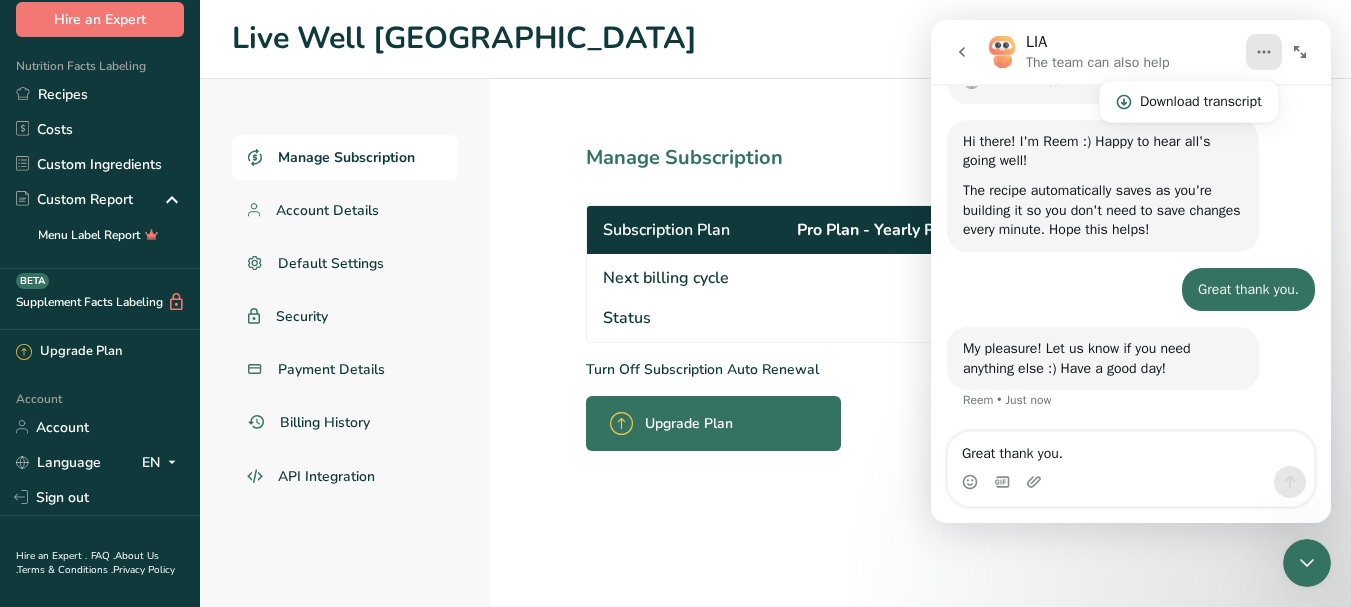 scroll, scrollTop: 0, scrollLeft: 0, axis: both 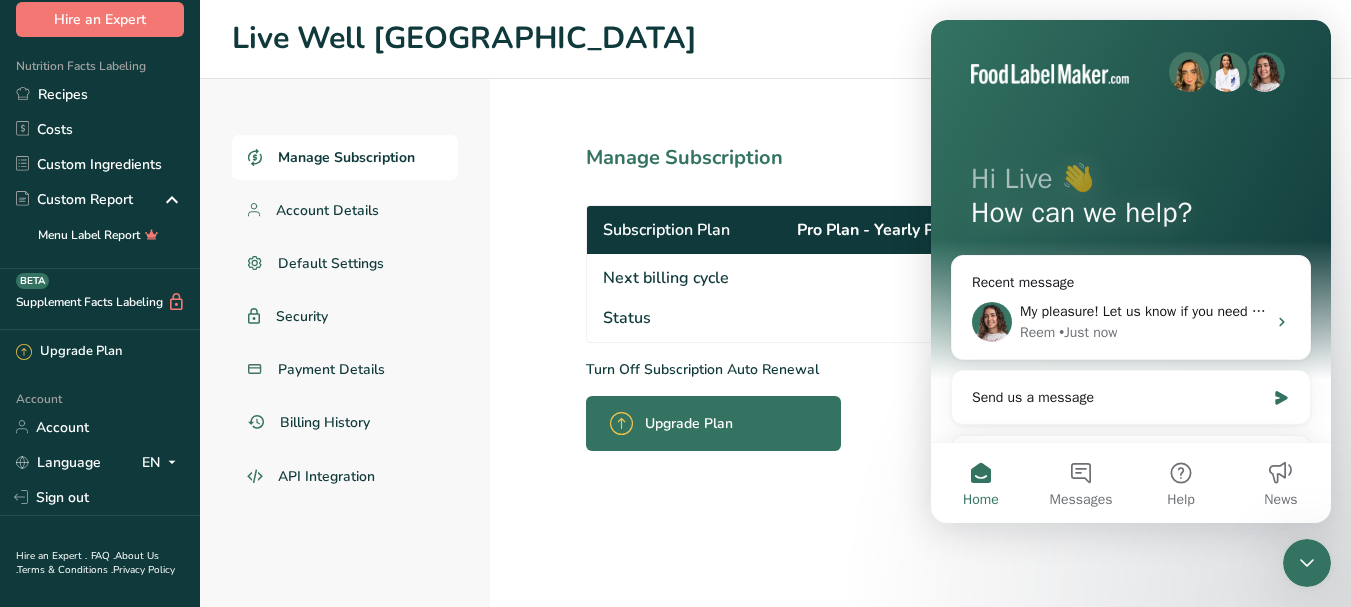 click on "Manage Subscription
Subscription Plan
Pro Plan - Yearly Payment
Next billing cycle
[DATE]
Status
Active
Turn Off Subscription Auto Renewal
Upgrade Plan" at bounding box center (840, 343) 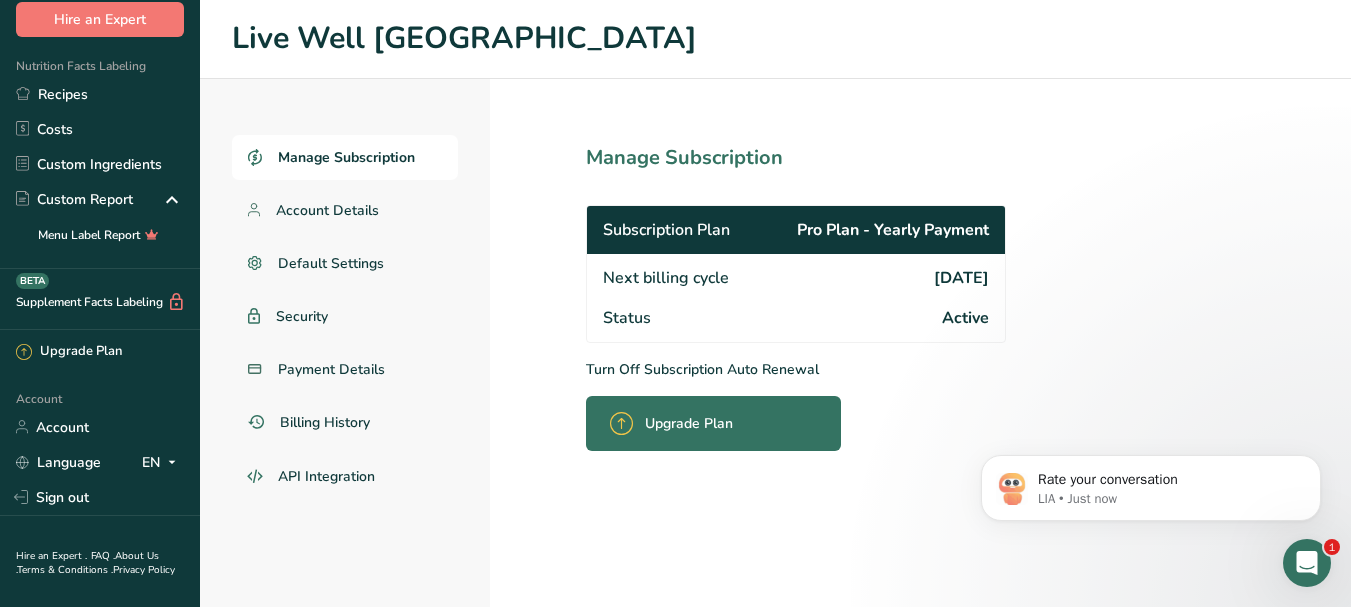 scroll, scrollTop: 0, scrollLeft: 0, axis: both 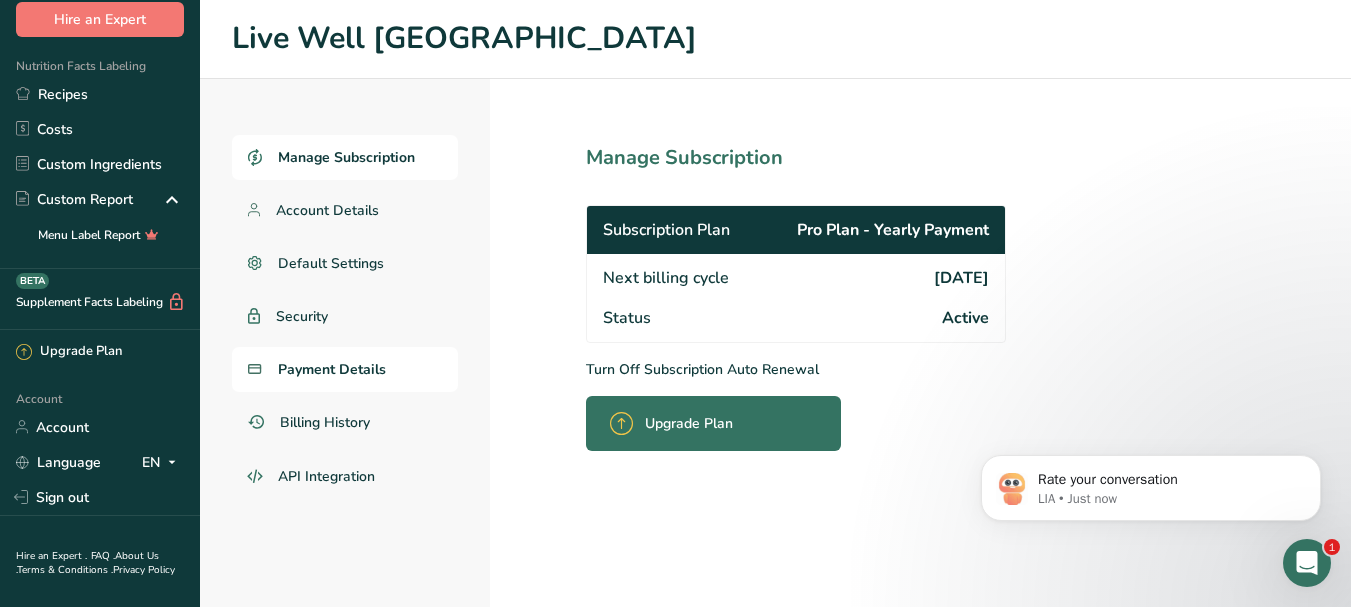 click on "Payment Details" at bounding box center (332, 369) 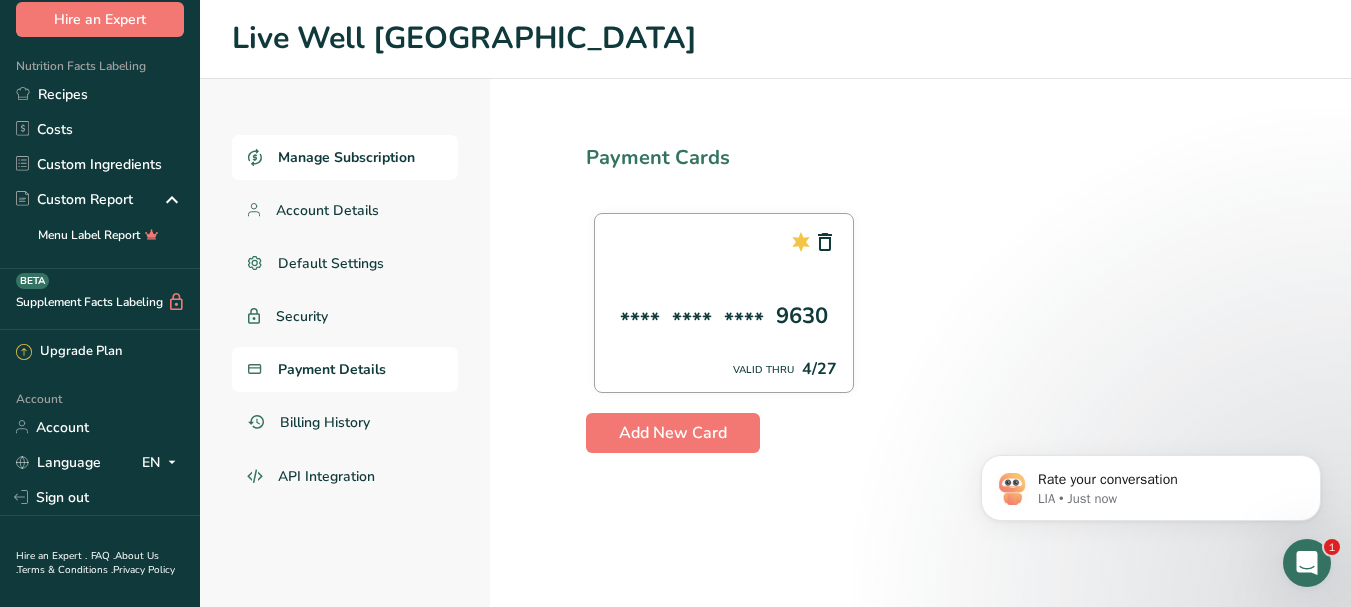 click on "Manage Subscription" at bounding box center (346, 157) 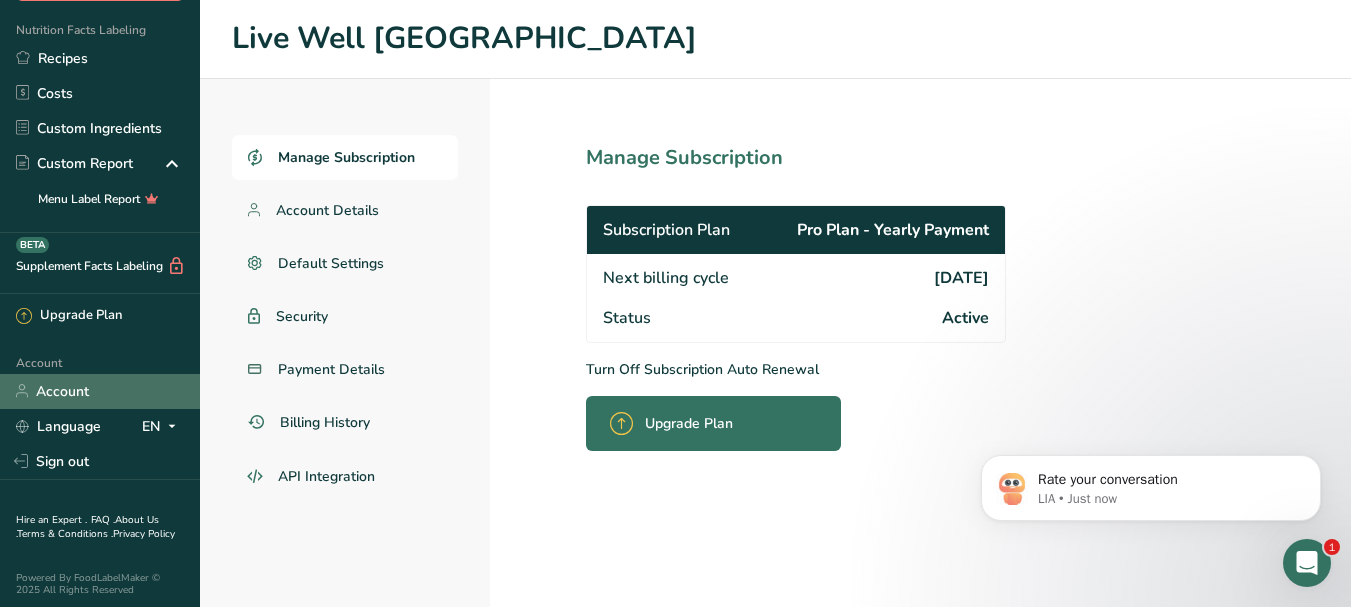scroll, scrollTop: 155, scrollLeft: 0, axis: vertical 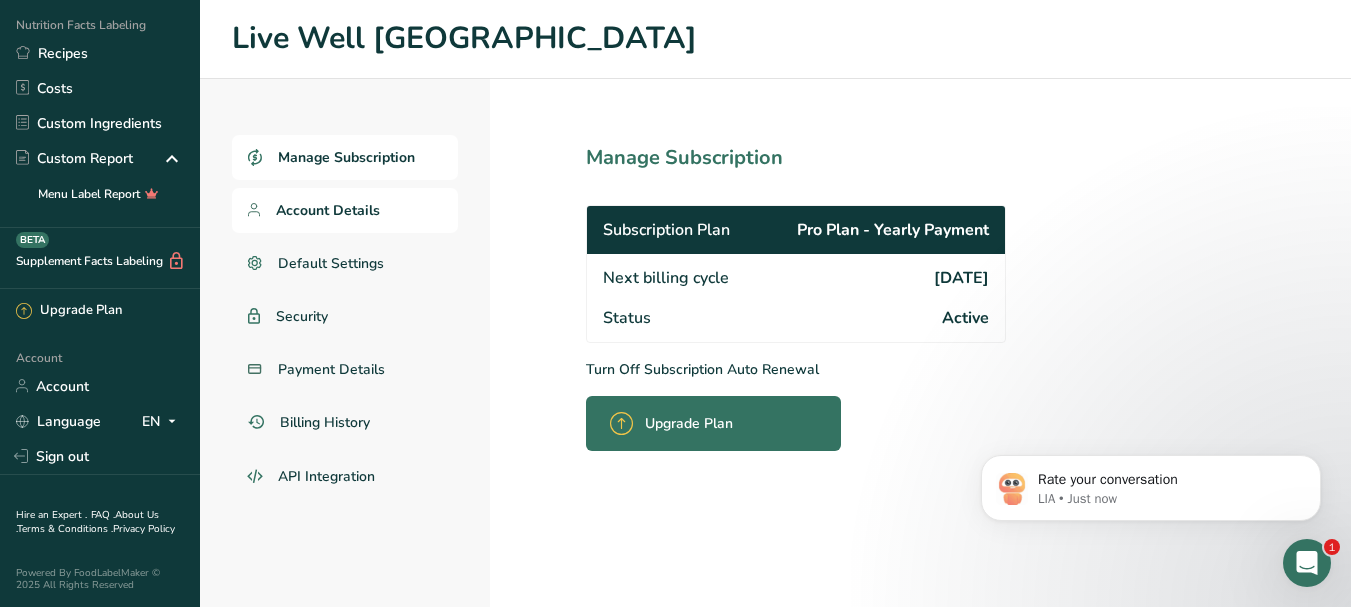 click on "Account Details" at bounding box center [328, 210] 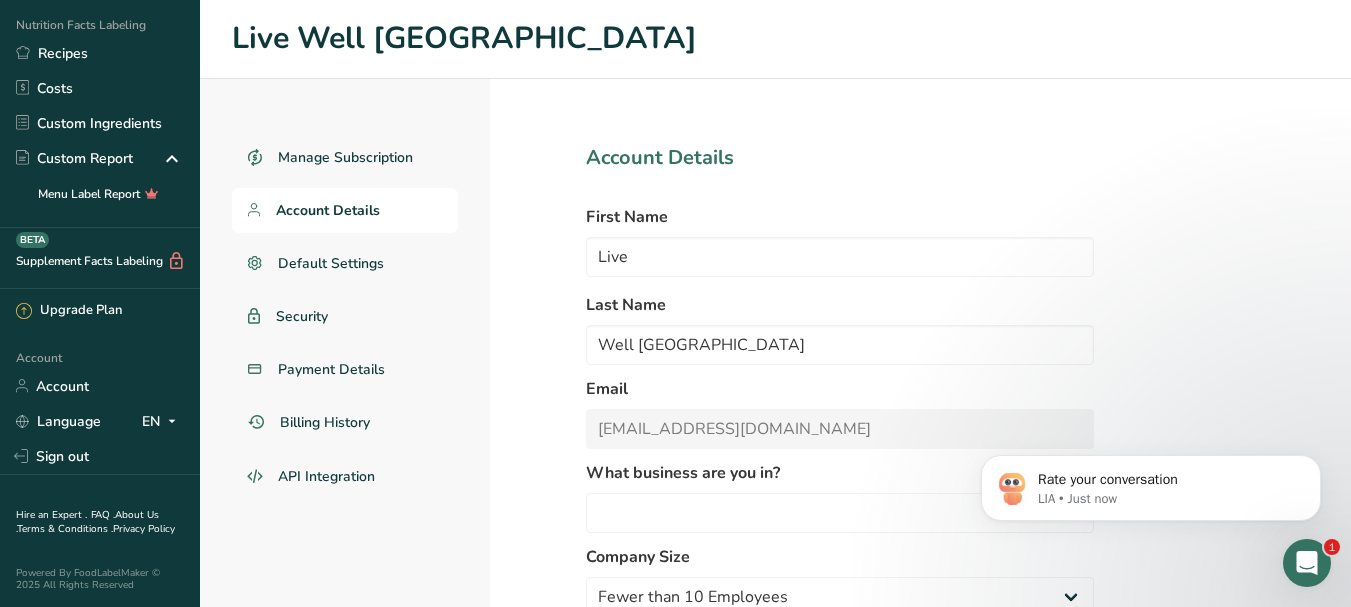 select on "8" 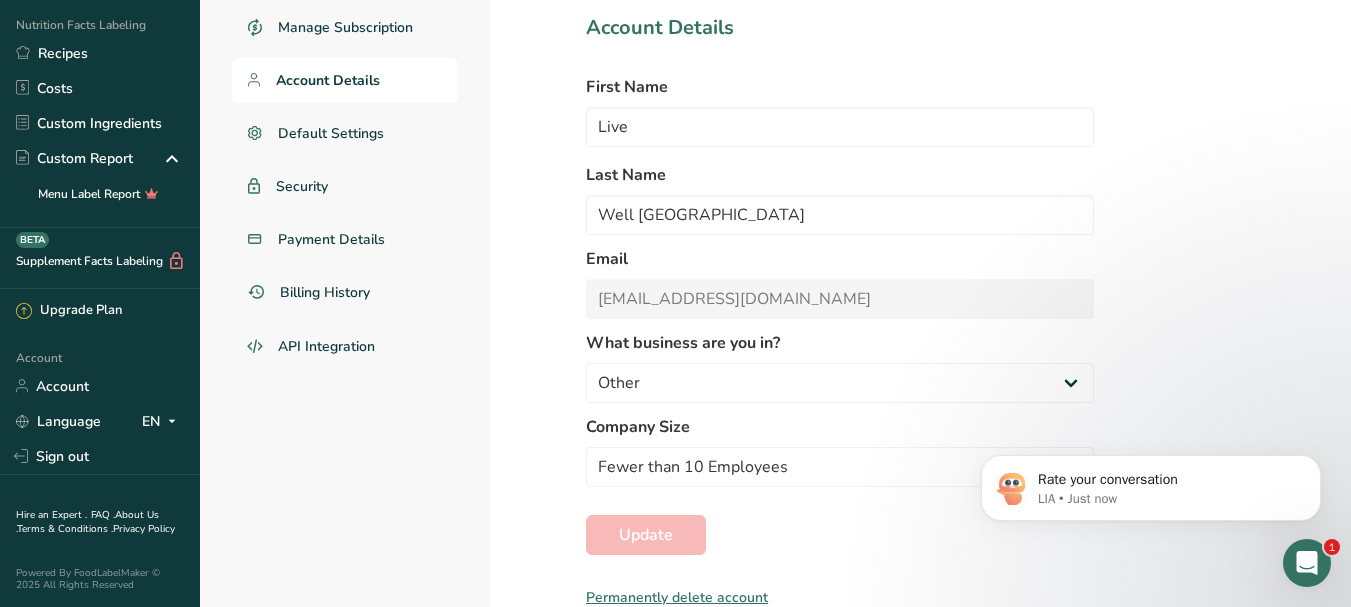 scroll, scrollTop: 131, scrollLeft: 0, axis: vertical 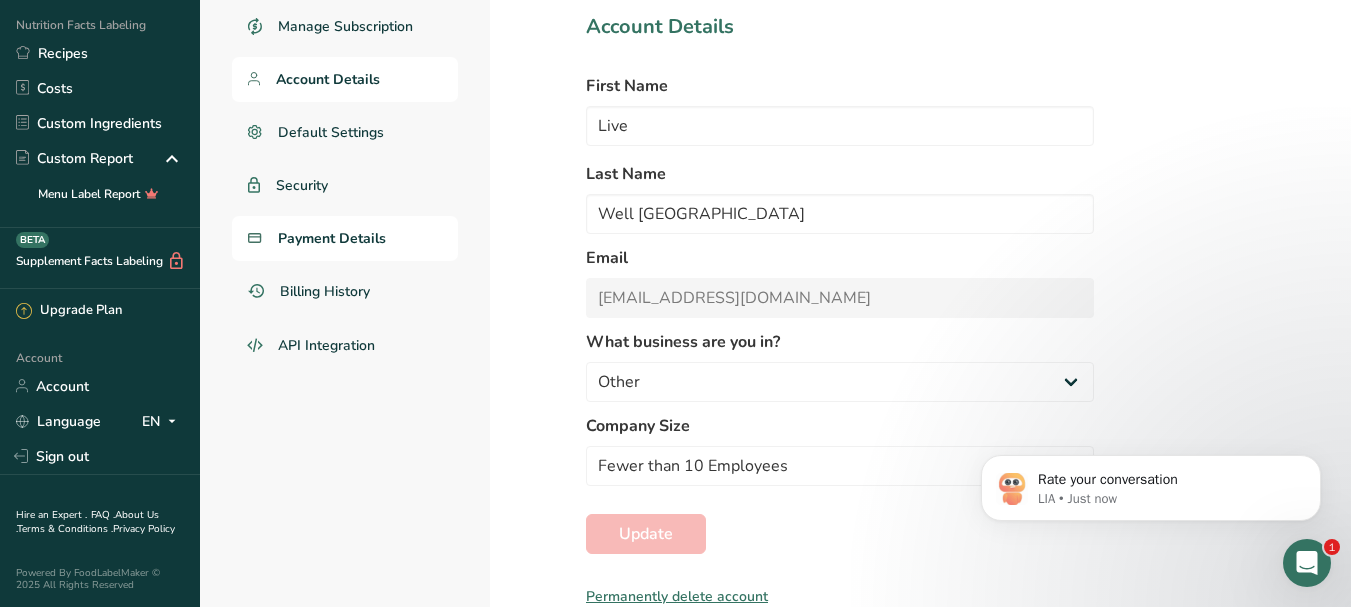click on "Payment Details" at bounding box center [332, 238] 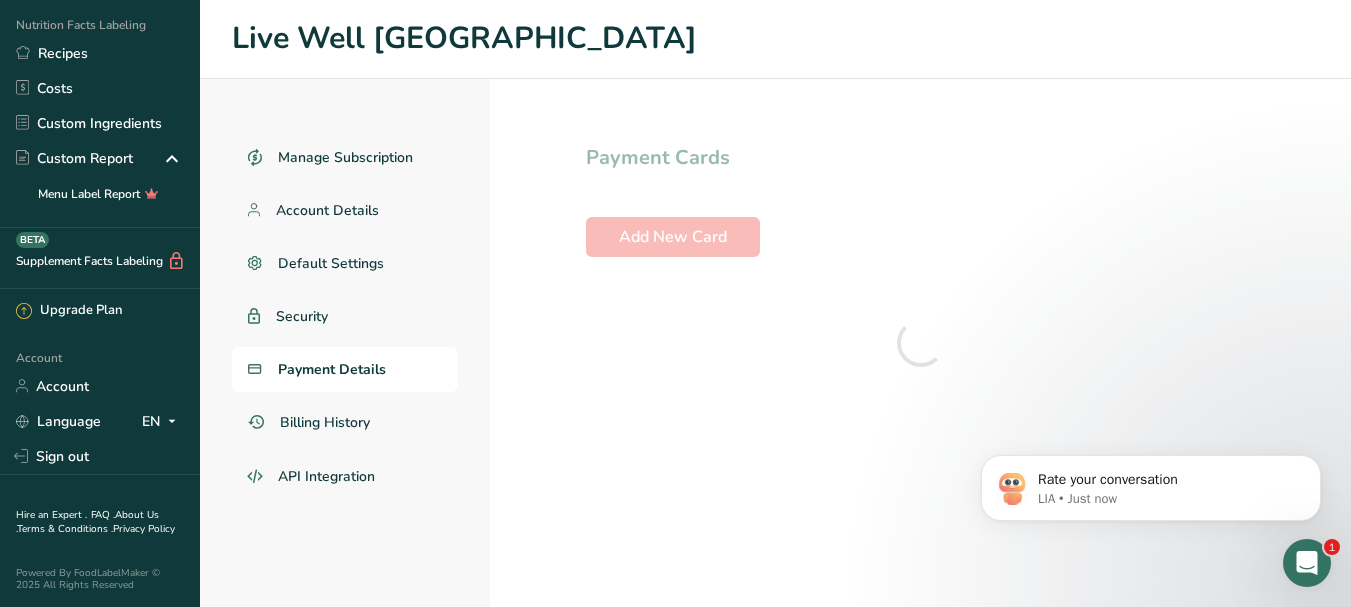scroll, scrollTop: 0, scrollLeft: 0, axis: both 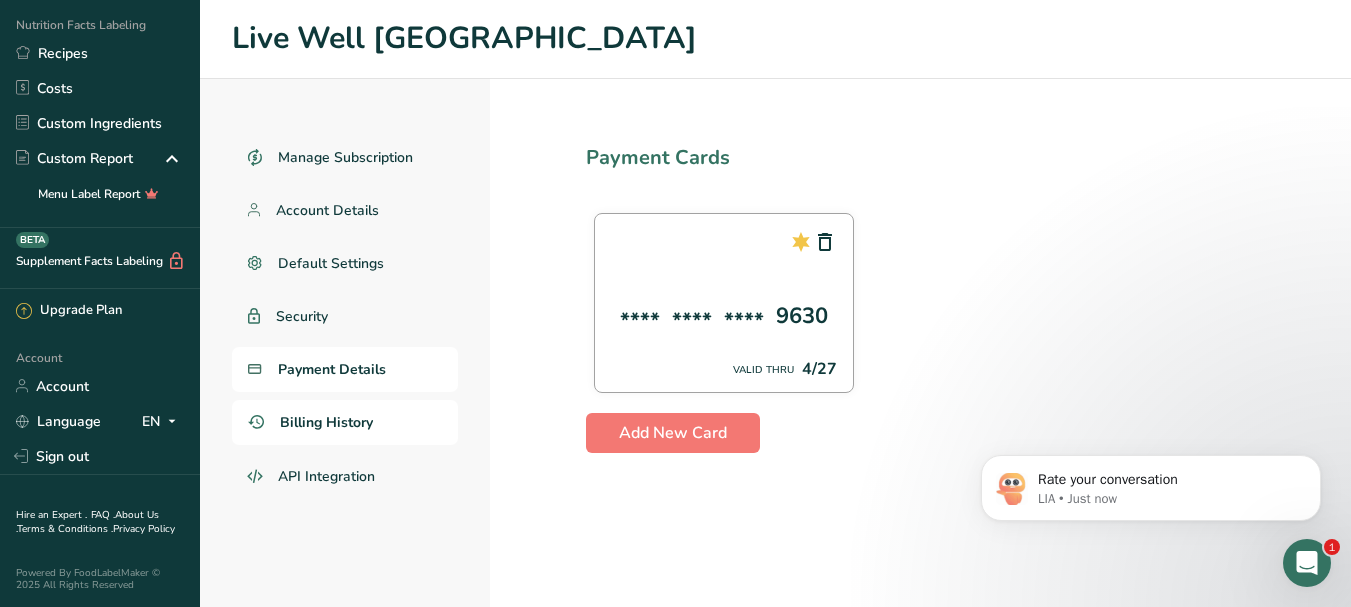 click on "Billing History" at bounding box center [326, 422] 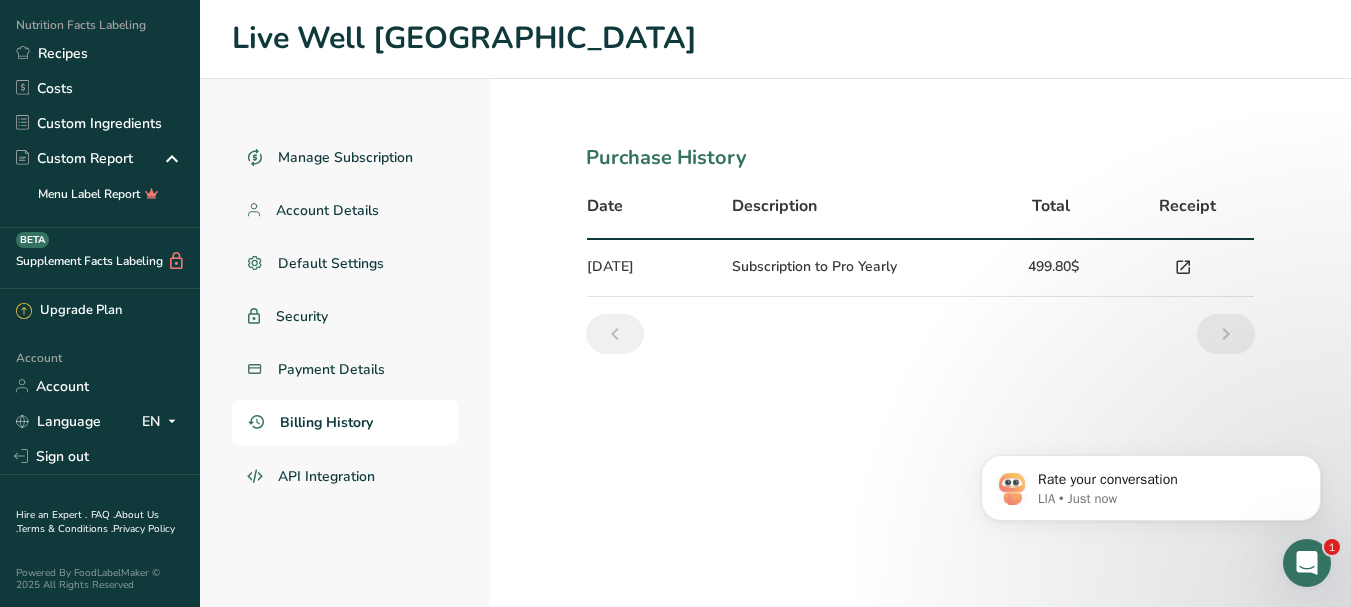 click at bounding box center (1183, 268) 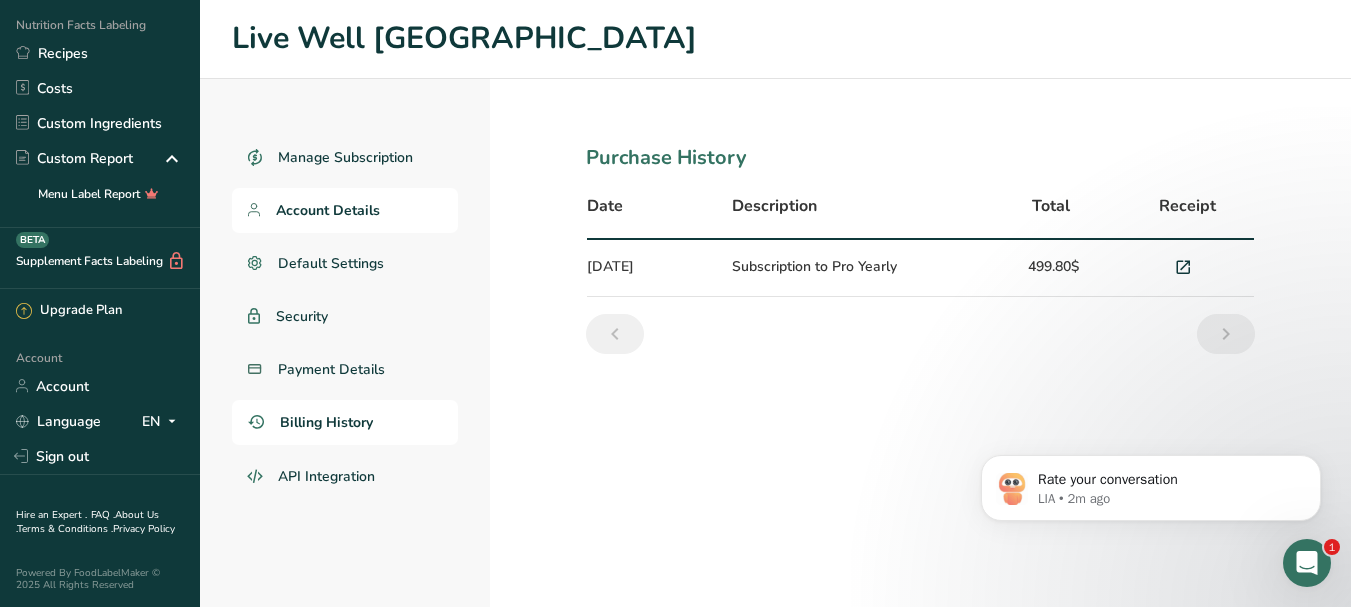 click on "Account Details" at bounding box center (328, 210) 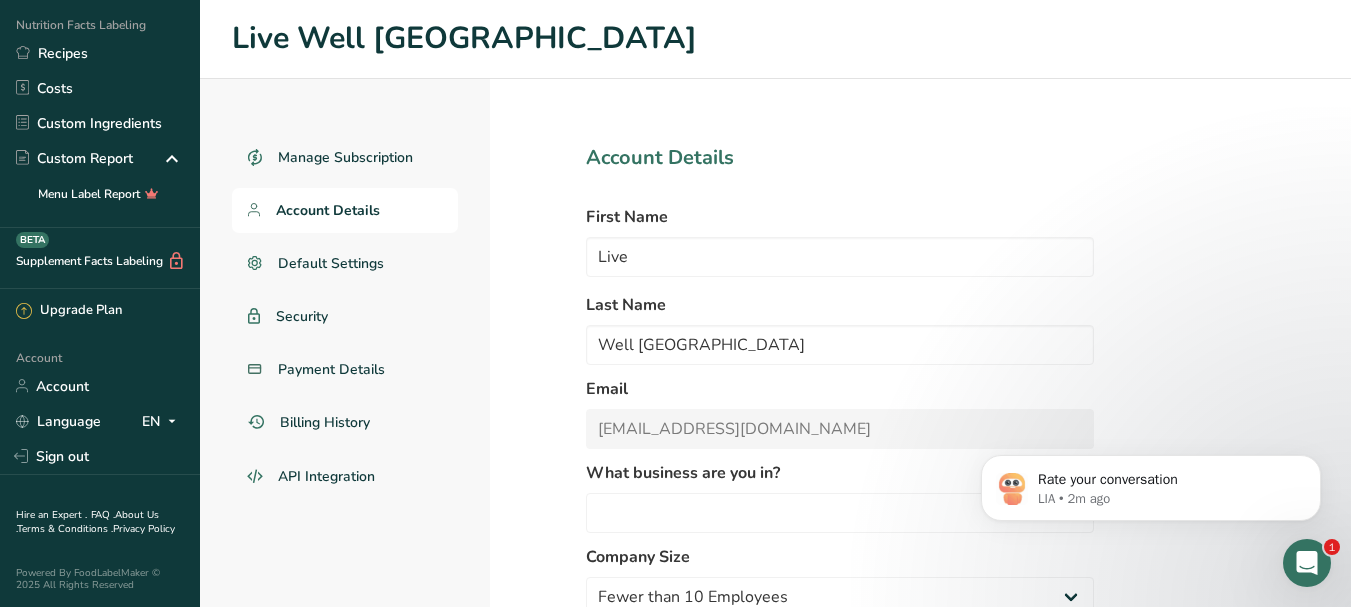 select on "8" 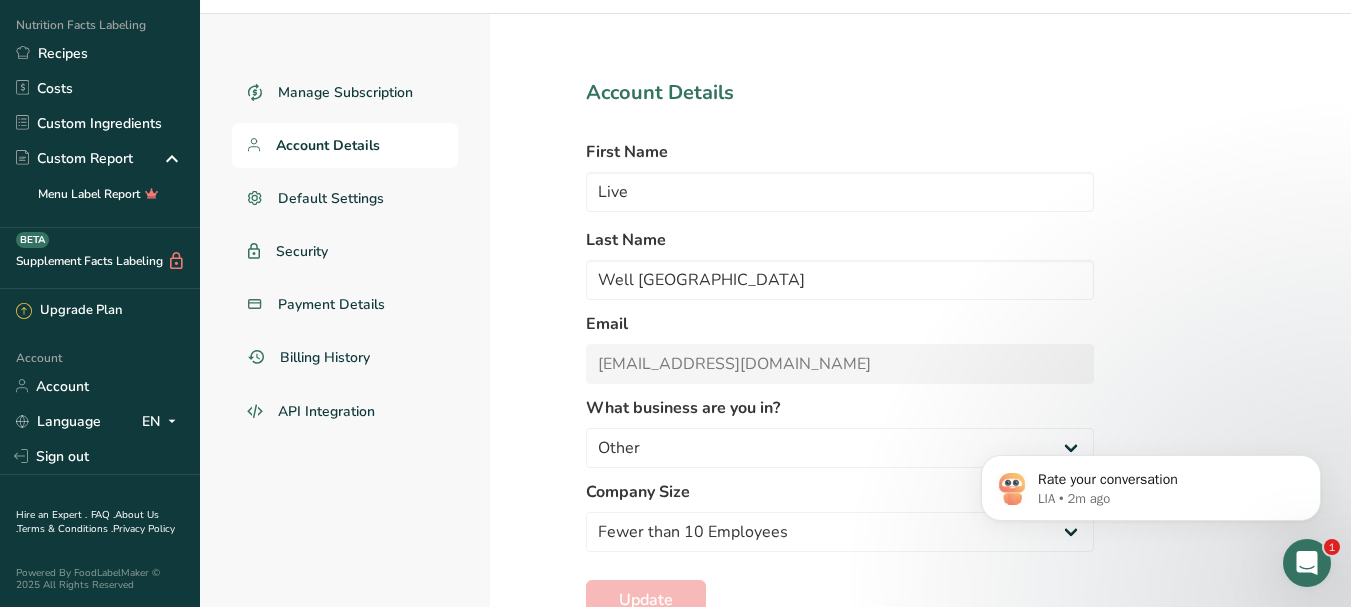 scroll, scrollTop: 0, scrollLeft: 0, axis: both 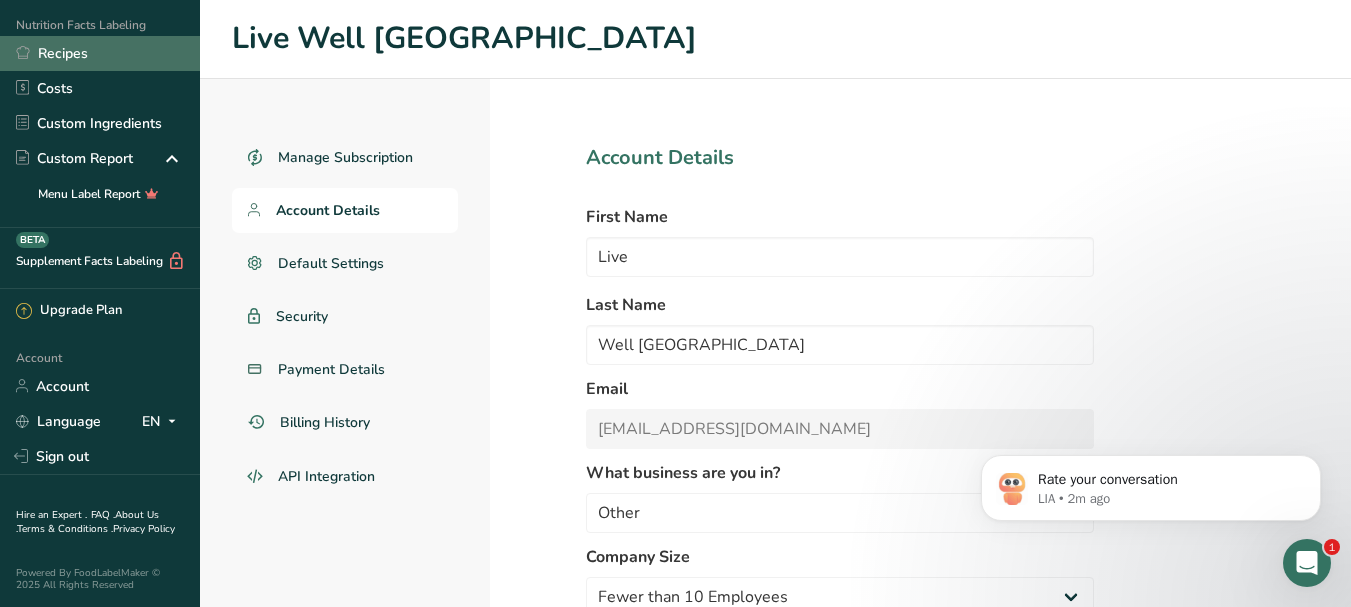 click on "Recipes" at bounding box center (100, 53) 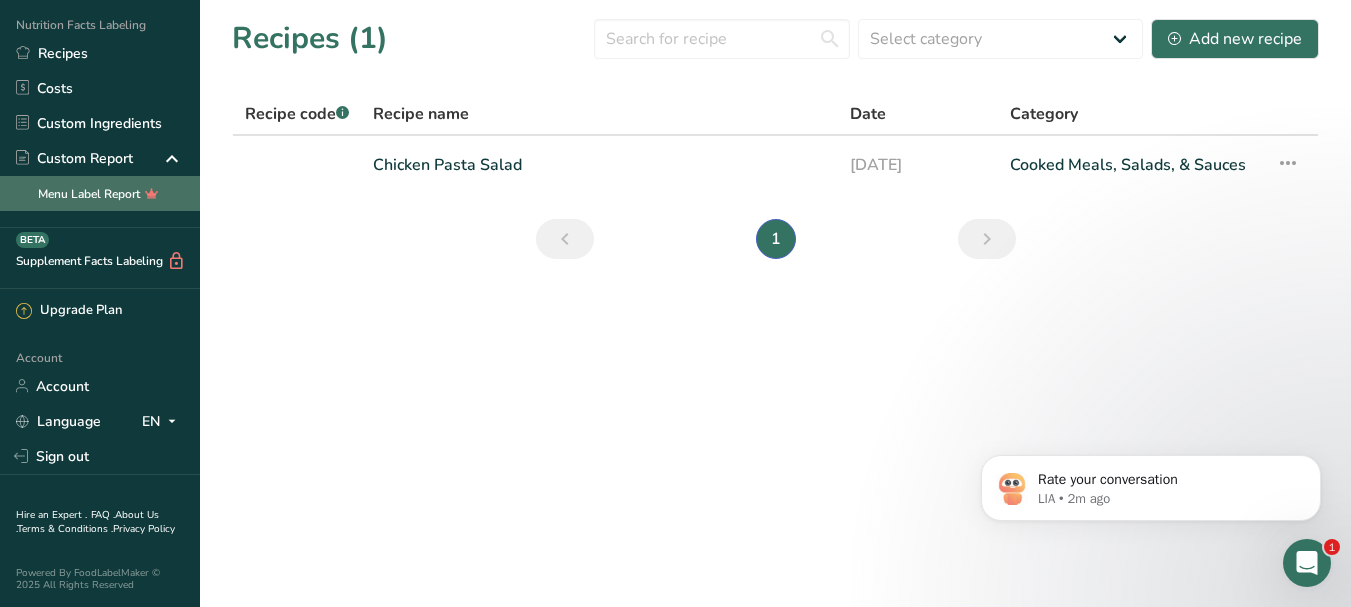 click on "Menu Label Report" at bounding box center [100, 193] 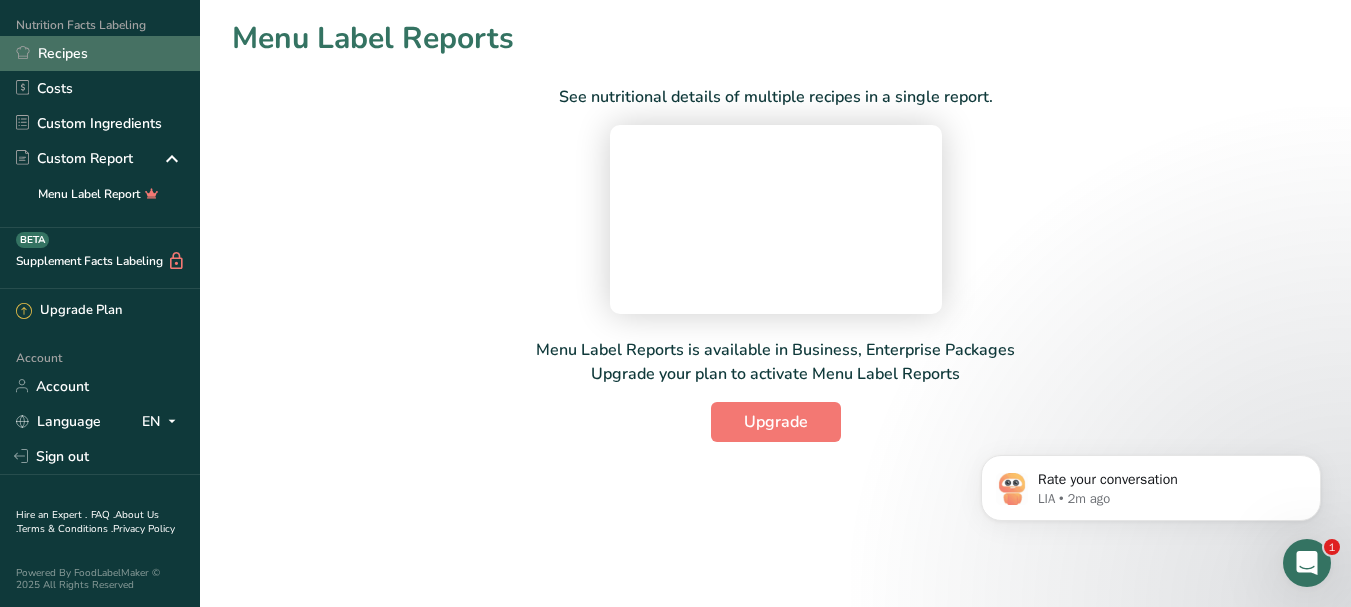 click on "Recipes" at bounding box center (100, 53) 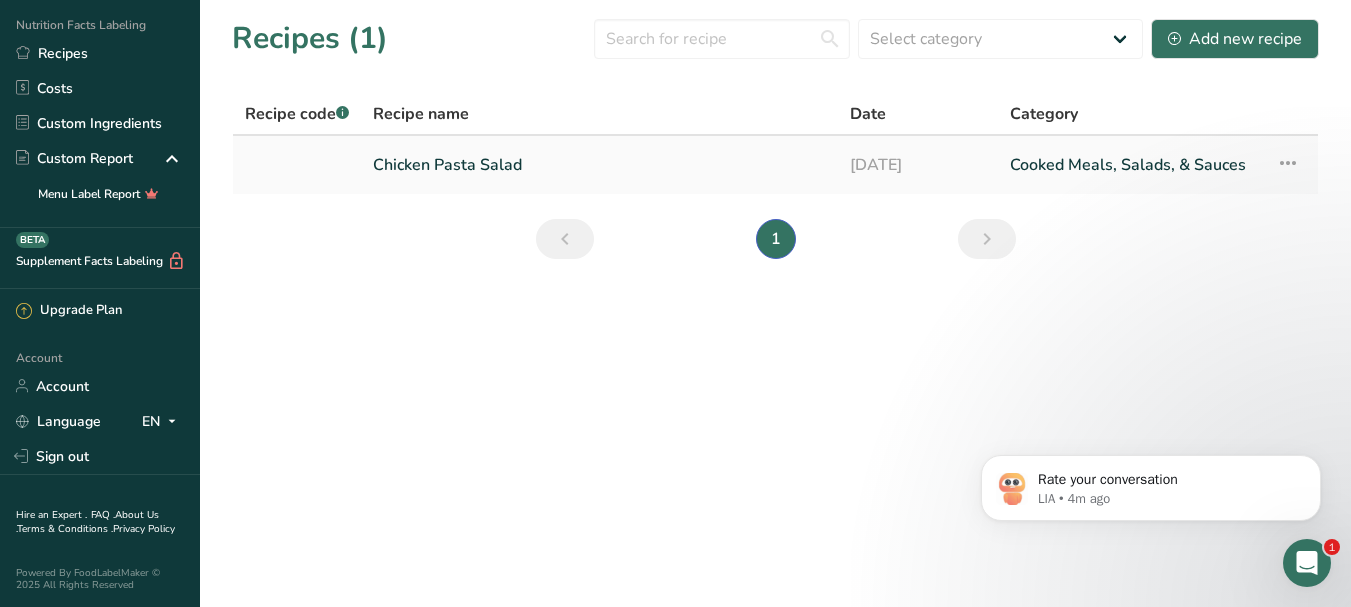 click on "Chicken Pasta Salad" at bounding box center [599, 165] 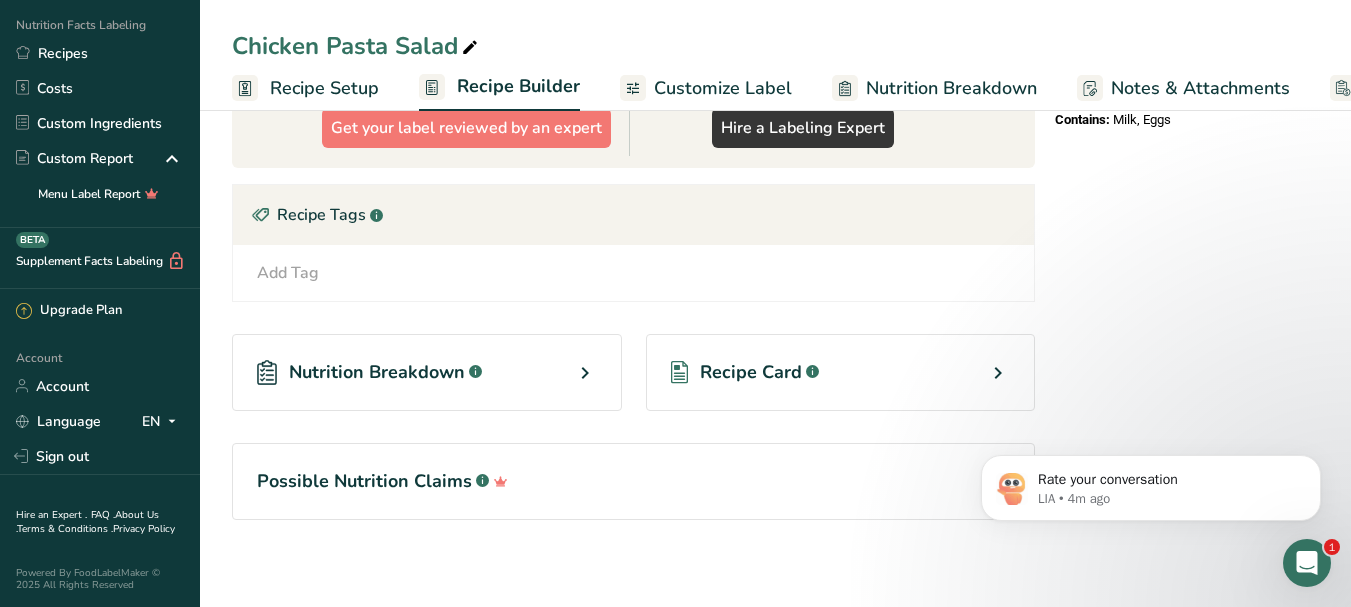 scroll, scrollTop: 802, scrollLeft: 0, axis: vertical 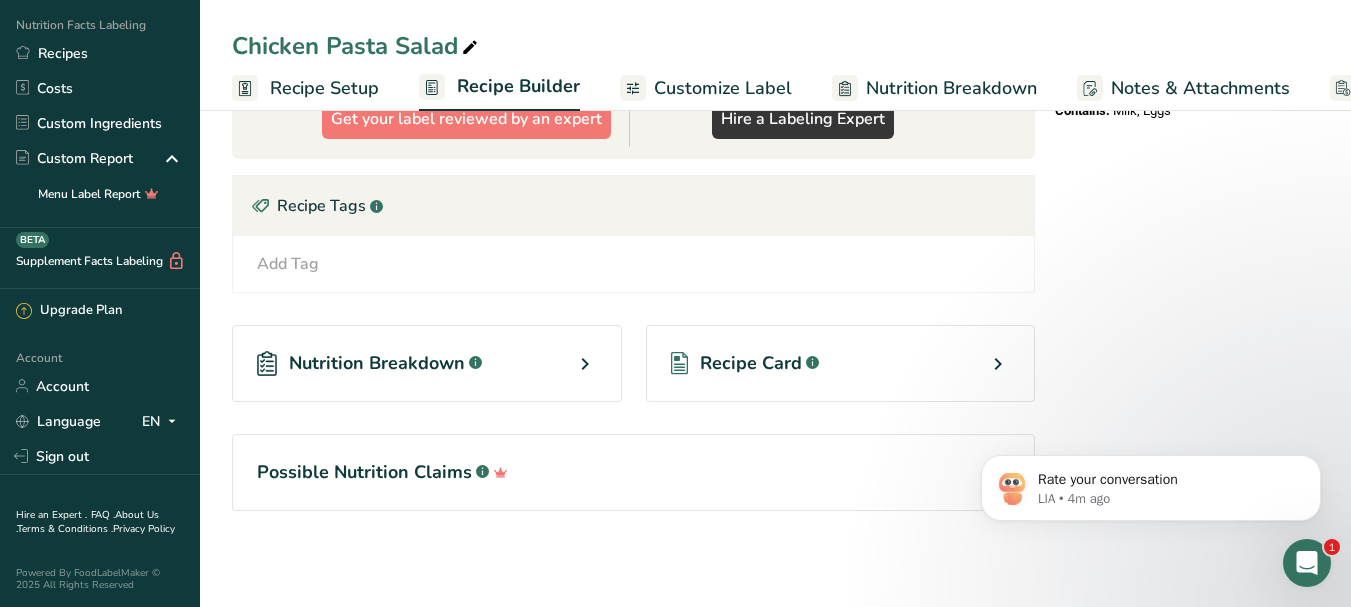 click on "Customize Label" at bounding box center (723, 88) 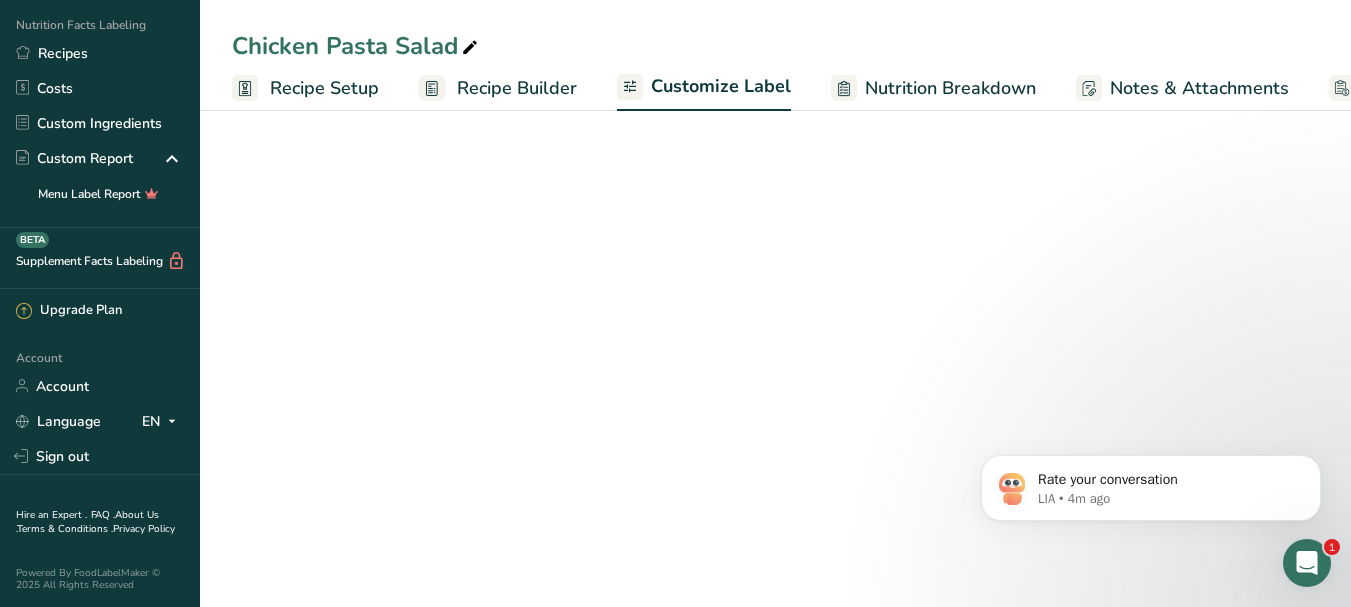 scroll, scrollTop: 0, scrollLeft: 136, axis: horizontal 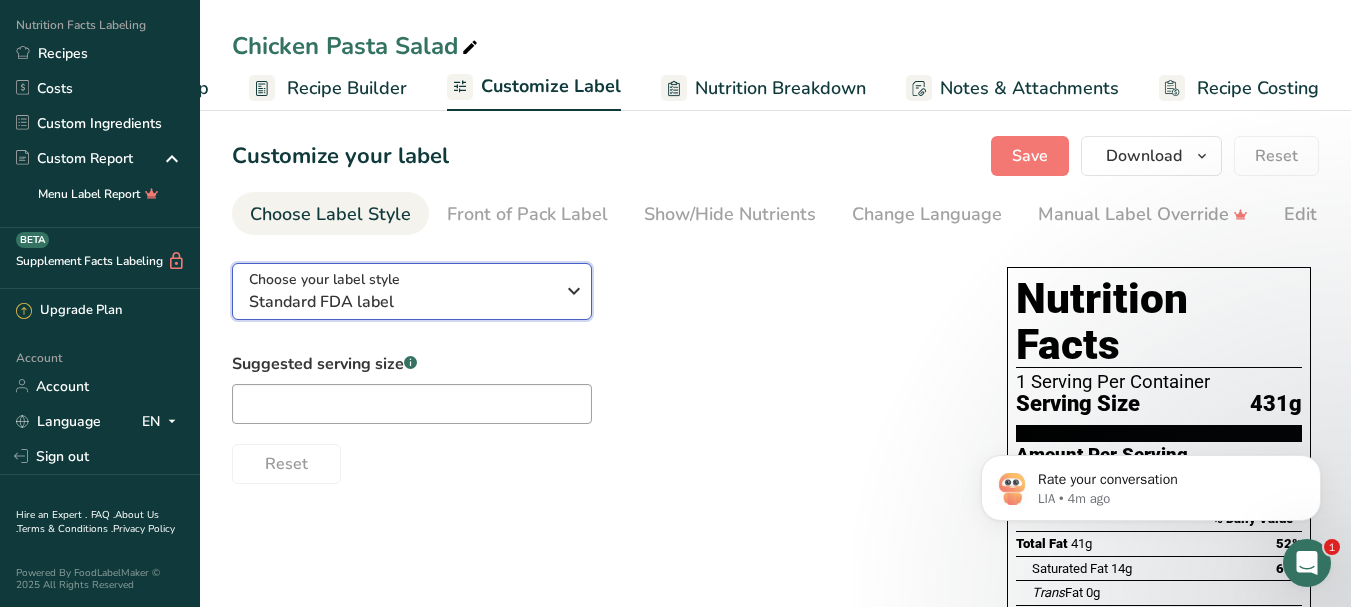 click at bounding box center (574, 291) 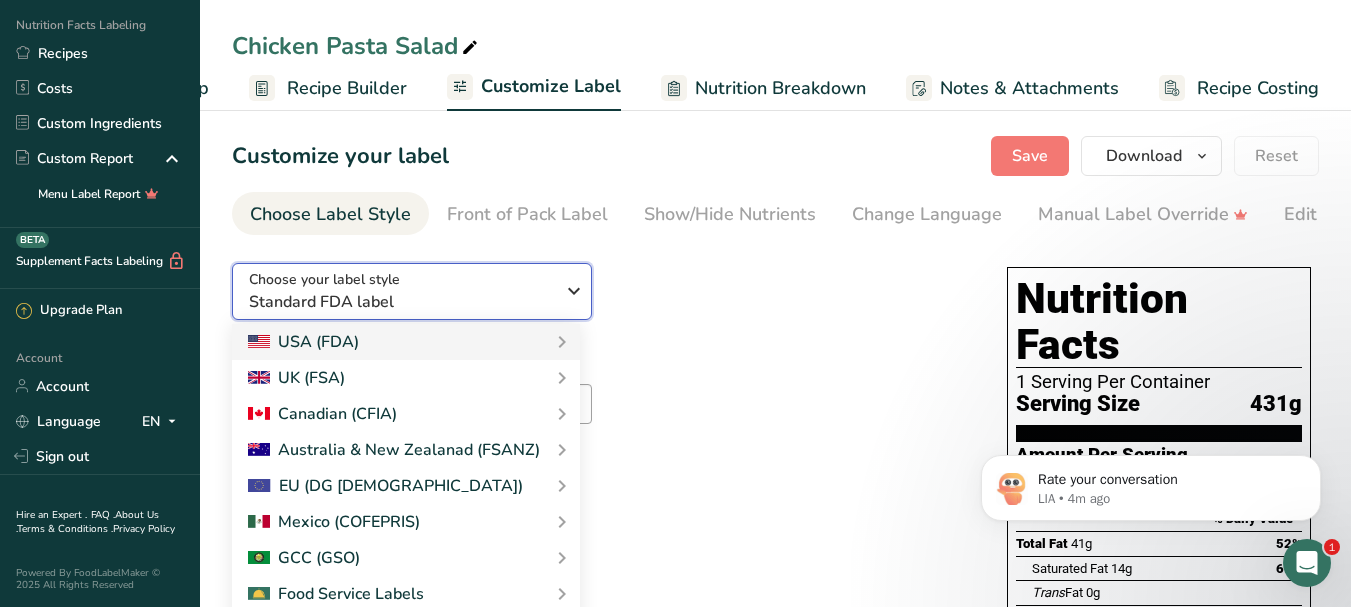 click at bounding box center (574, 291) 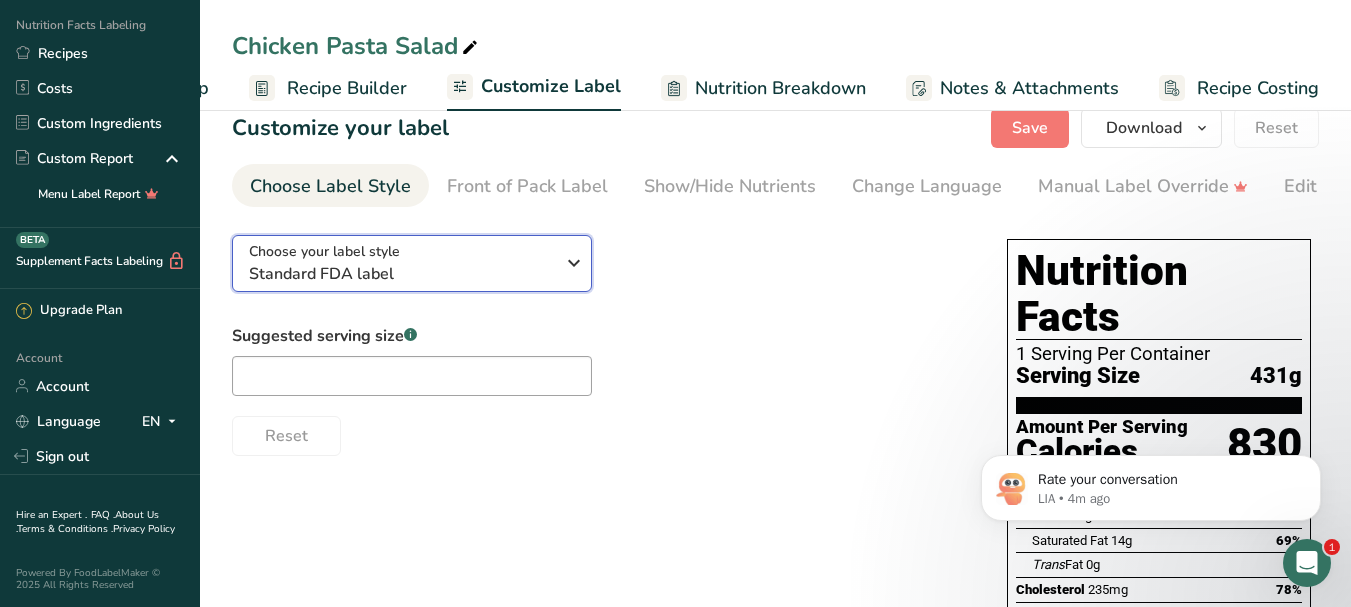 scroll, scrollTop: 0, scrollLeft: 0, axis: both 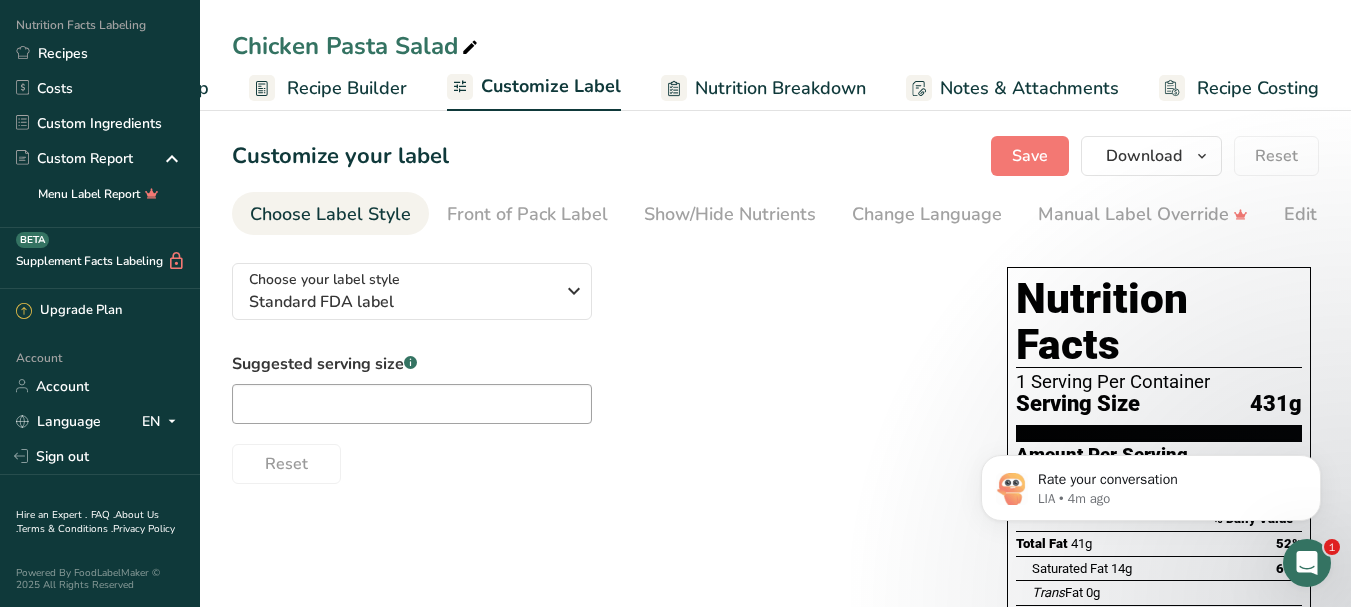 click on "Choose Label Style" at bounding box center [330, 214] 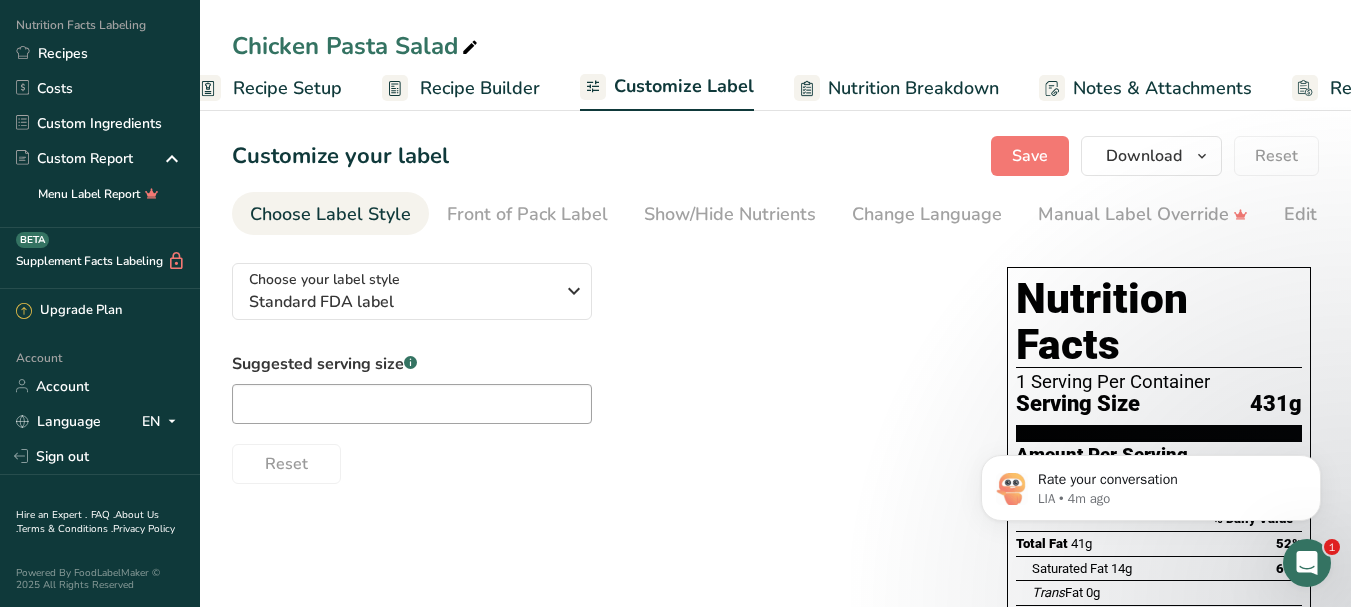 scroll, scrollTop: 0, scrollLeft: 0, axis: both 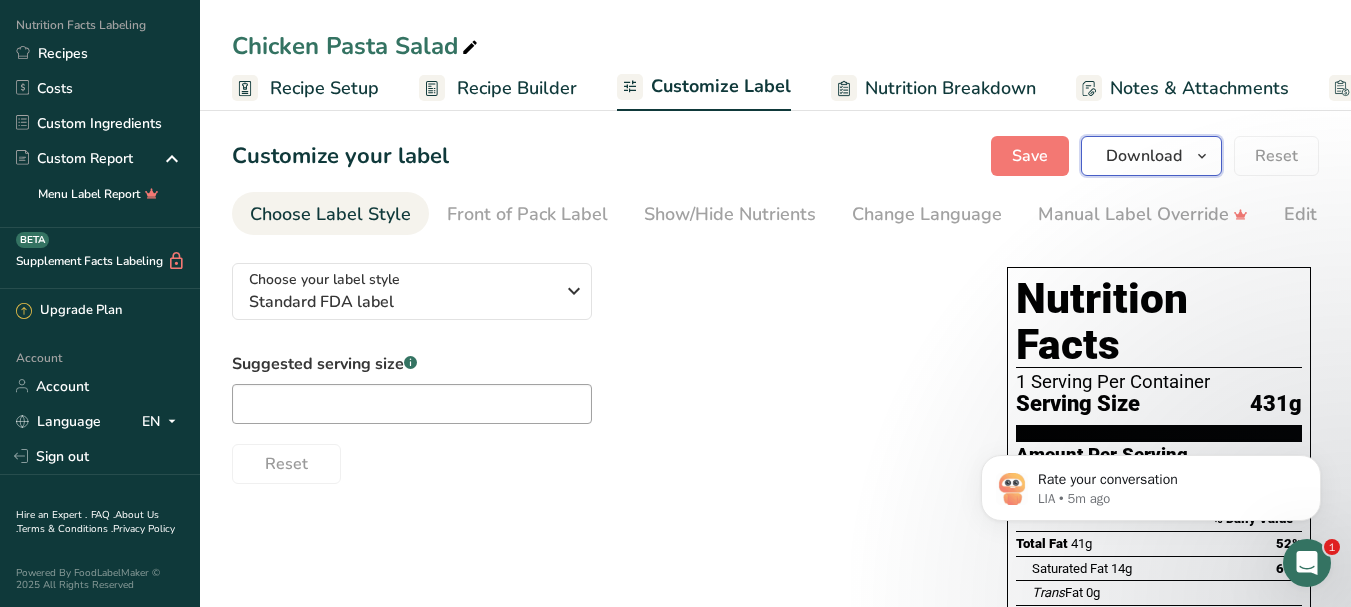 click on "Download" at bounding box center (1151, 156) 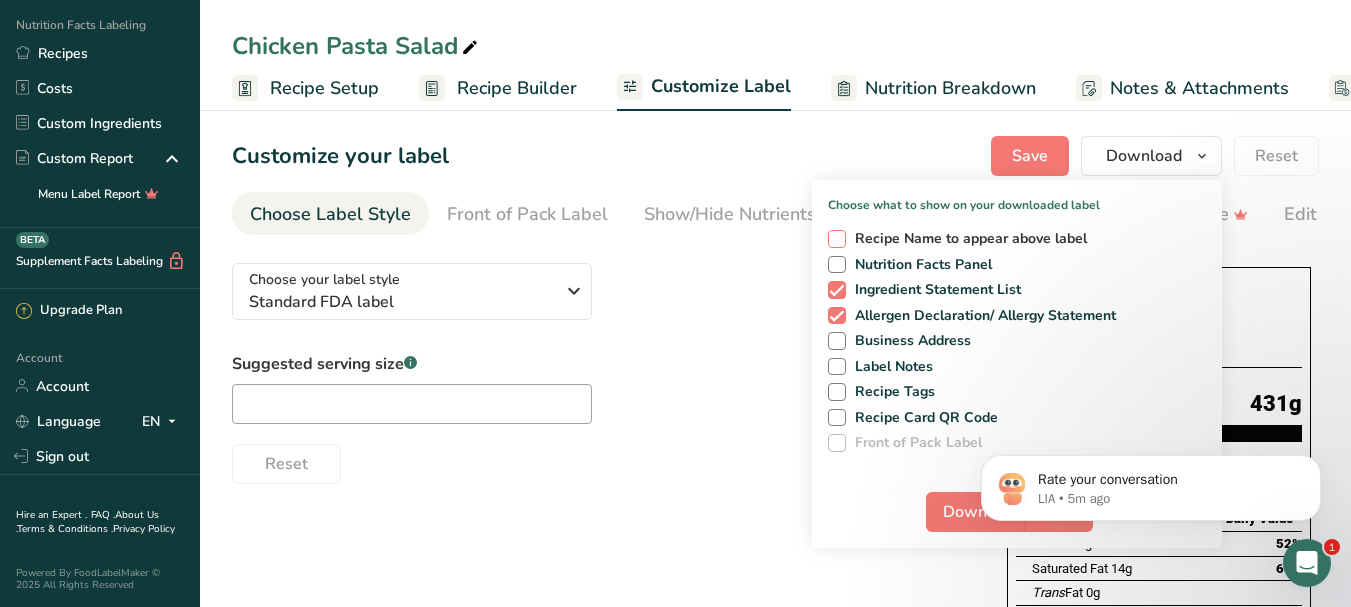 click at bounding box center [837, 239] 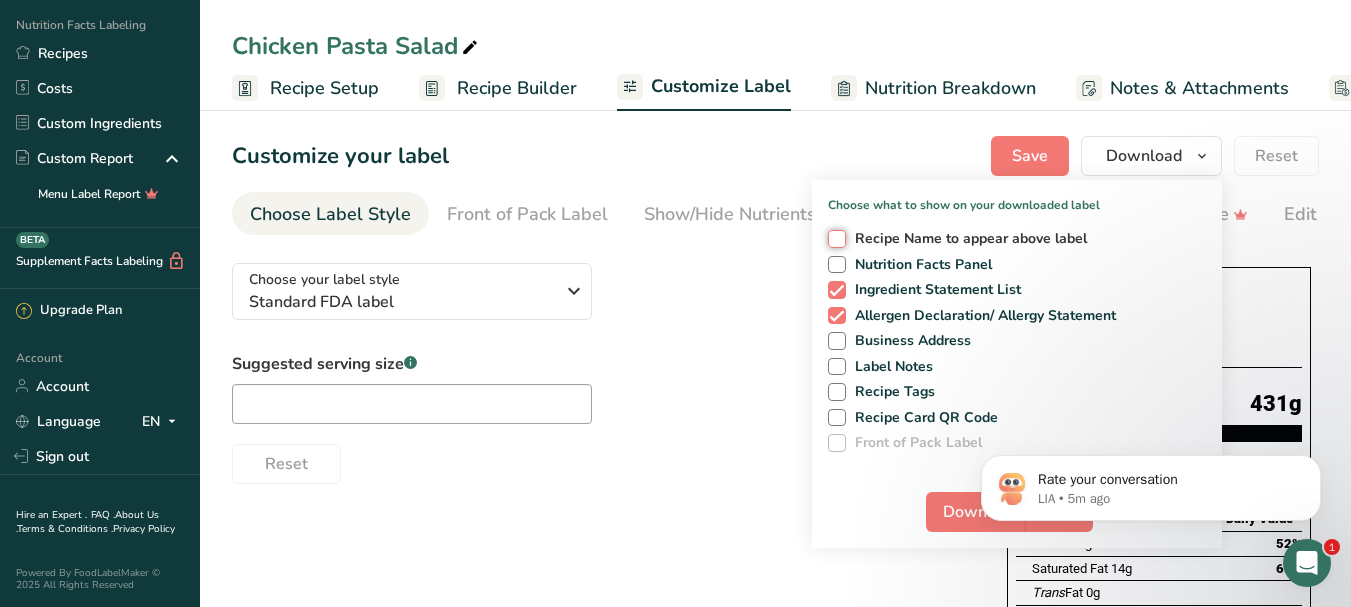 click on "Recipe Name to appear above label" at bounding box center [834, 238] 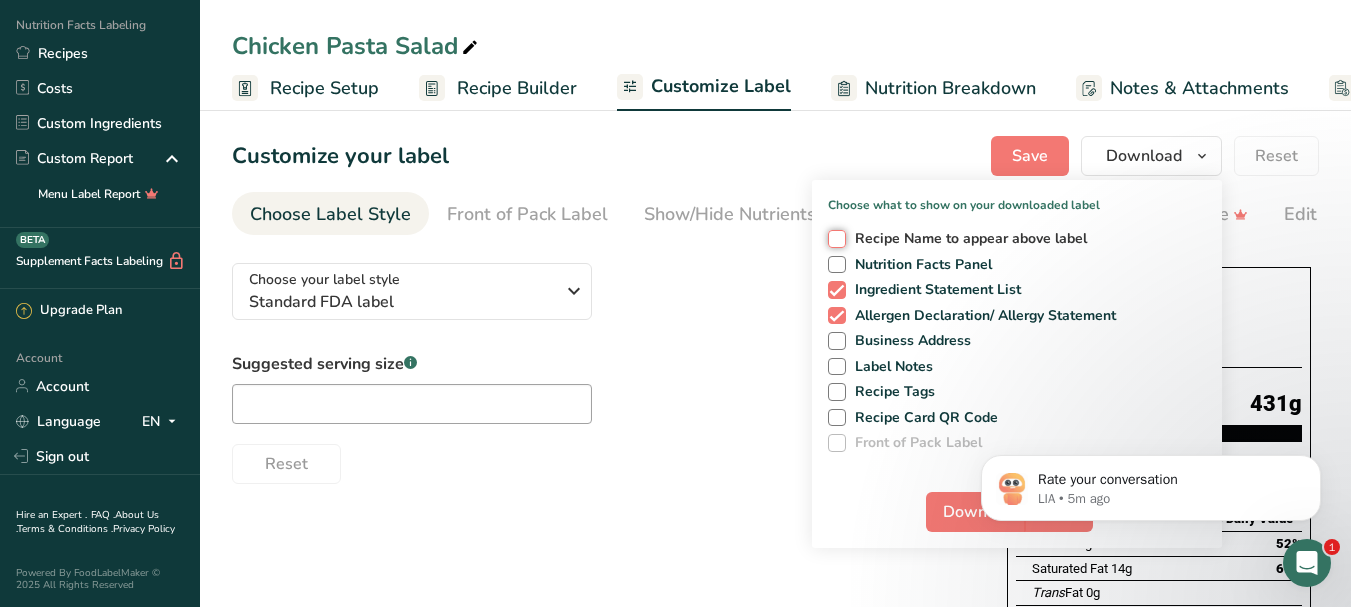 checkbox on "true" 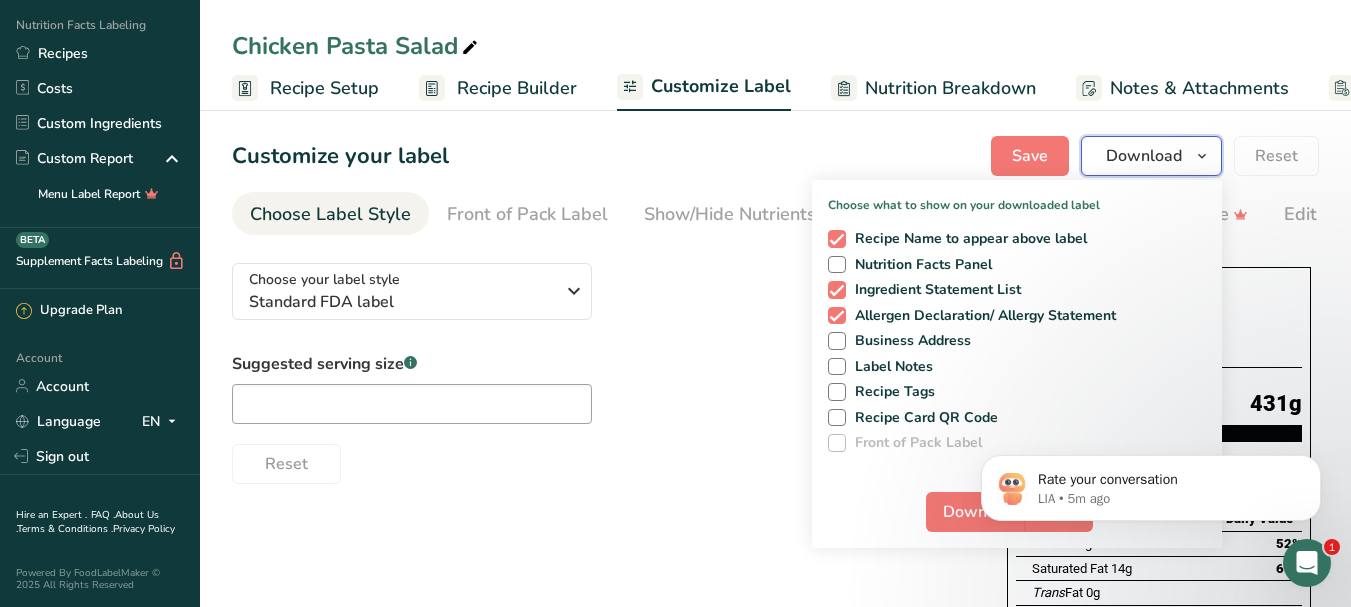 click on "Download" at bounding box center [1144, 156] 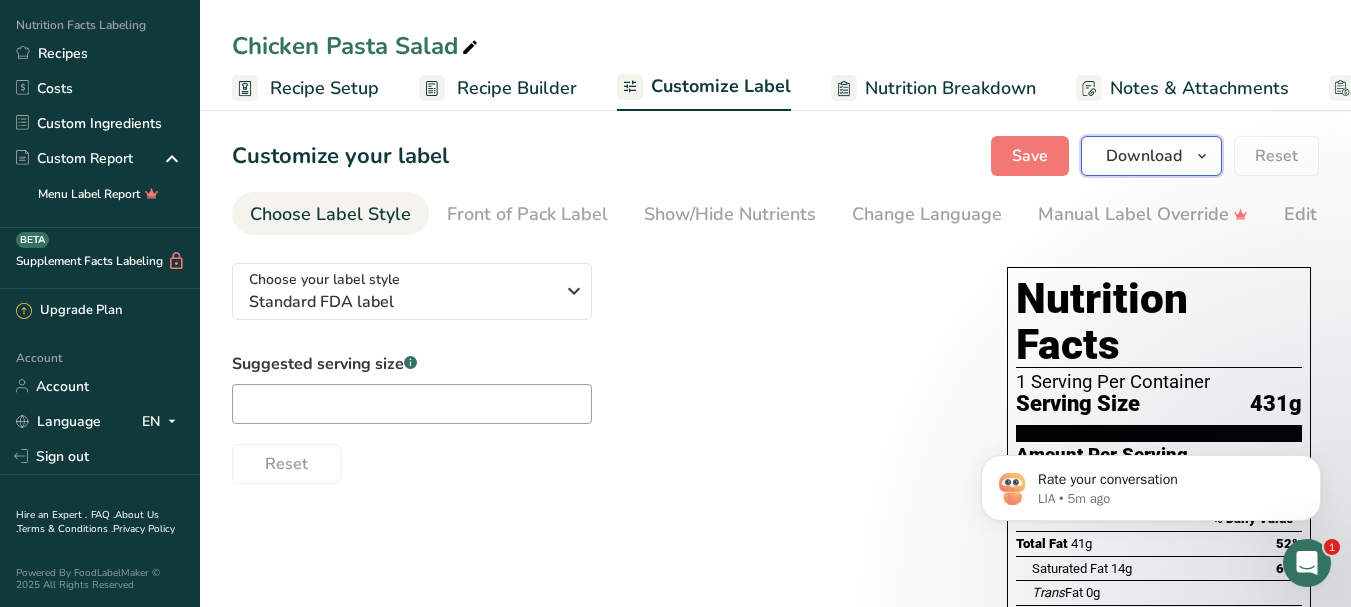 click at bounding box center (1202, 156) 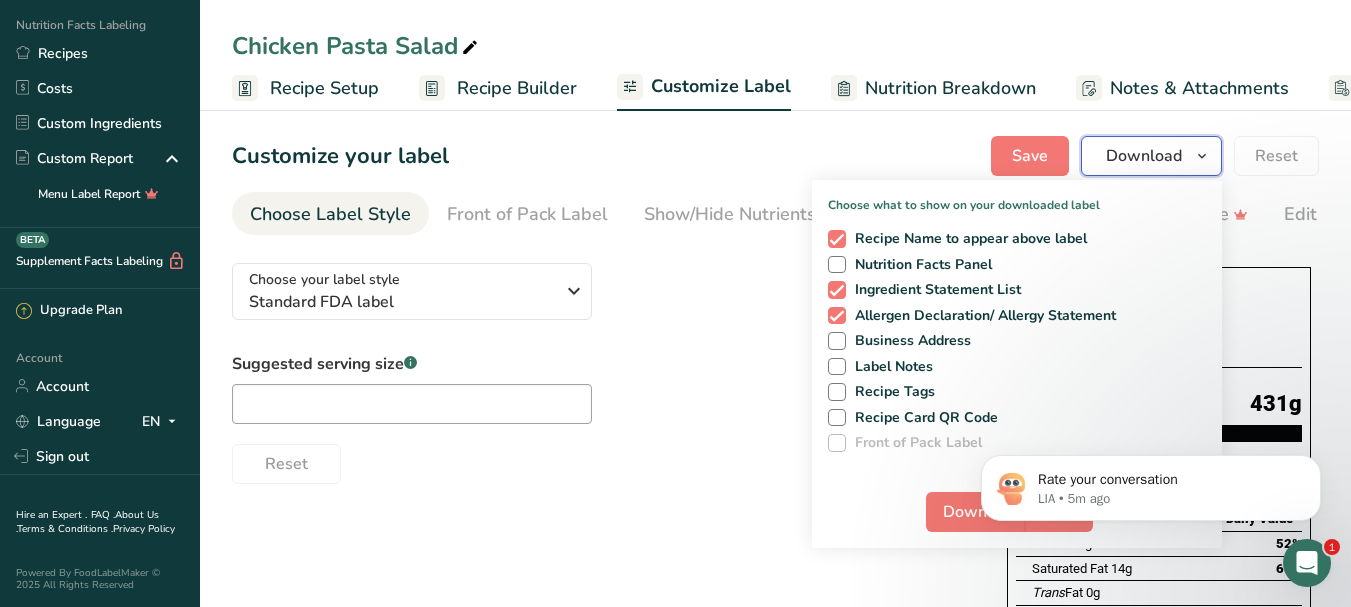 click at bounding box center (1202, 156) 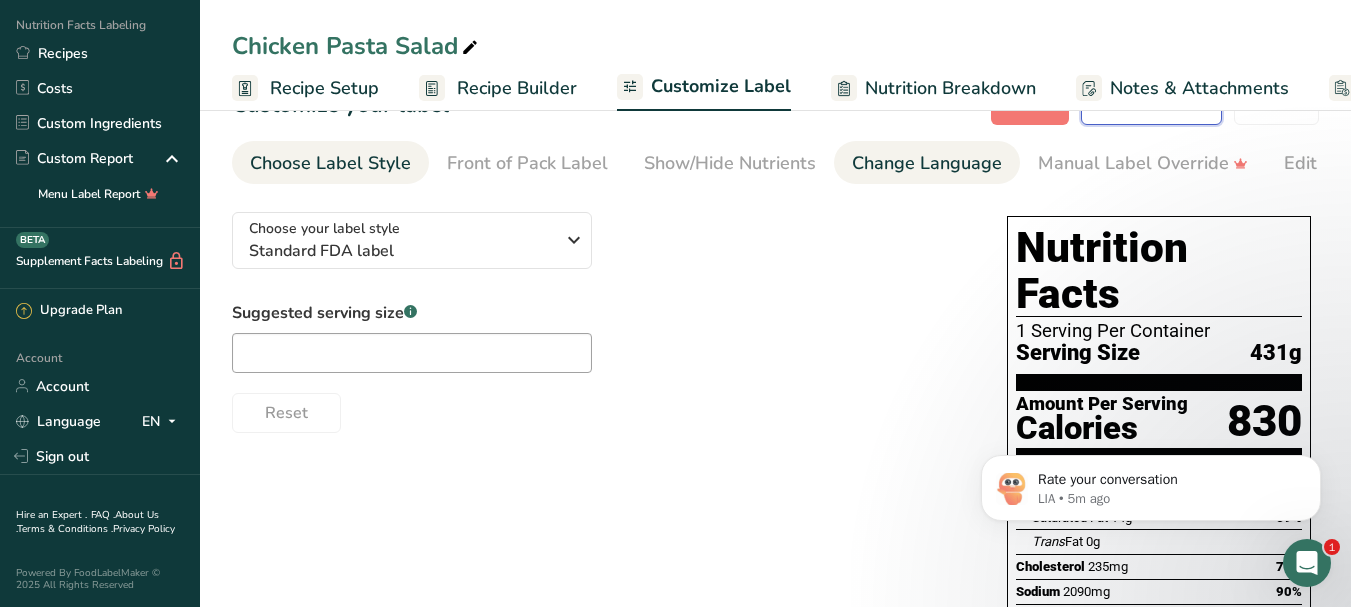 scroll, scrollTop: 0, scrollLeft: 0, axis: both 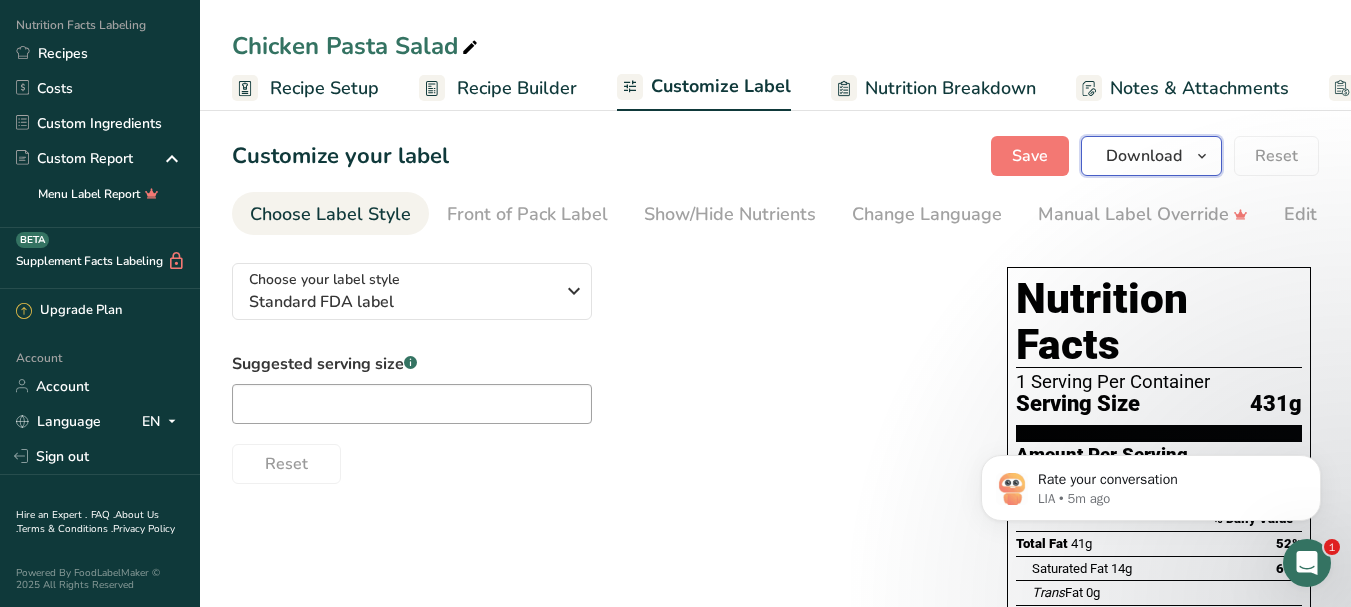 click at bounding box center (1202, 156) 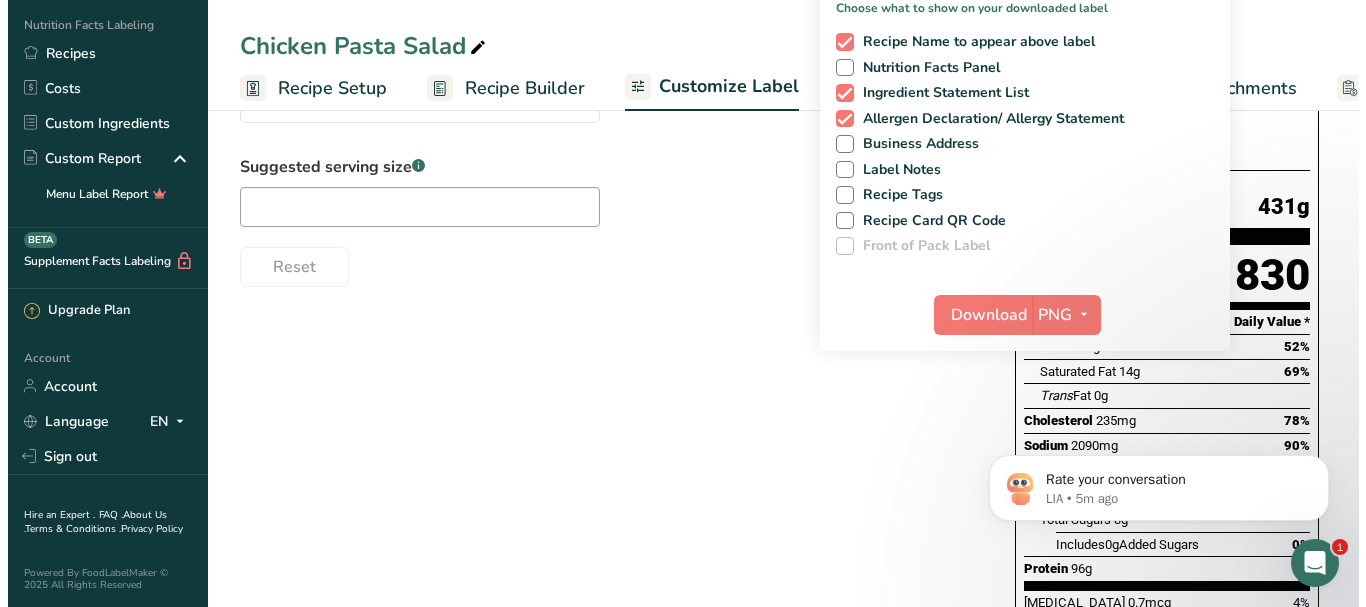 scroll, scrollTop: 300, scrollLeft: 0, axis: vertical 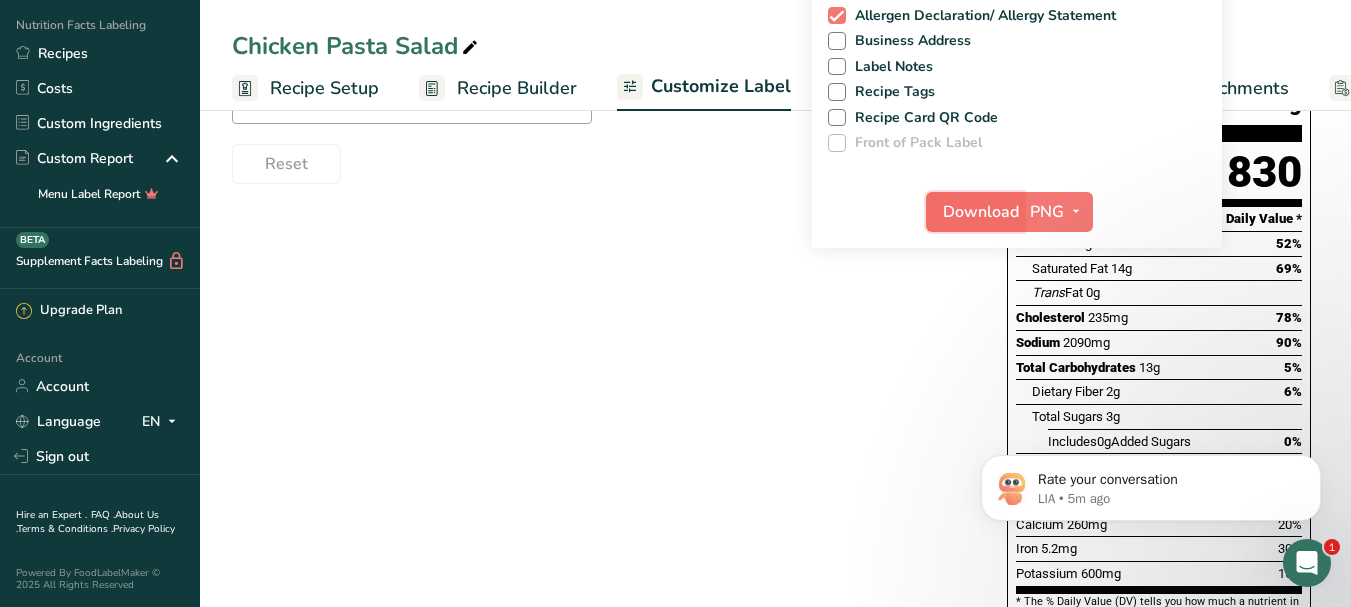 click on "Download" at bounding box center (981, 212) 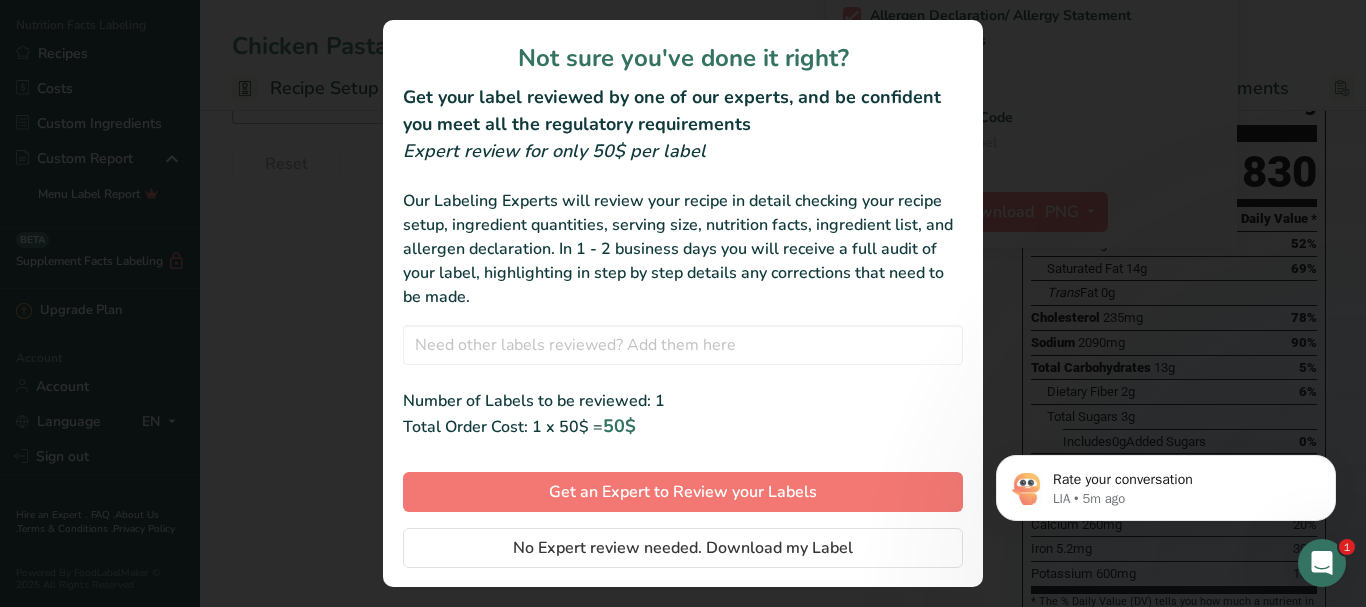 scroll, scrollTop: 48, scrollLeft: 0, axis: vertical 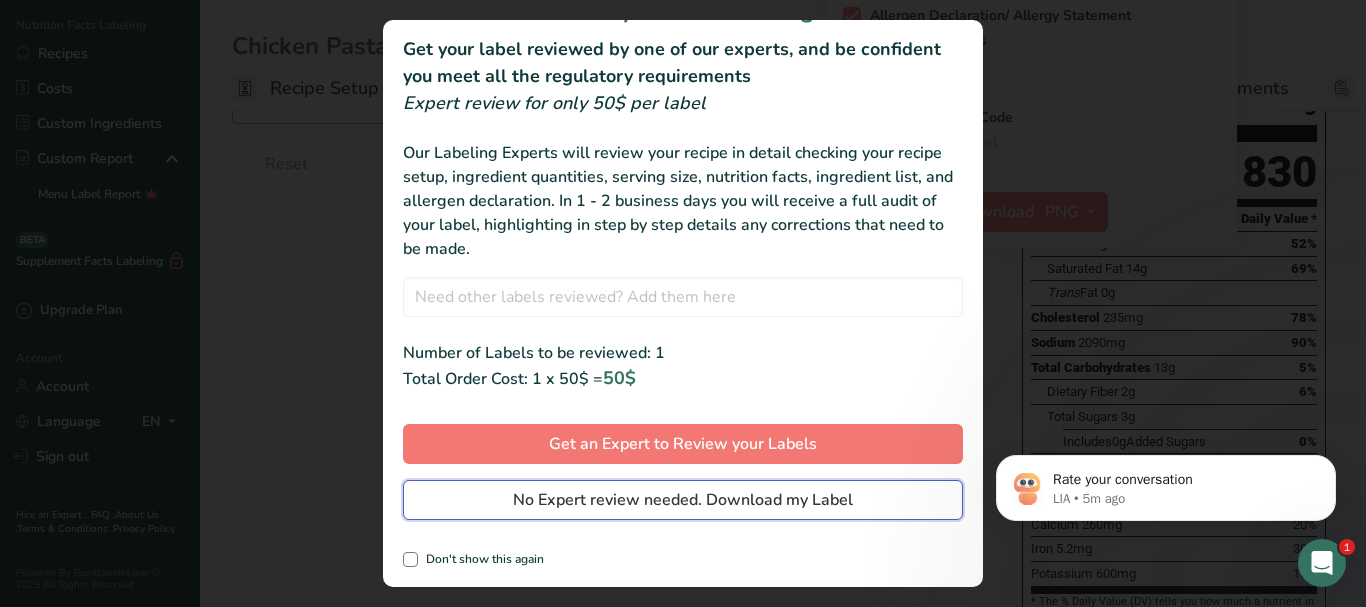 click on "No Expert review needed. Download my Label" at bounding box center (683, 500) 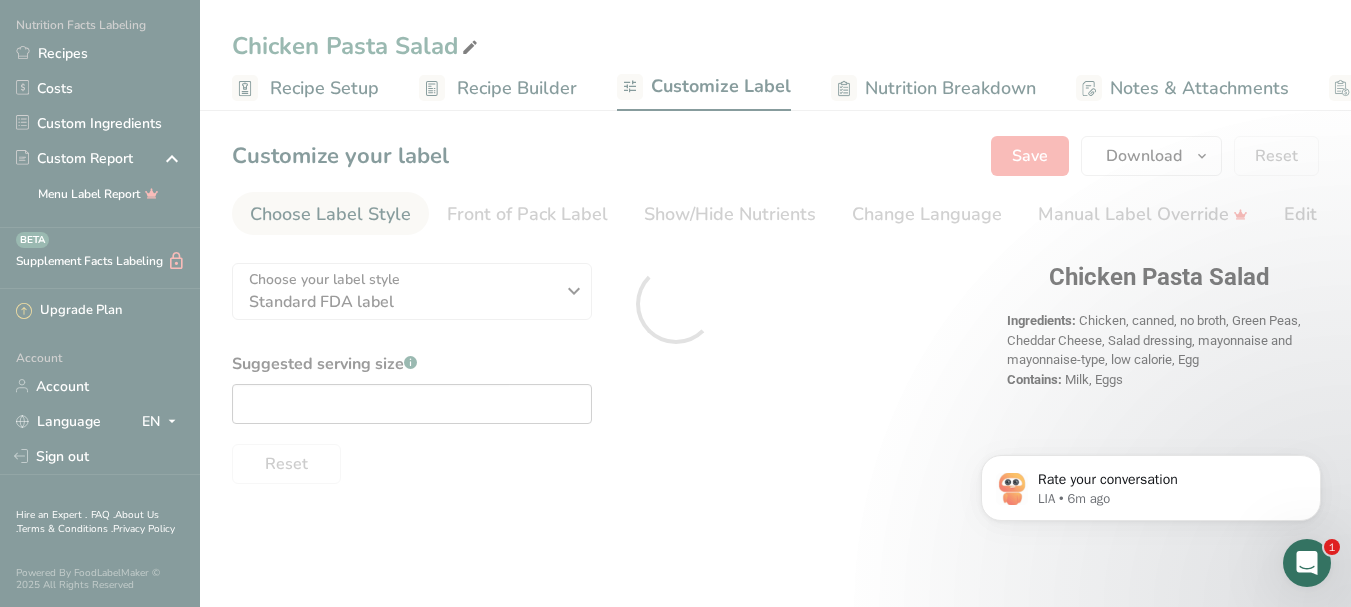 scroll, scrollTop: 0, scrollLeft: 0, axis: both 